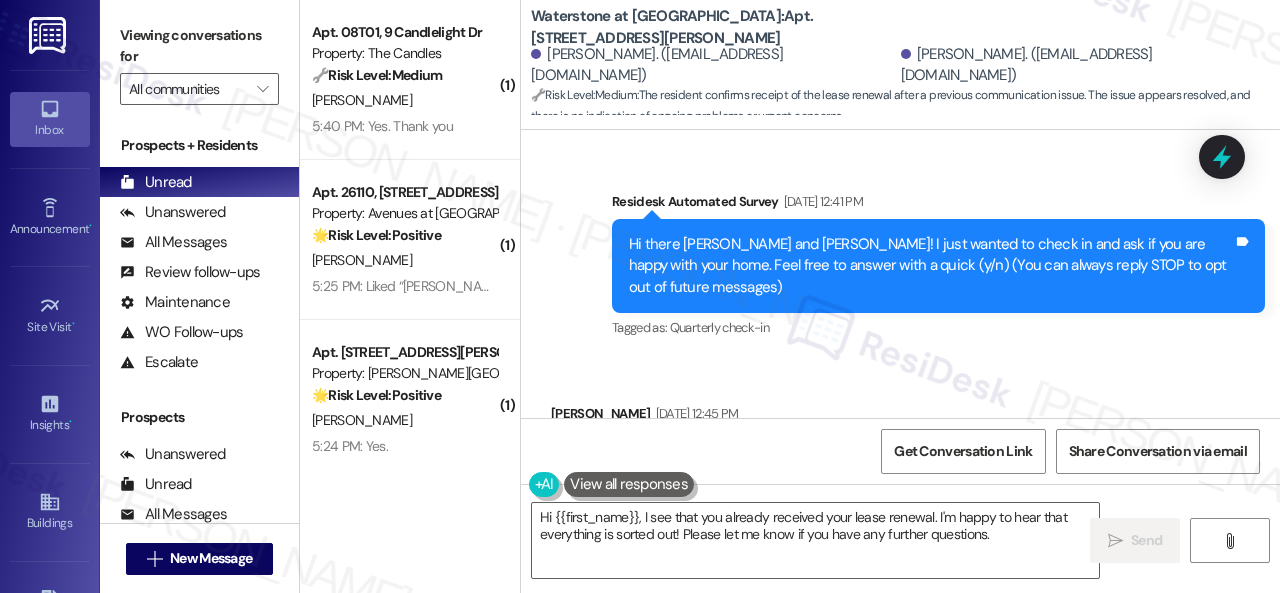 scroll, scrollTop: 0, scrollLeft: 0, axis: both 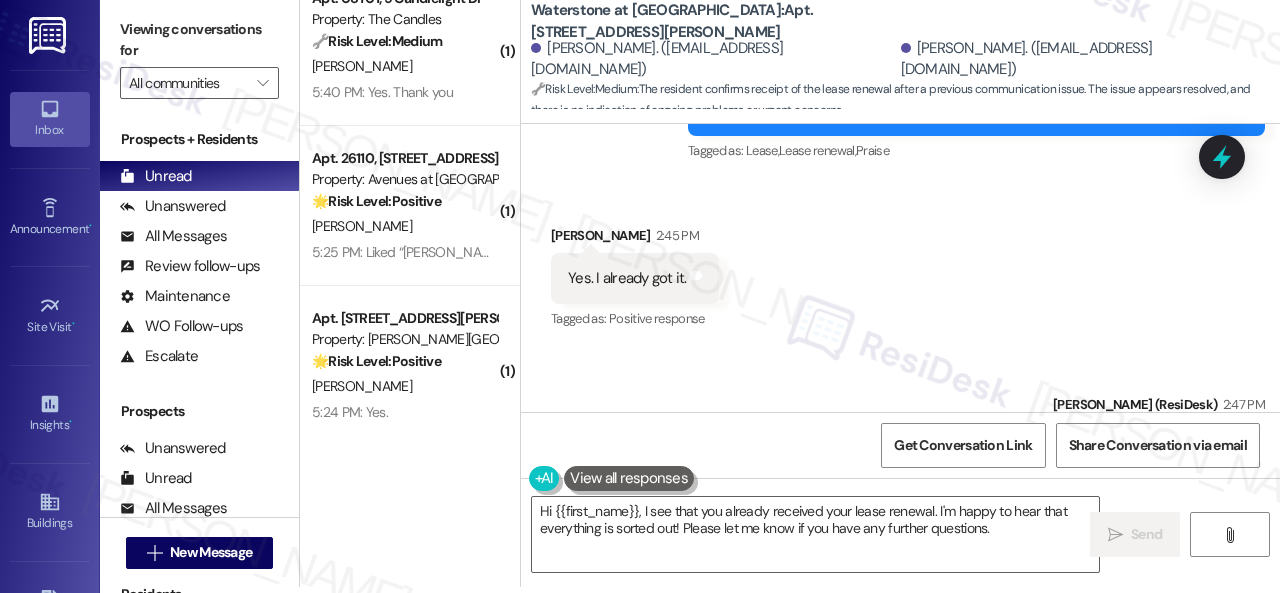 click on "5:24 PM: Yes.  5:24 PM: Yes." at bounding box center [404, 412] 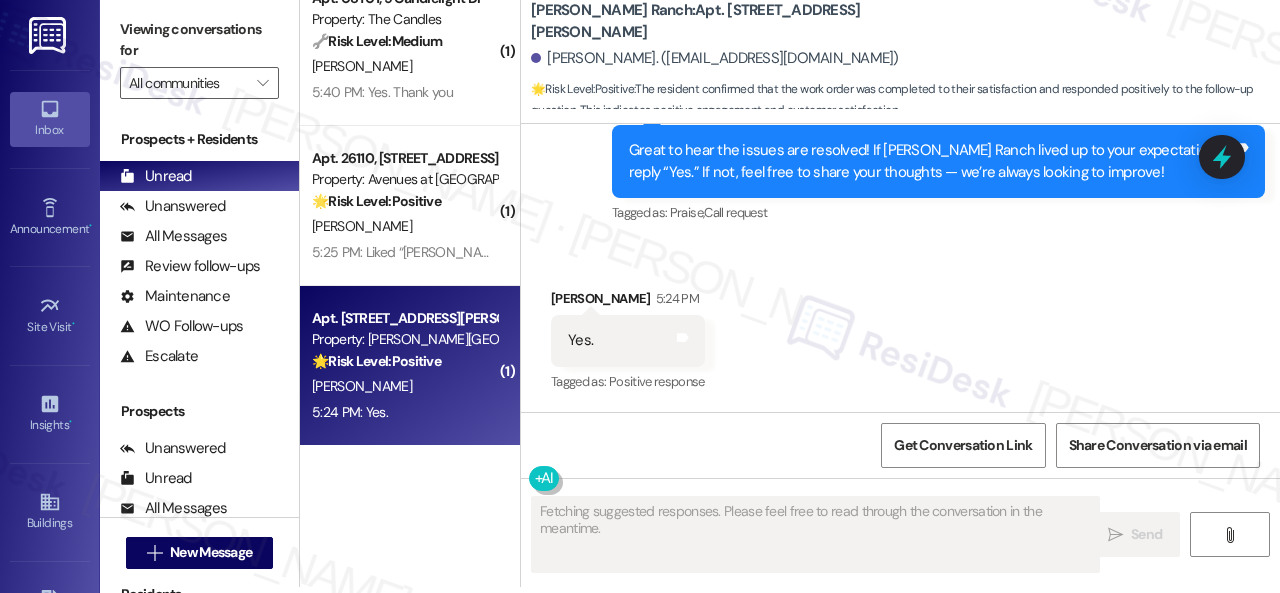 scroll, scrollTop: 2389, scrollLeft: 0, axis: vertical 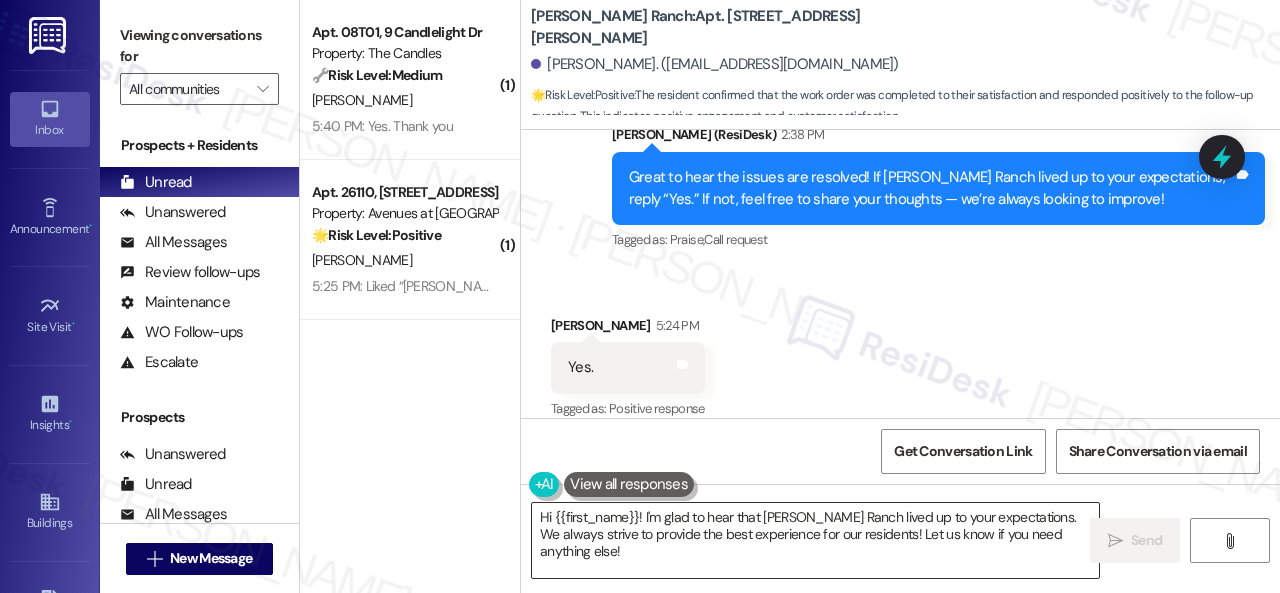 click on "Hi {{first_name}}! I'm glad to hear that Craig Ranch lived up to your expectations. We always strive to provide the best experience for our residents! Let us know if you need anything else!" at bounding box center [815, 540] 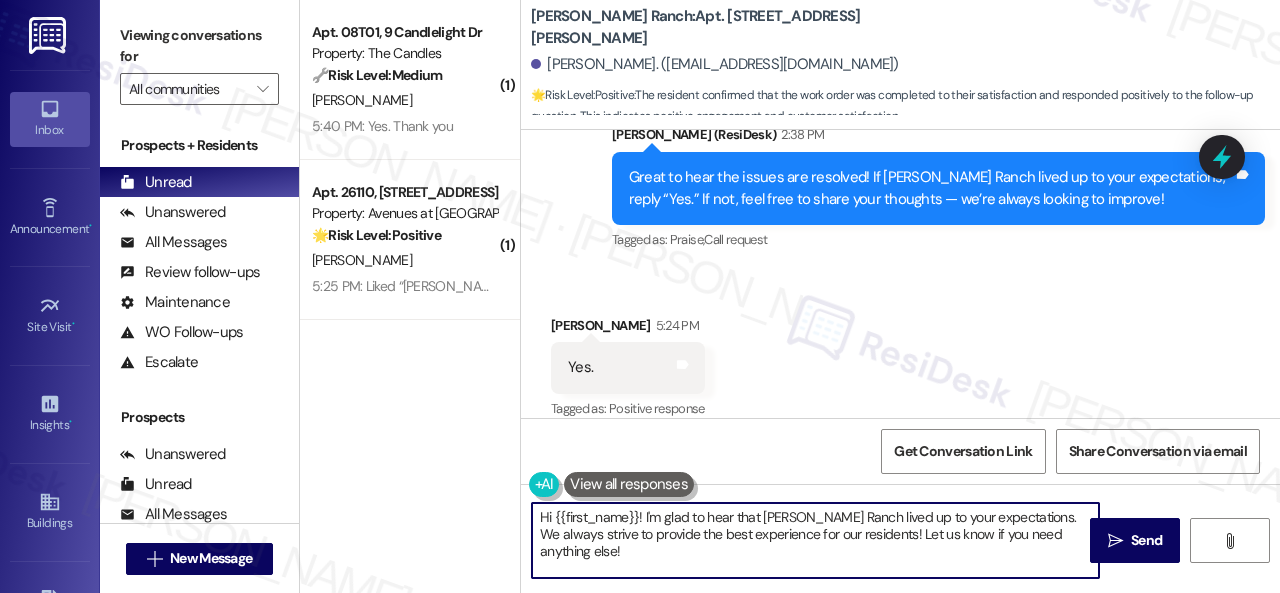 paste on "I'm glad you are satisfied with your home. Have you written a review for us before? If not, can I ask a quick favor? Would you mind writing one for us? I'll give you the link if you are willing.
If you've already done it or couldn't this time, no worries at all—no action is required. Thanks" 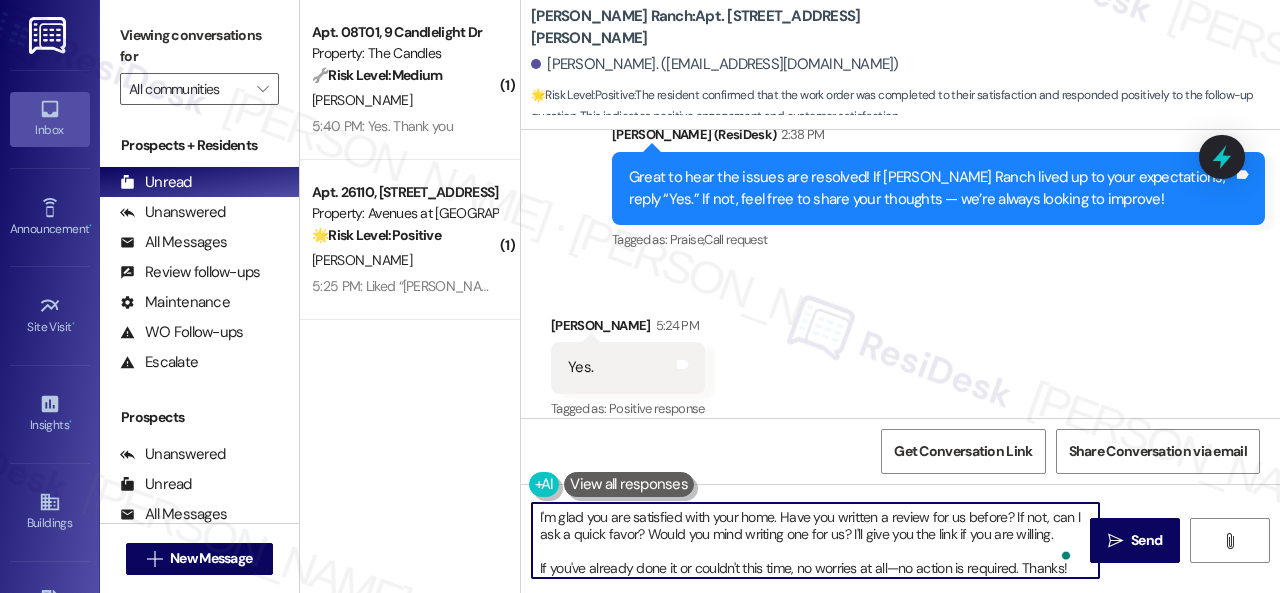 scroll, scrollTop: 4, scrollLeft: 0, axis: vertical 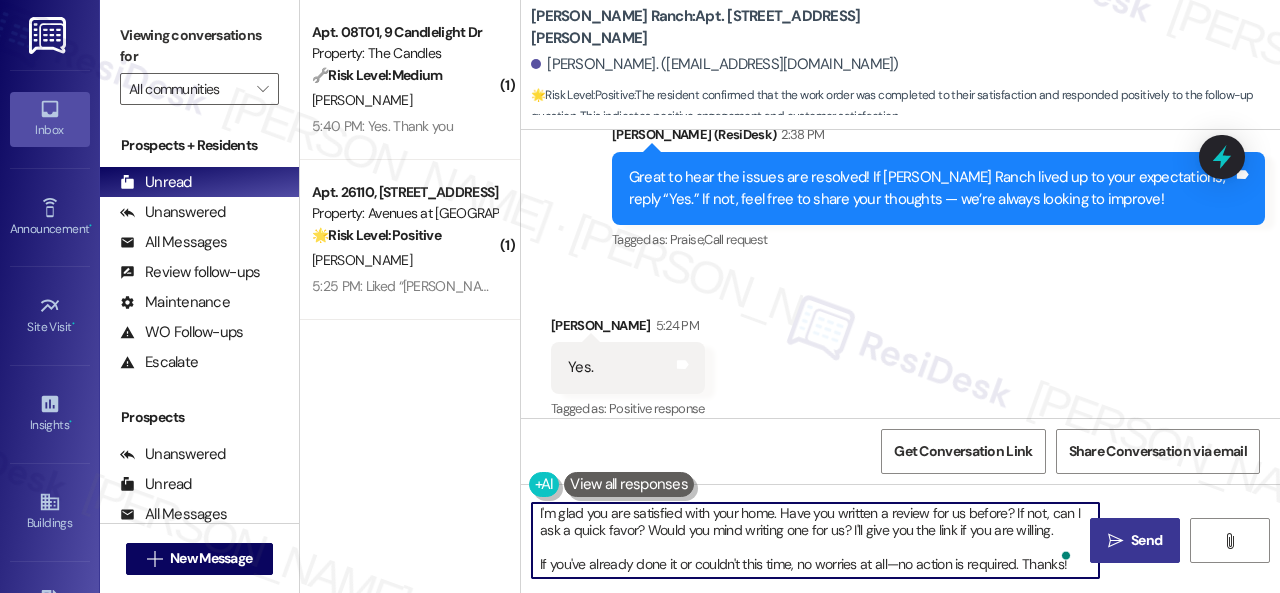 type on "I'm glad you are satisfied with your home. Have you written a review for us before? If not, can I ask a quick favor? Would you mind writing one for us? I'll give you the link if you are willing.
If you've already done it or couldn't this time, no worries at all—no action is required. Thanks!" 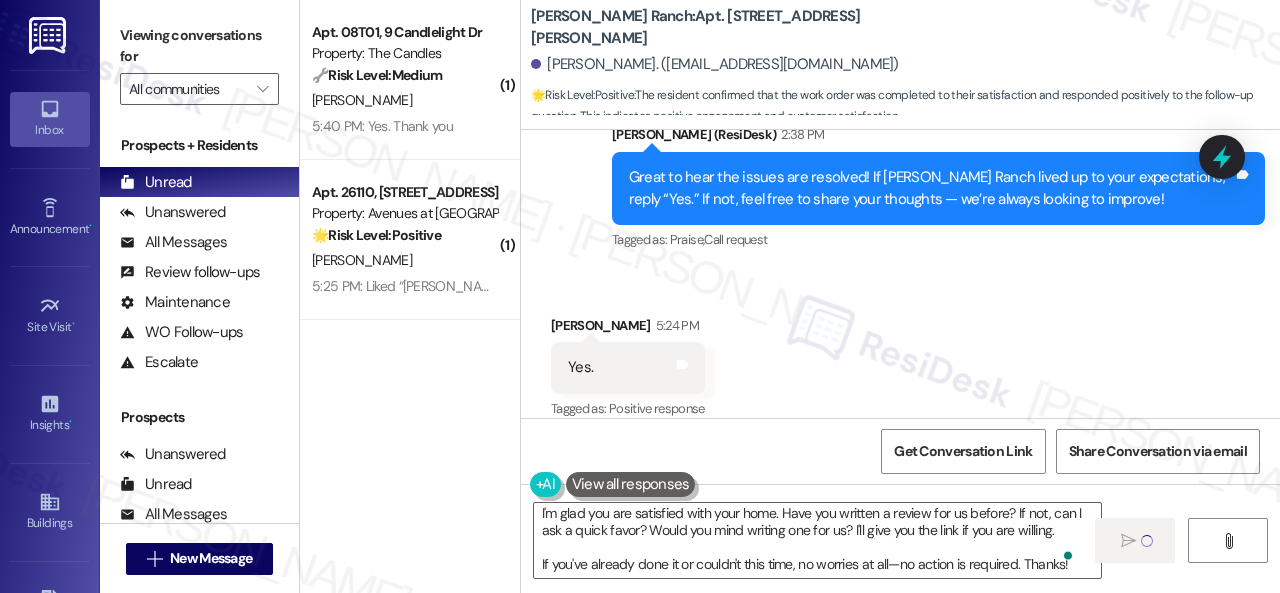 type 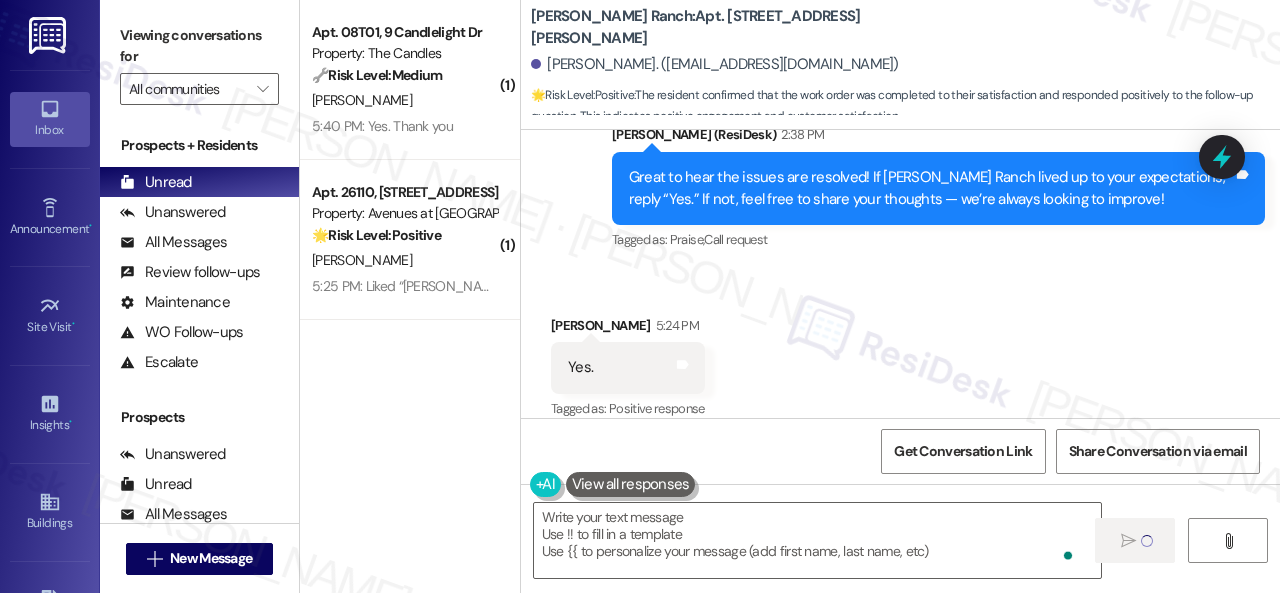 scroll, scrollTop: 0, scrollLeft: 0, axis: both 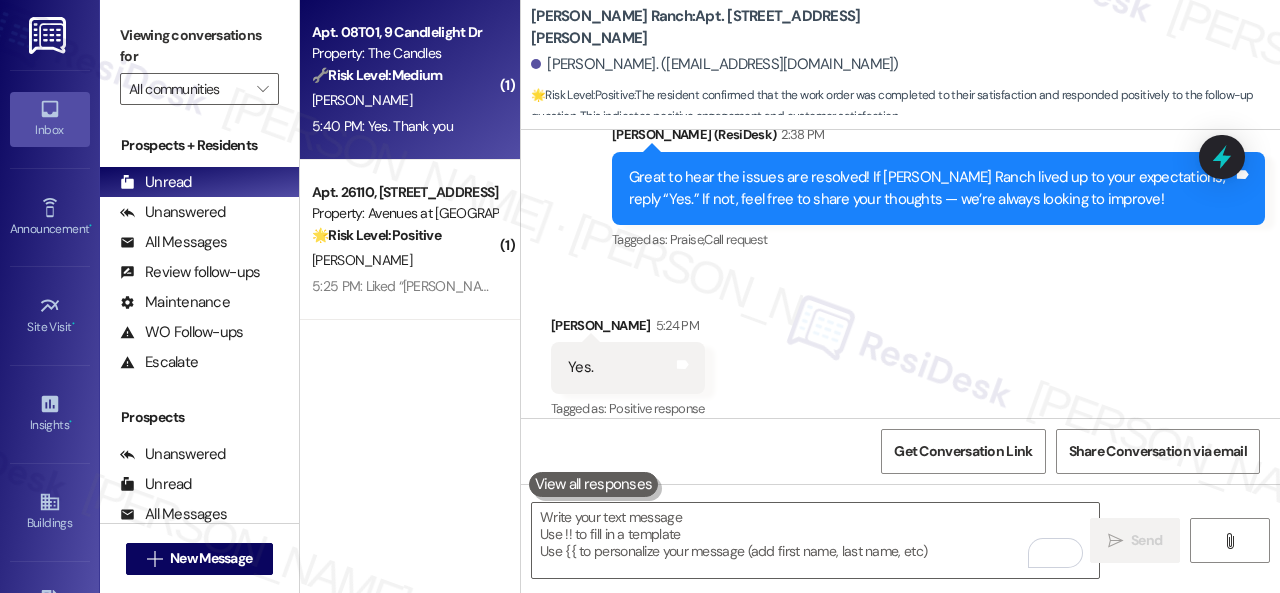 click on "M. Davis" at bounding box center (404, 100) 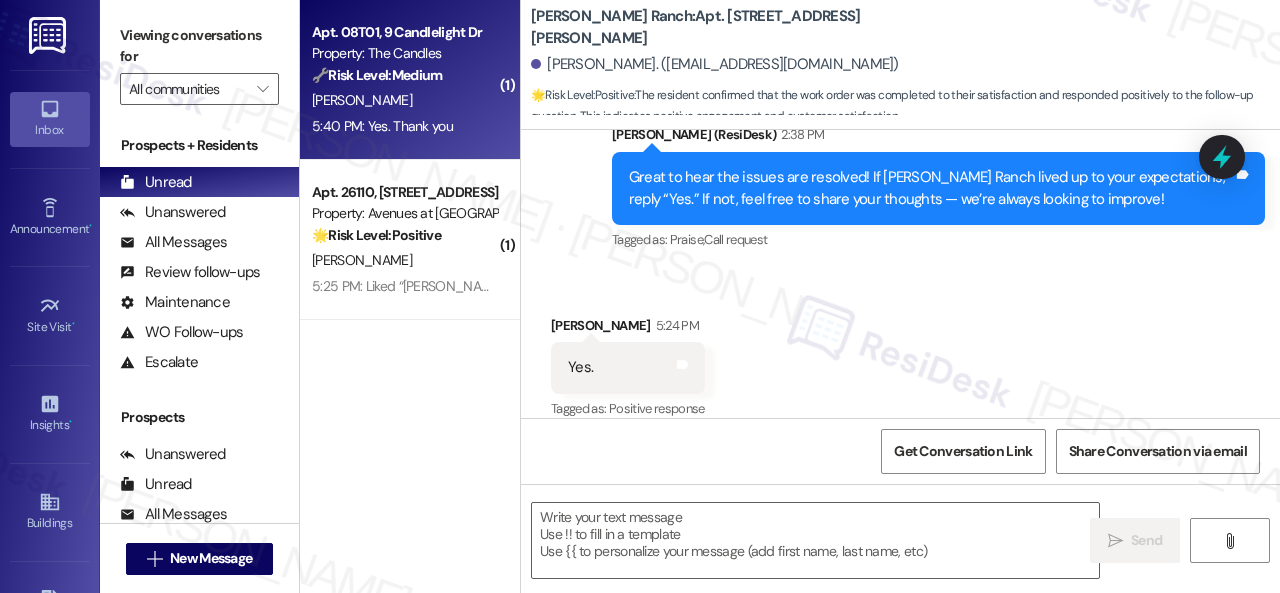 type on "Fetching suggested responses. Please feel free to read through the conversation in the meantime." 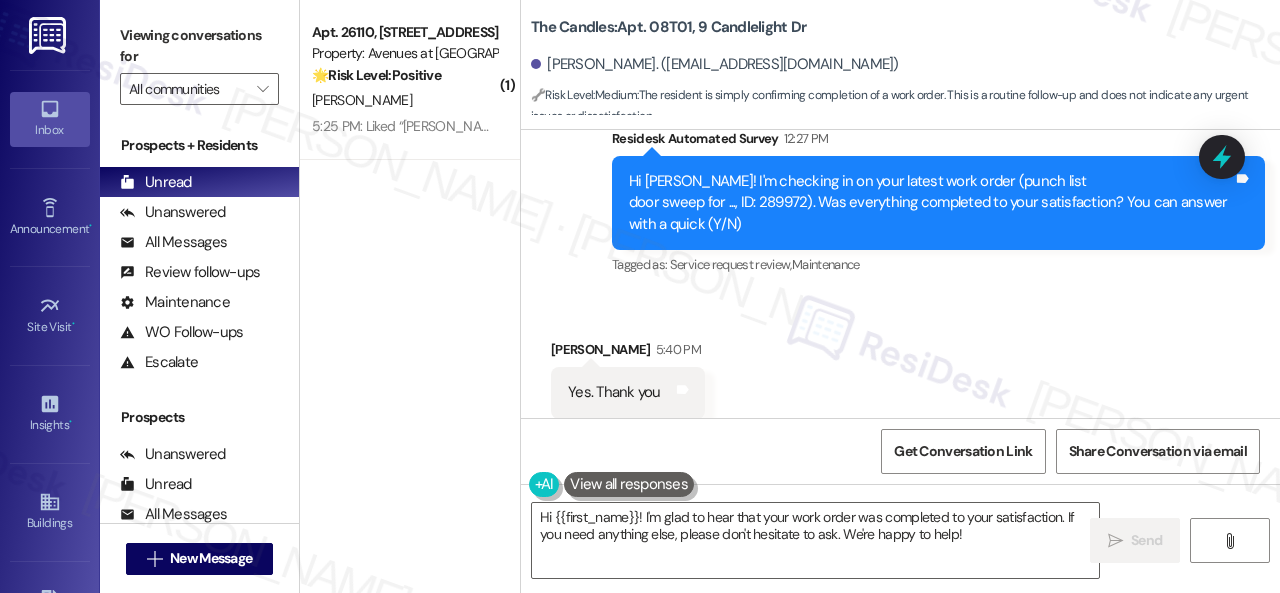 scroll, scrollTop: 1960, scrollLeft: 0, axis: vertical 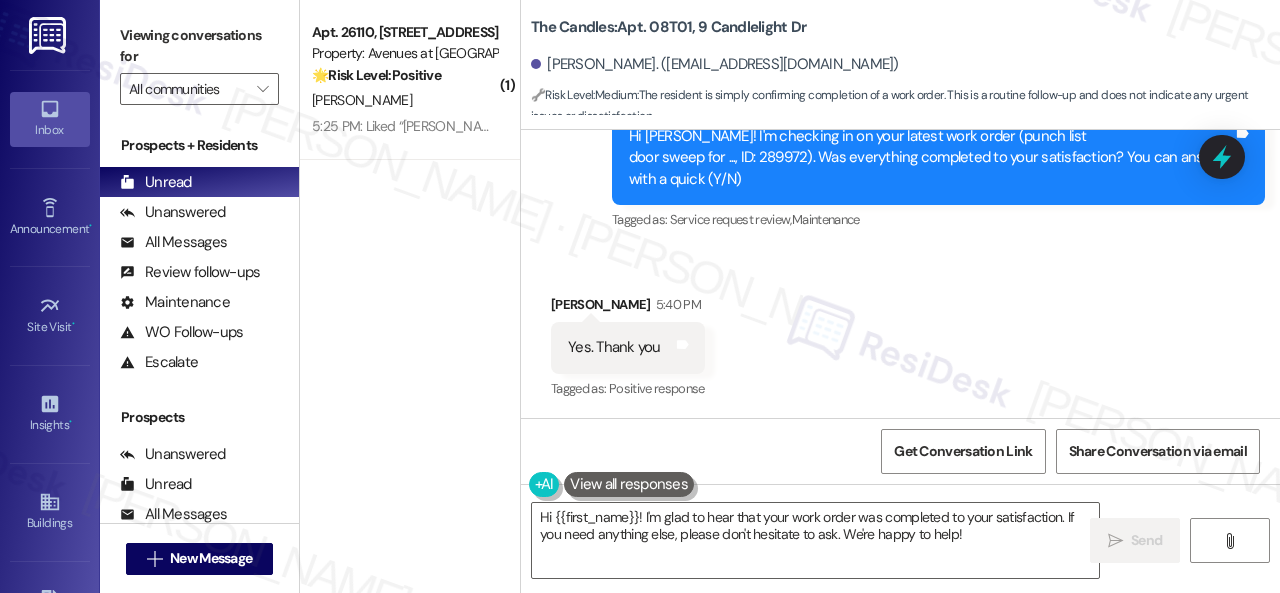 drag, startPoint x: 544, startPoint y: 206, endPoint x: 593, endPoint y: 272, distance: 82.20097 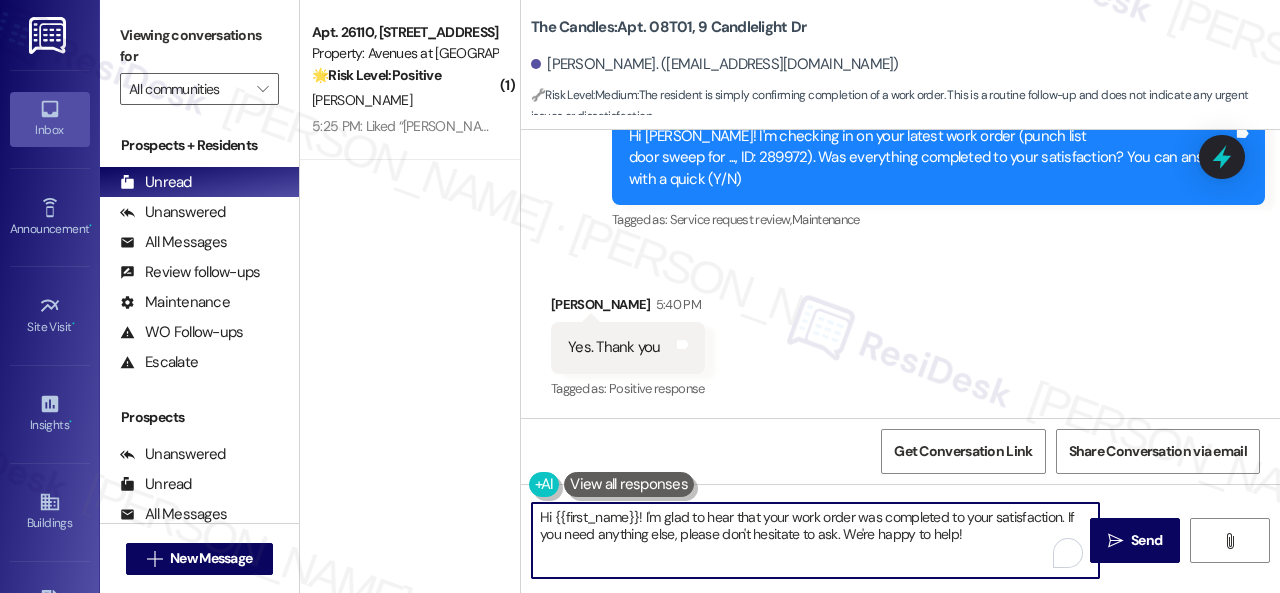drag, startPoint x: 970, startPoint y: 538, endPoint x: 398, endPoint y: 490, distance: 574.01044 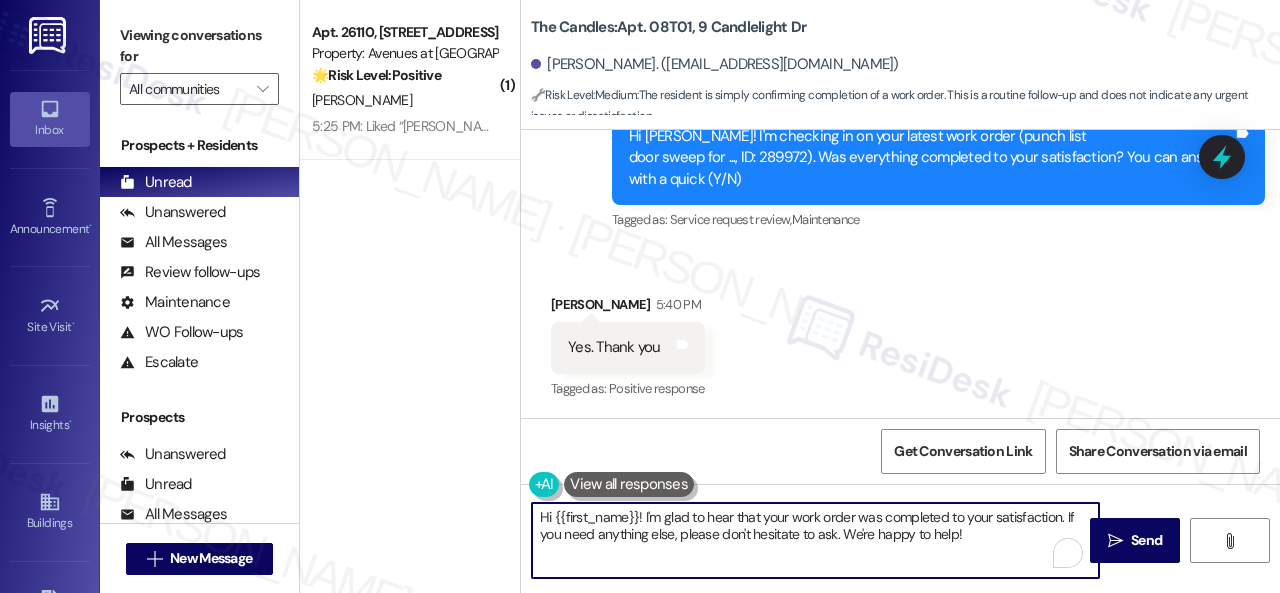 click on "( 1 ) Apt. 26110, 12501 Broadway St Property: Avenues at Shadow Creek 🌟  Risk Level:  Positive The resident liked messages related to a review request and a thank you message. This indicates positive engagement and satisfaction. D. Wallace 5:25 PM: Liked “Sarah (Avenues at Shadow Creek): Thank you so much for the kind words, Danielle! We truly appreciate you taking the time to share your experience. Enjoy your day!” 5:25 PM: Liked “Sarah (Avenues at Shadow Creek): Thank you so much for the kind words, Danielle! We truly appreciate you taking the time to share your experience. Enjoy your day!” The Candles:  Apt. 08T01, 9 Candlelight Dr       Maria Davis. (marialatoyadavis1@gmail.com)   🔧  Risk Level:  Medium :  The resident is simply confirming completion of a work order. This is a routine follow-up and does not indicate any urgent issues or dissatisfaction. Lease started Jul 02, 2025 at 8:00 PM Survey, sent via SMS Residesk Automated Survey Jul 08, 2025 at 12:37 PM Tags and notes Tagged as:" at bounding box center [790, 296] 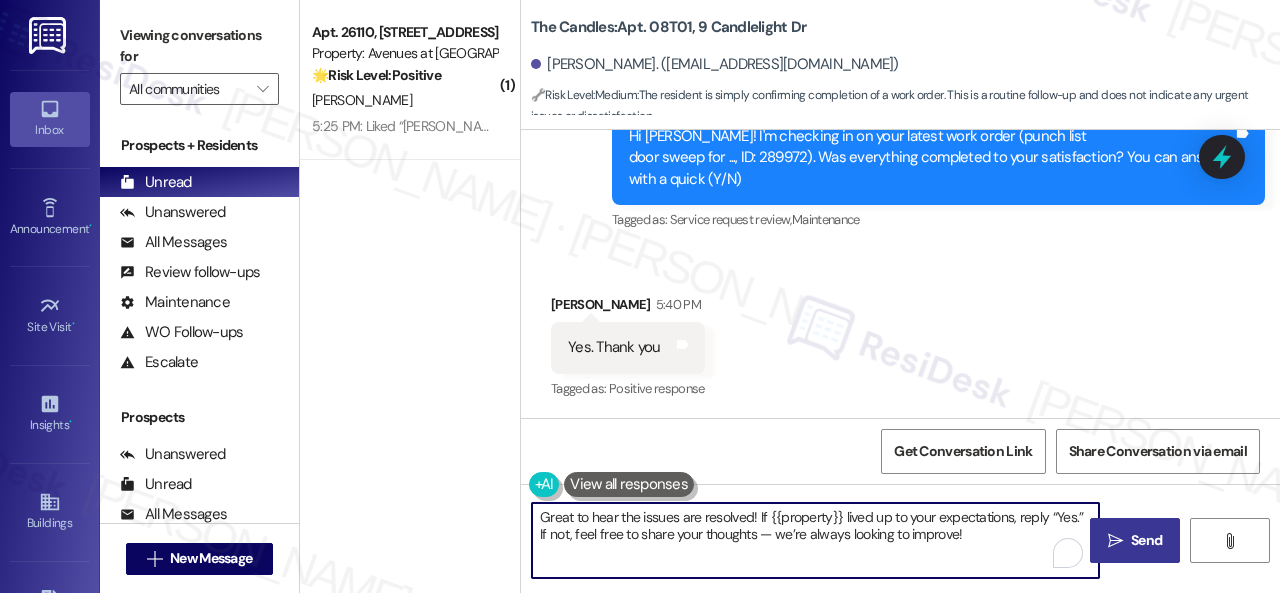 type on "Great to hear the issues are resolved! If {{property}} lived up to your expectations, reply “Yes.” If not, feel free to share your thoughts — we’re always looking to improve!" 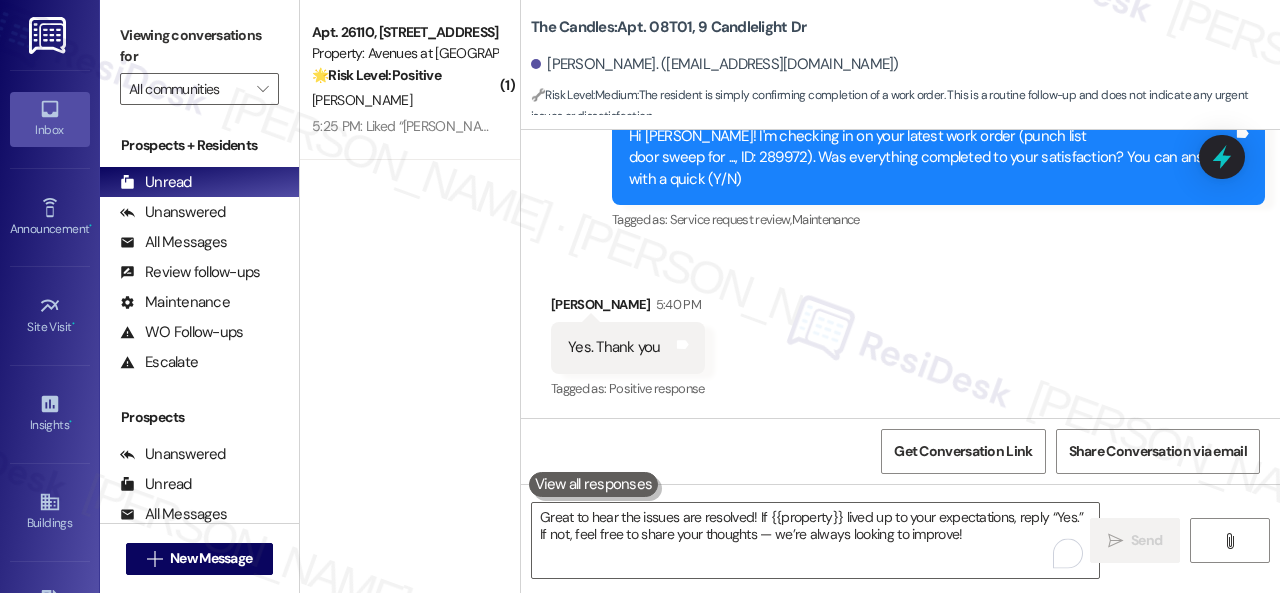 type 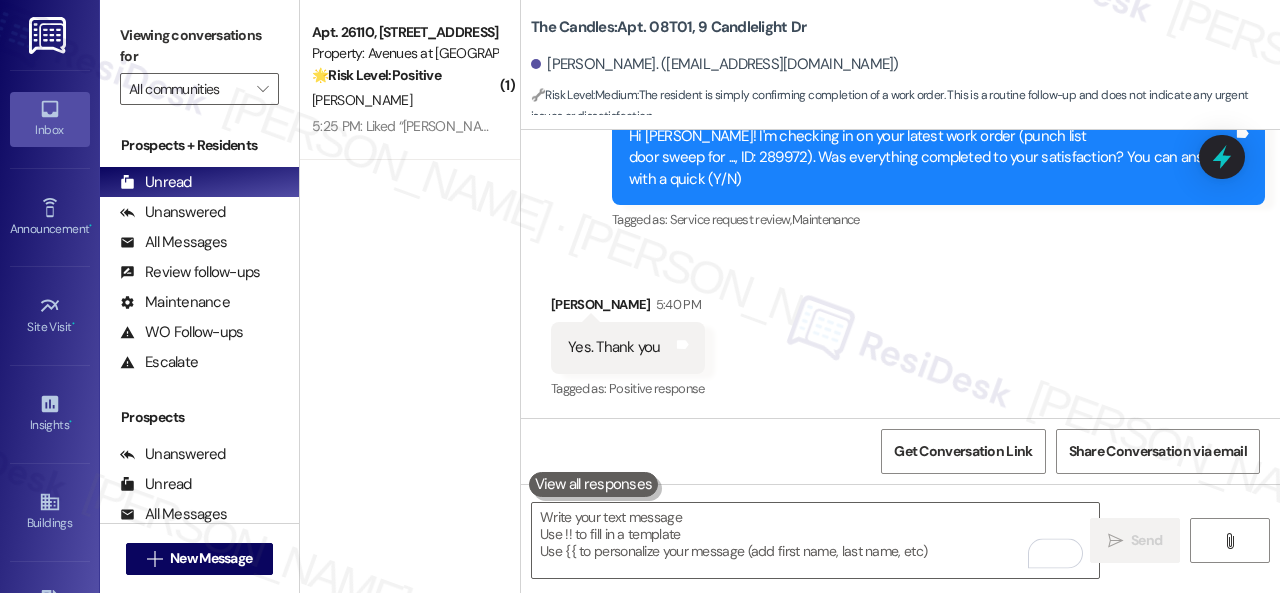 scroll, scrollTop: 1959, scrollLeft: 0, axis: vertical 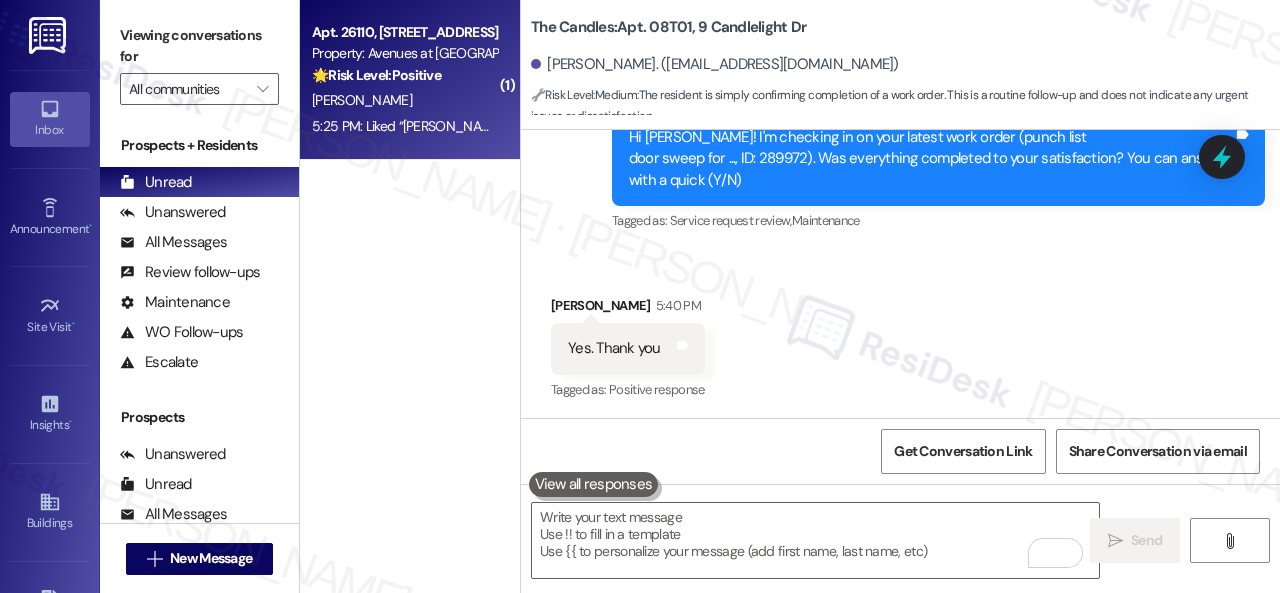 click on "D. Wallace" at bounding box center [404, 100] 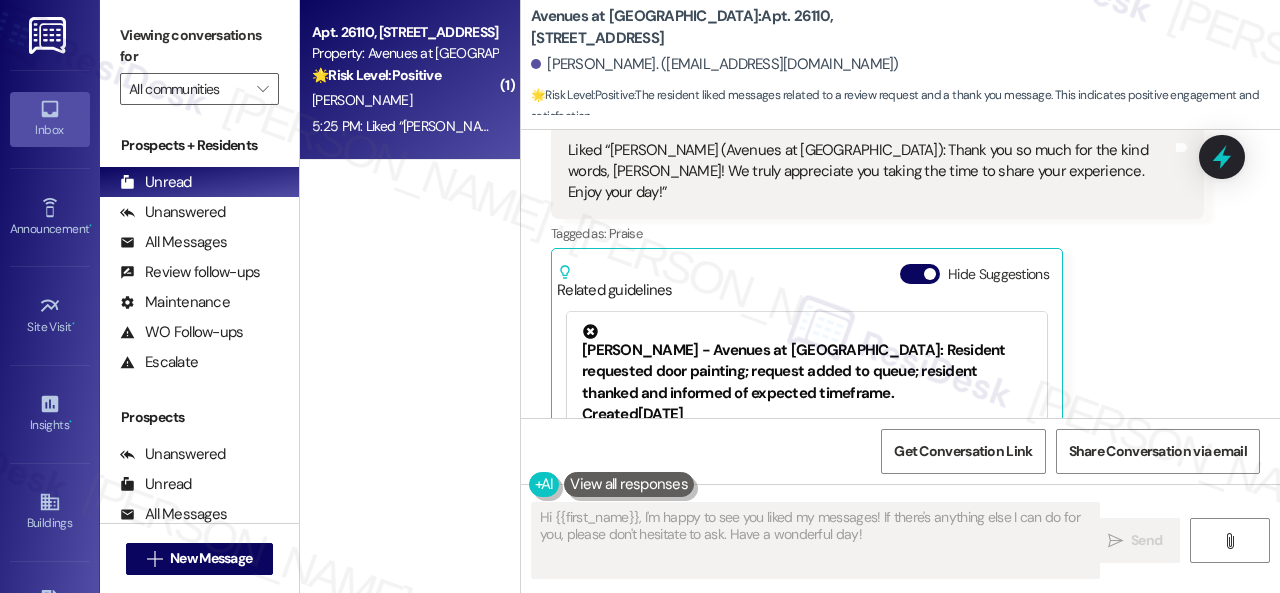 scroll, scrollTop: 2423, scrollLeft: 0, axis: vertical 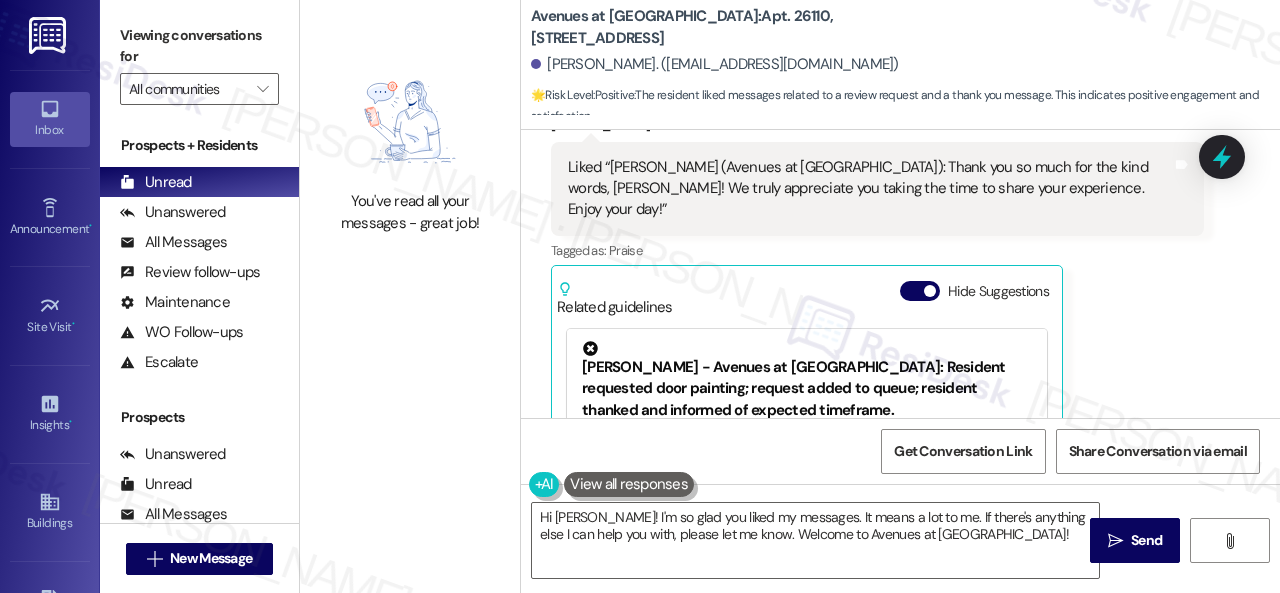 click on "You've read all your messages - great job! Avenues at Shadow Creek:  Apt. 26110, 12501 Broadway St       Danielle Wallace. (miraenda@gmail.com)   🌟  Risk Level:  Positive :  The resident liked messages related to a review request and a thank you message. This indicates positive engagement and satisfaction. Lease started Jun 20, 2025 at 8:00 PM Survey, sent via SMS Residesk Automated Survey Jul 15, 2025 at 12:23 PM Hi Danielle! I'm checking in on your latest work order (The kitchen lights and the ..., ID: 288654). Was everything completed to your satisfaction? You can answer with a quick (Y/N) (You can always reply STOP to opt out of future messages) Tags and notes Tagged as:   Service request review ,  Click to highlight conversations about Service request review Maintenance Click to highlight conversations about Maintenance Received via SMS Danielle Wallace Jul 15, 2025 at 1:01 PM Y Tags and notes Tagged as:   Positive response Click to highlight conversations about Positive response Sent via SMS   Praise" at bounding box center [790, 296] 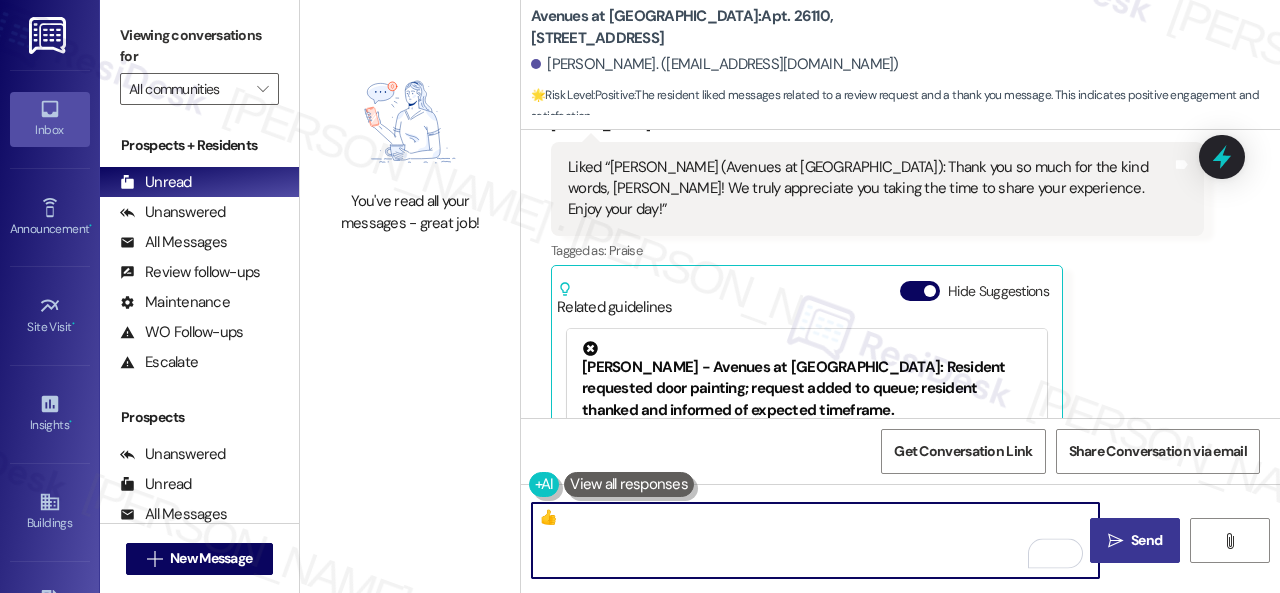 type on "👍" 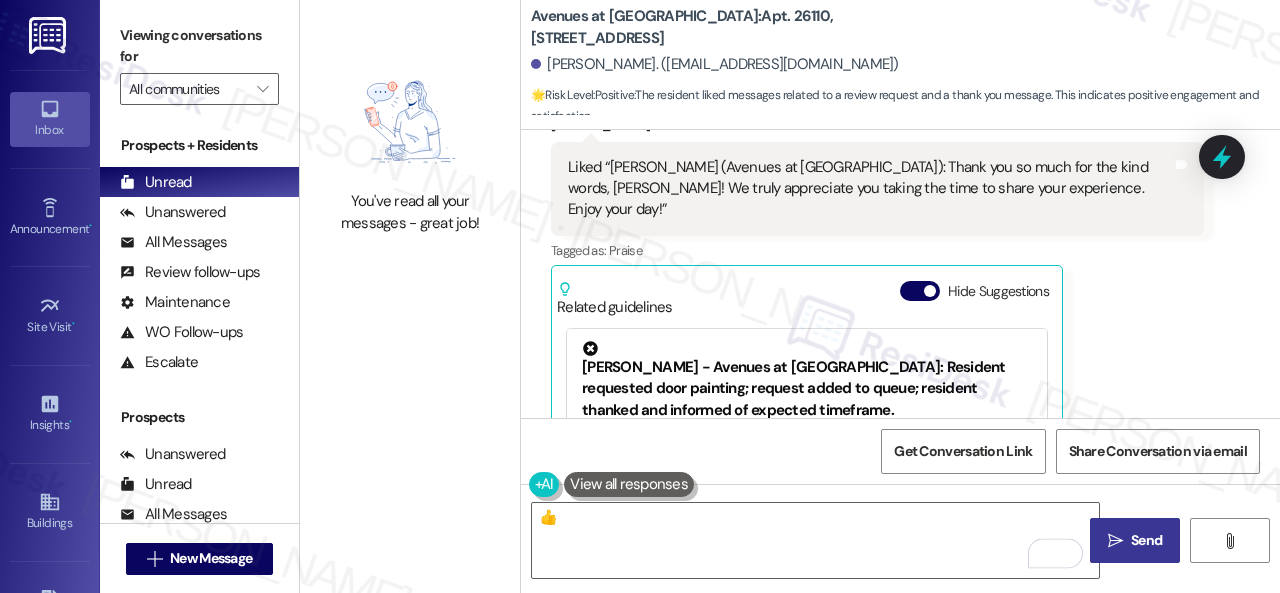 click on "Send" at bounding box center [1146, 540] 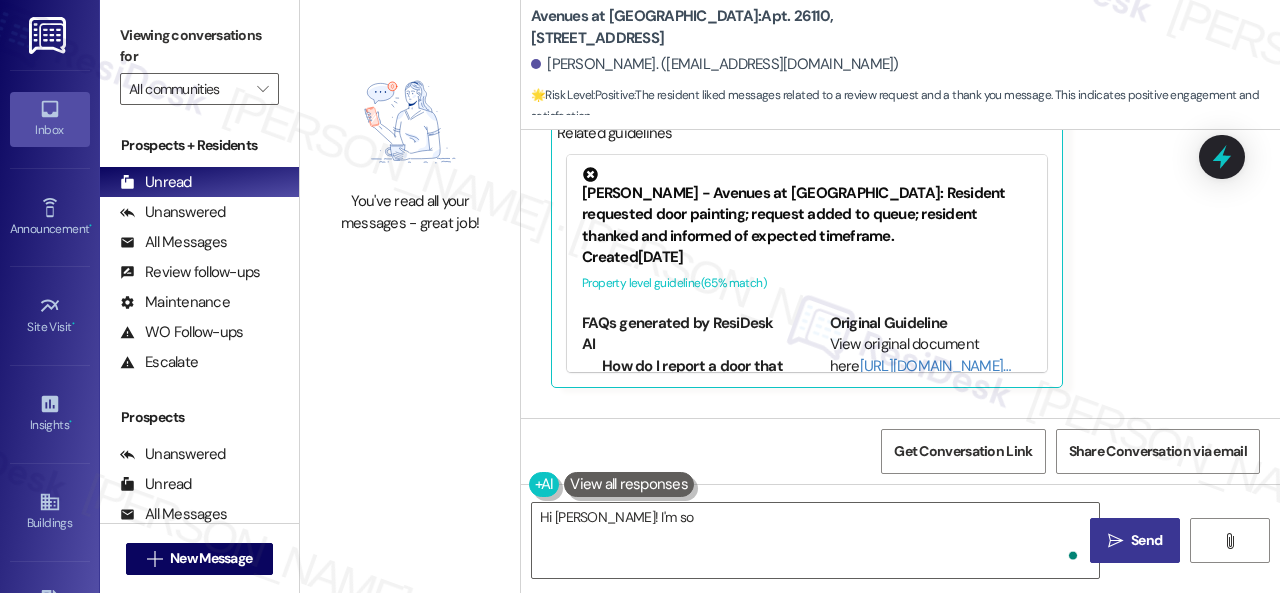 scroll, scrollTop: 2623, scrollLeft: 0, axis: vertical 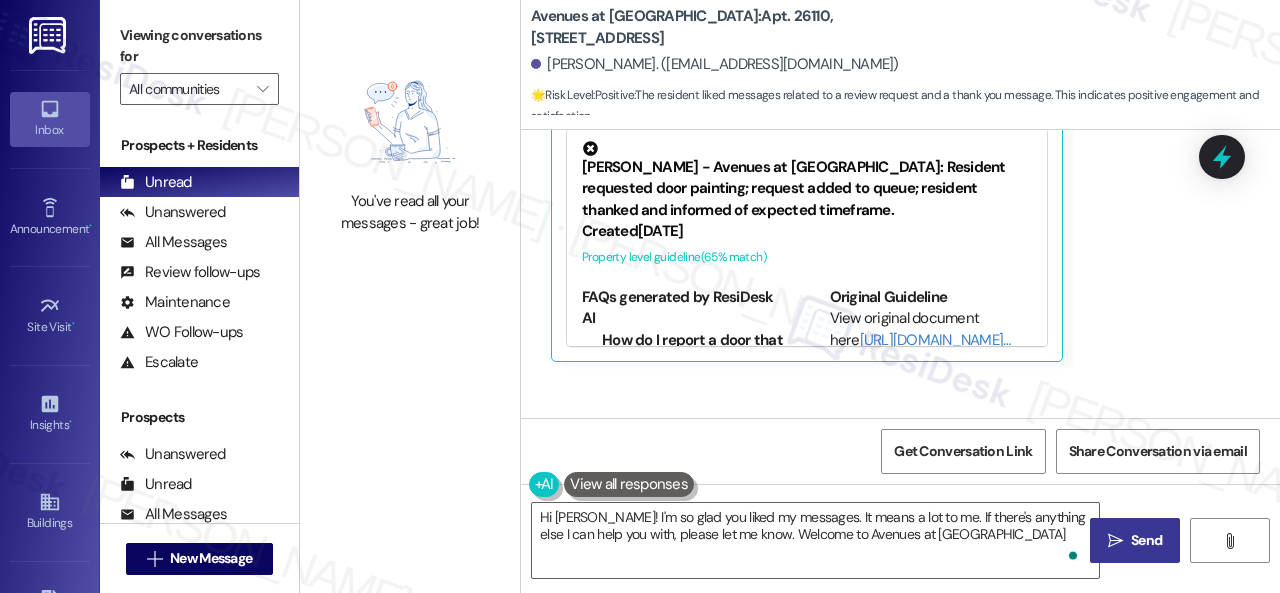 type on "Hi Danielle! I'm so glad you liked my messages. It means a lot to me. If there's anything else I can help you with, please let me know. Welcome to Avenues at Shadow Creek!" 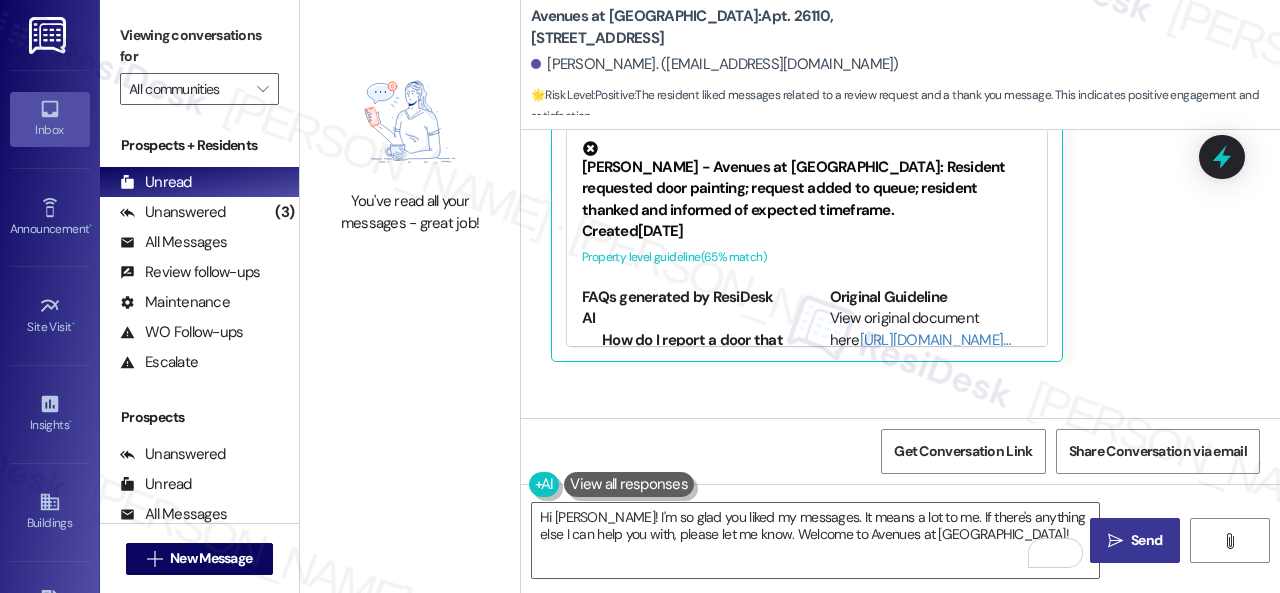 click on "Danielle Wallace 5:25 PM Liked “Sarah (Avenues at Shadow Creek): Thank you so much for the kind words, Danielle! We truly appreciate you taking the time to share your experience. Enjoy your day!” Tags and notes Tagged as:   Praise Click to highlight conversations about Praise  Related guidelines Hide Suggestions Nolan - Avenues at Shadow Creek: Resident requested door painting; request added to queue; resident thanked and informed of expected timeframe.
Created  3 months ago Property level guideline  ( 65 % match) FAQs generated by ResiDesk AI How do I report a door that needs to be painted in my unit? Please contact the office and provide your unit number to report a door that needs painting. We will add it to our separate list of painting requests. What is the current status of my painting request? We have several painting requests in the queue and are working through them as quickly and efficiently as possible. Your request will be handled at our earliest opportunity. Original Guideline" at bounding box center (877, 138) 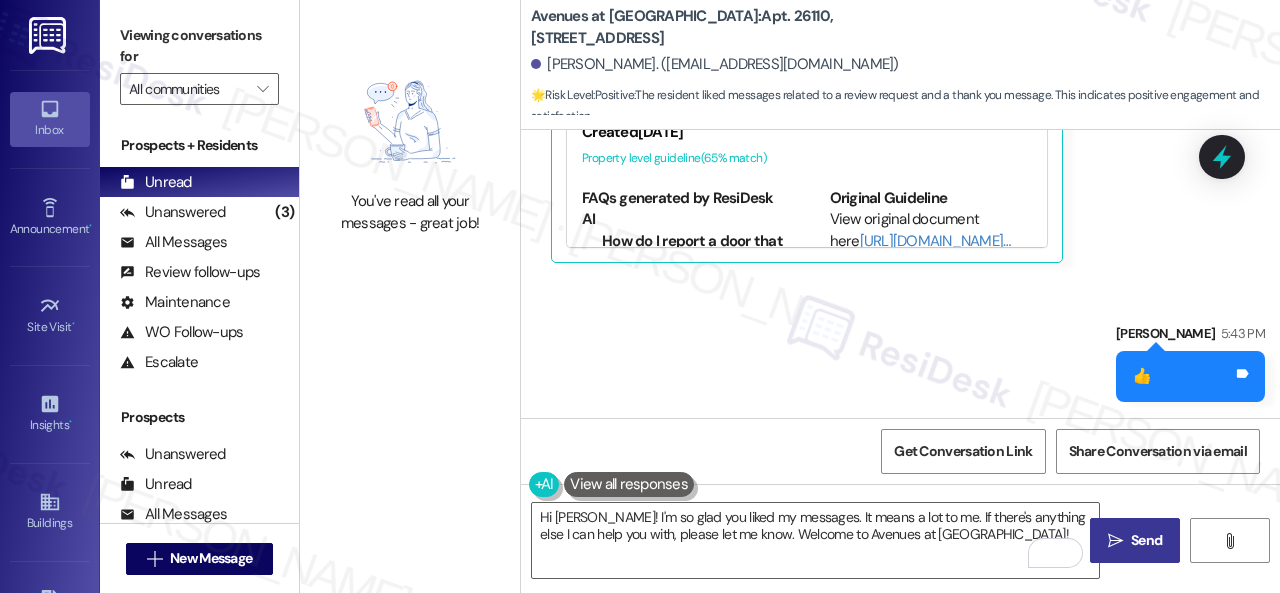 scroll, scrollTop: 2764, scrollLeft: 0, axis: vertical 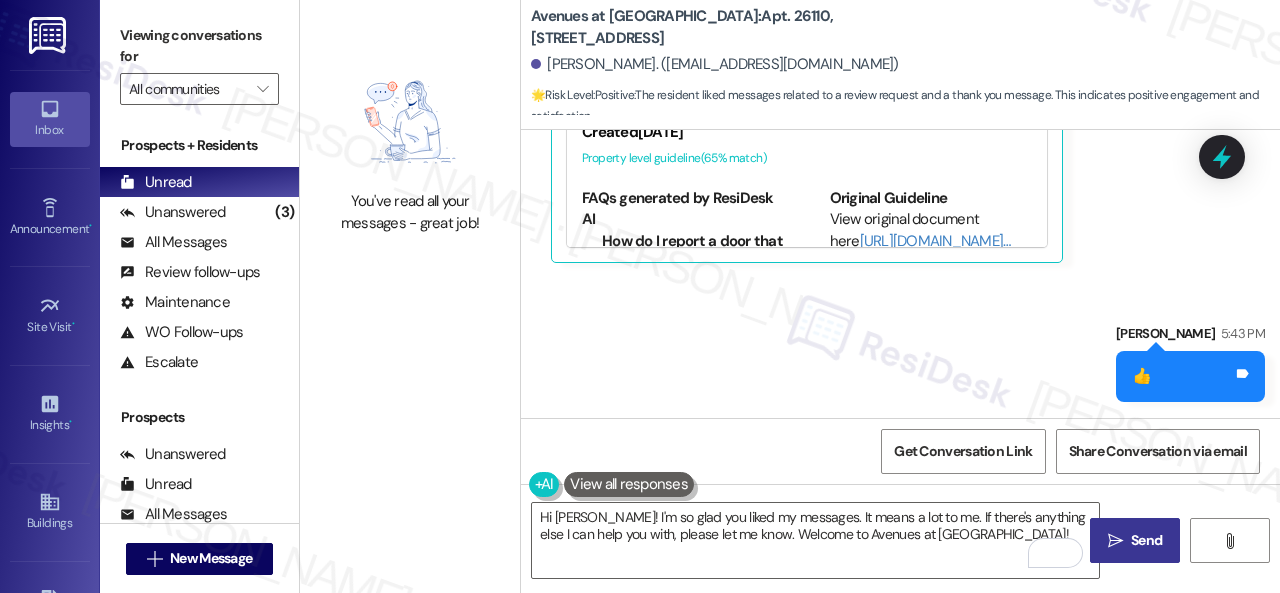 click on "Sent via SMS Sarah 5:43 PM 👍 Tags and notes" at bounding box center (900, 347) 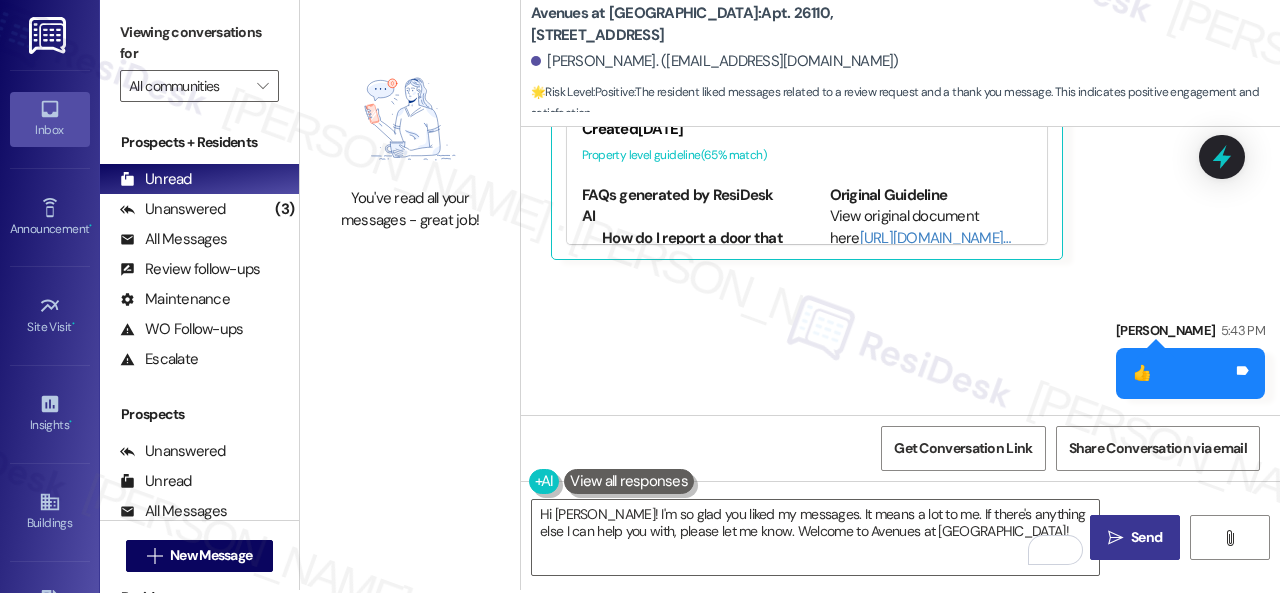 scroll, scrollTop: 6, scrollLeft: 0, axis: vertical 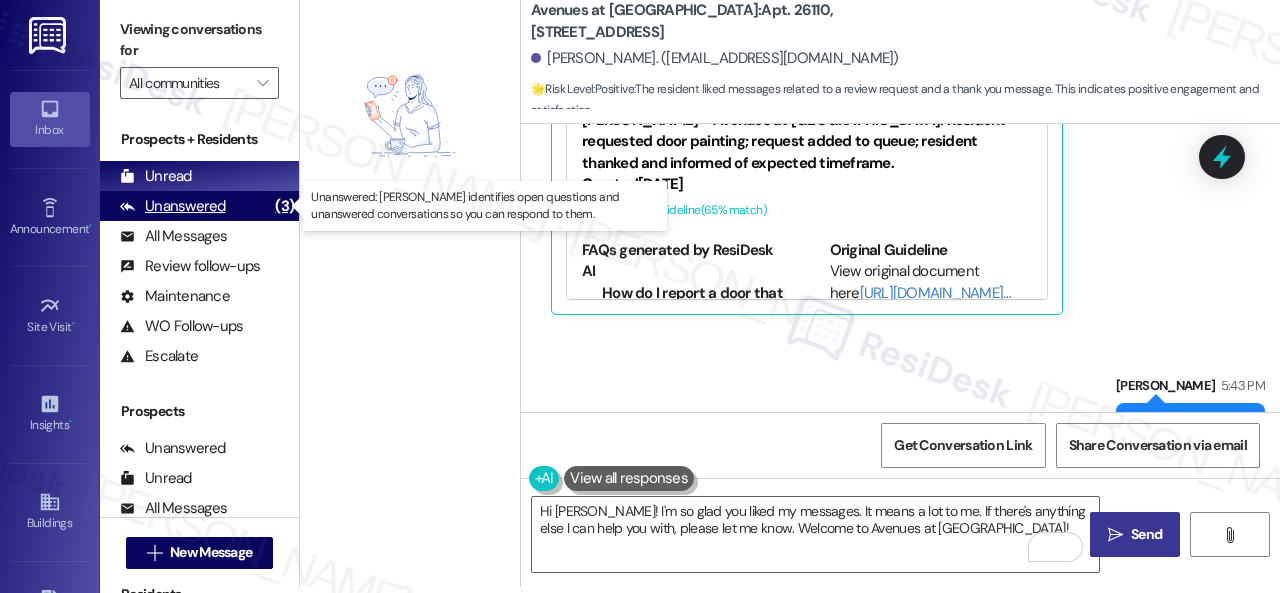 click on "Unanswered" at bounding box center (173, 206) 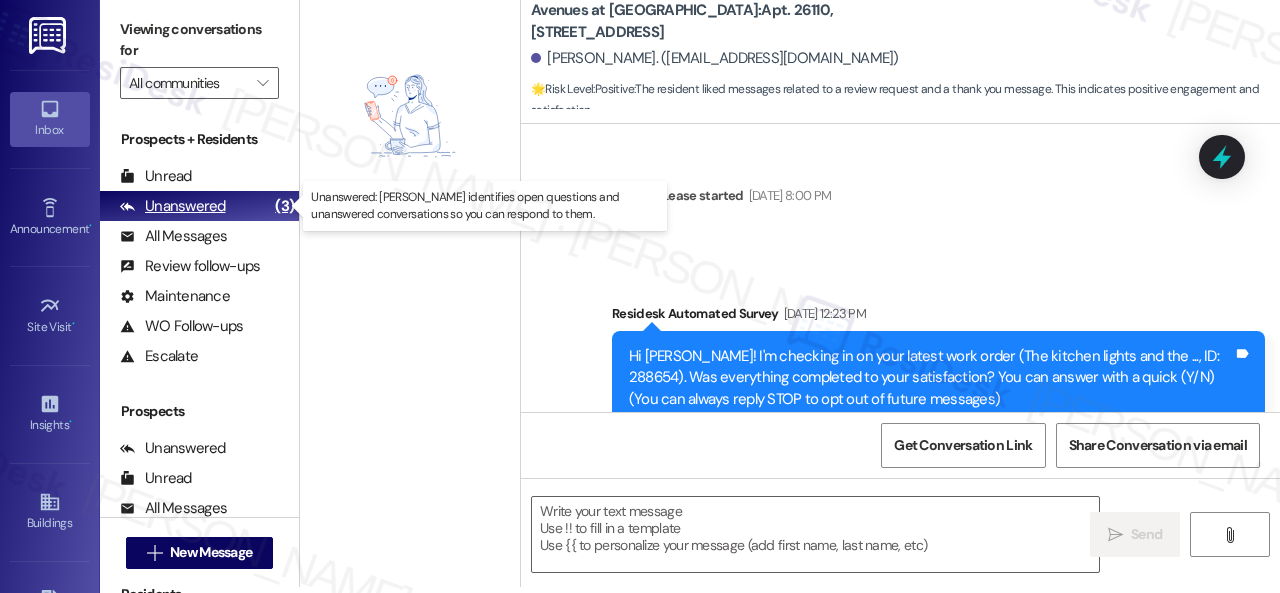 scroll, scrollTop: 0, scrollLeft: 0, axis: both 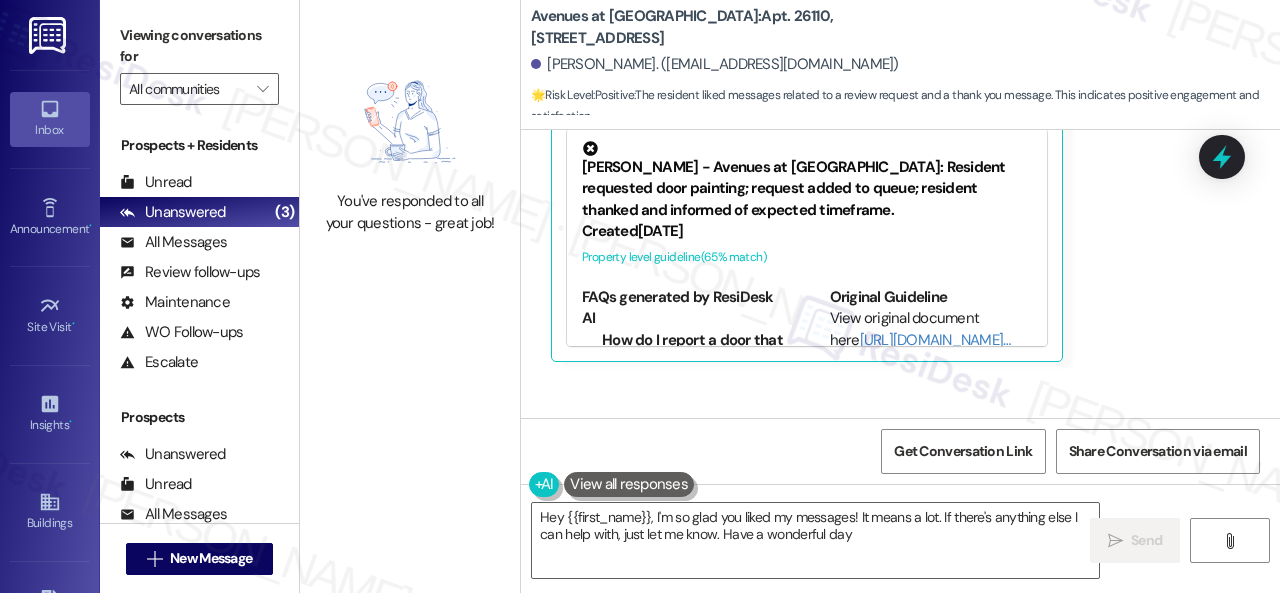 type on "Hey {{first_name}}, I'm so glad you liked my messages! It means a lot. If there's anything else I can help with, just let me know. Have a wonderful day!" 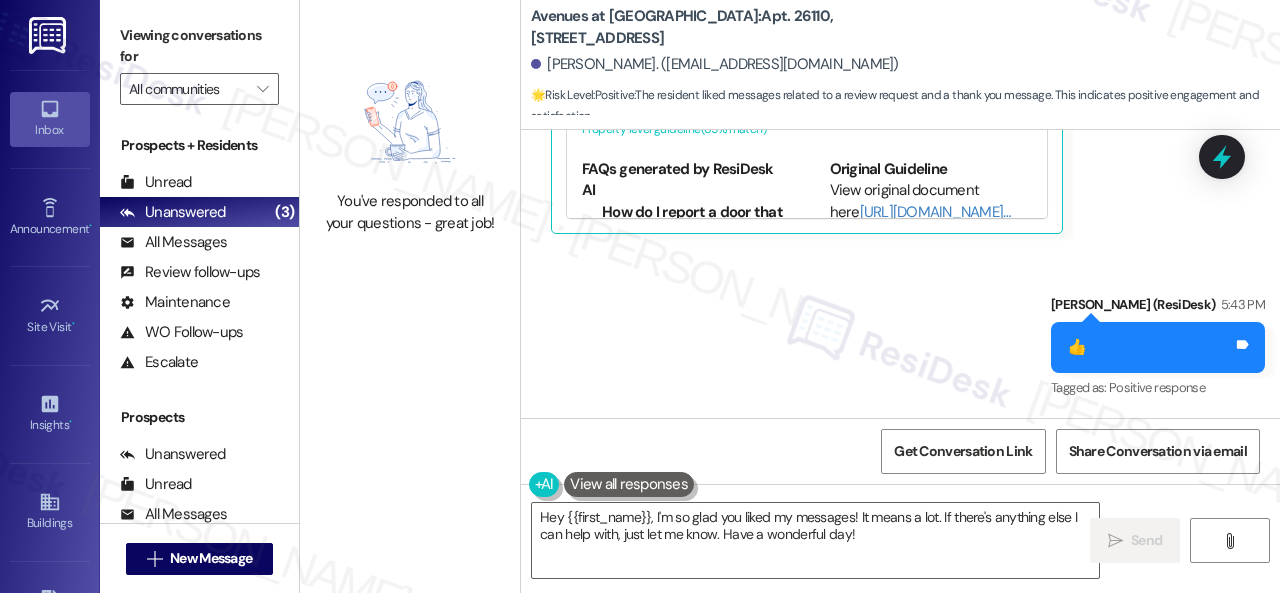 scroll, scrollTop: 2794, scrollLeft: 0, axis: vertical 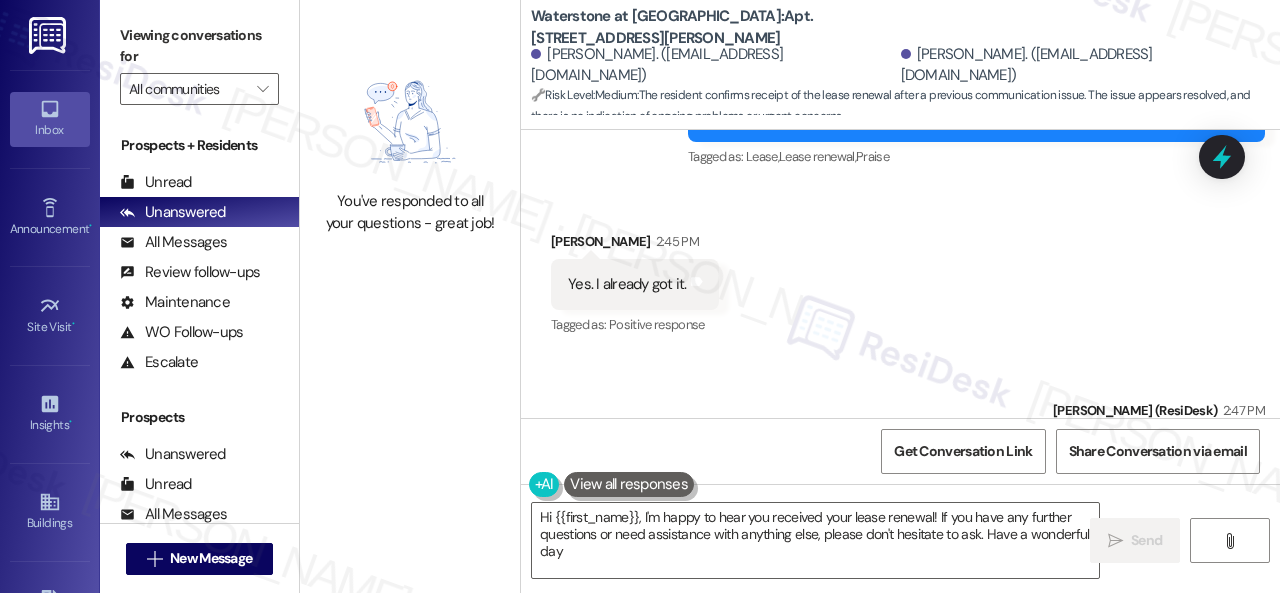 type on "Hi {{first_name}}, I'm happy to hear you received your lease renewal! If you have any further questions or need assistance with anything else, please don't hesitate to ask. Have a wonderful day!" 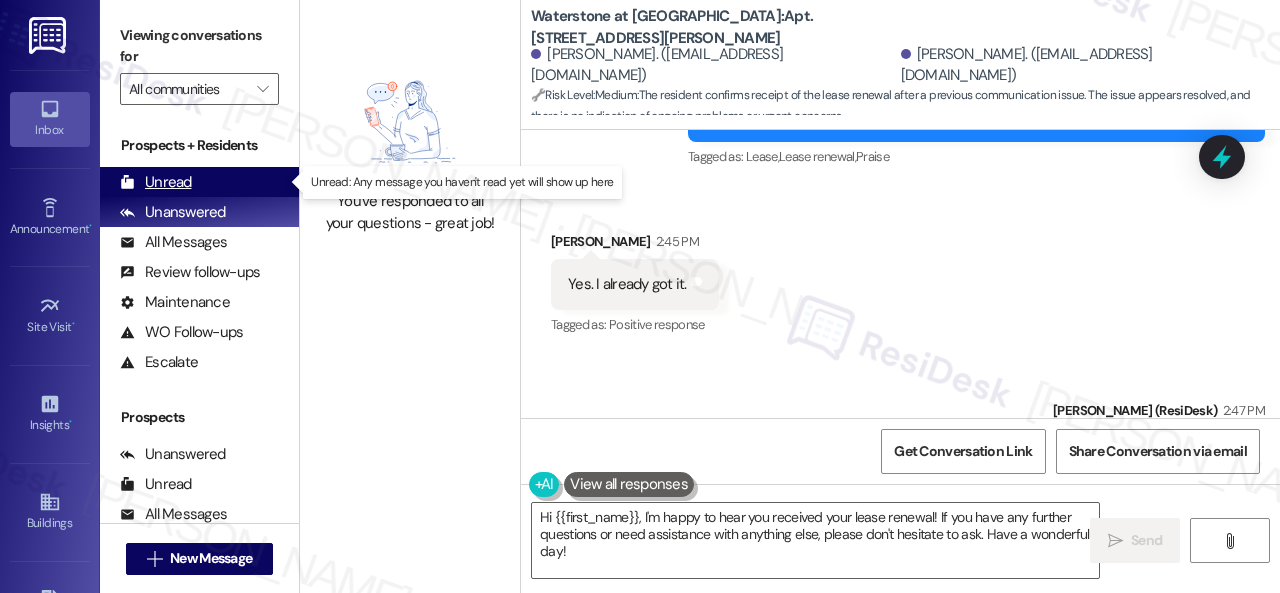 click on "Unread" at bounding box center (156, 182) 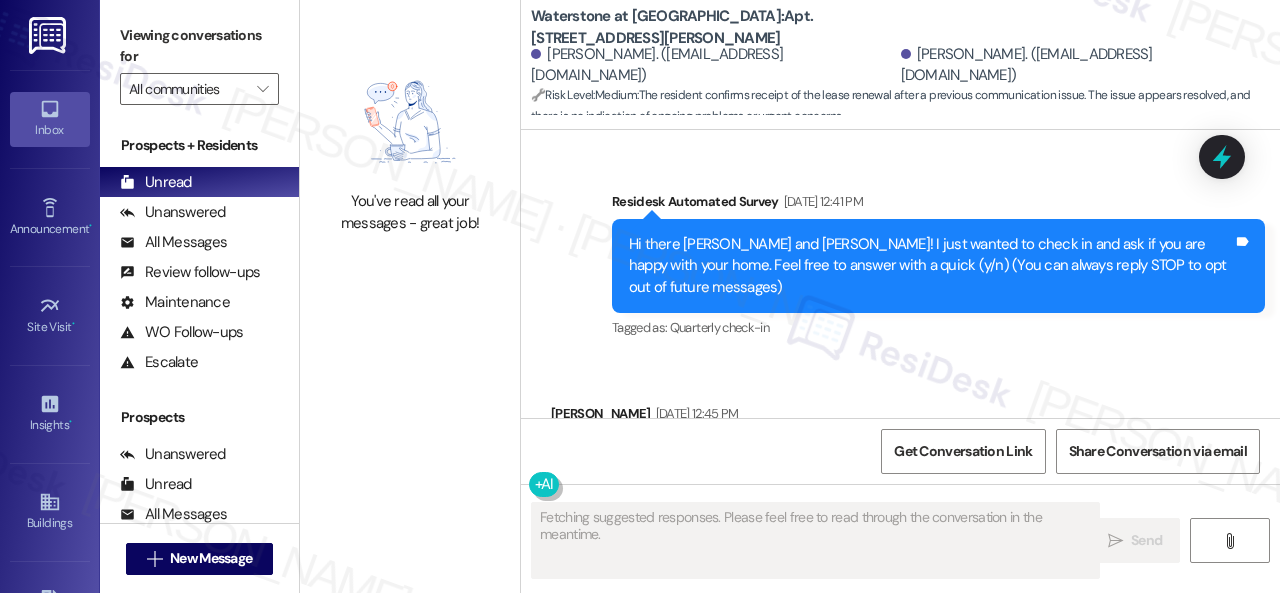 scroll, scrollTop: 30272, scrollLeft: 0, axis: vertical 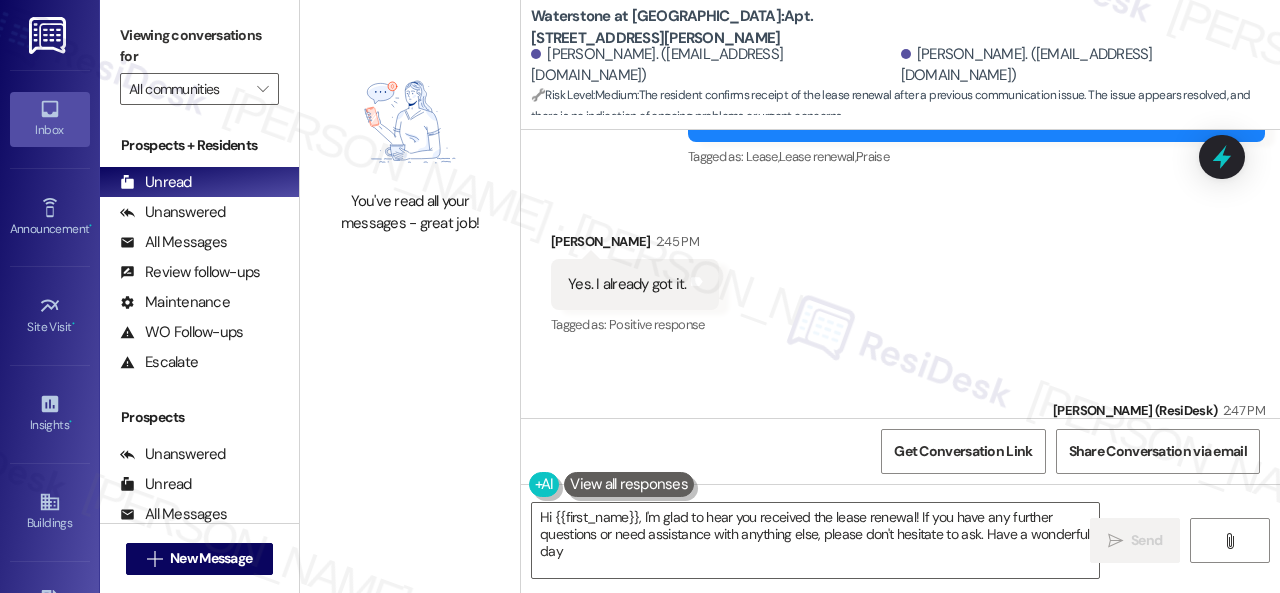 type on "Hi {{first_name}}, I'm glad to hear you received the lease renewal! If you have any further questions or need assistance with anything else, please don't hesitate to ask. Have a wonderful day!" 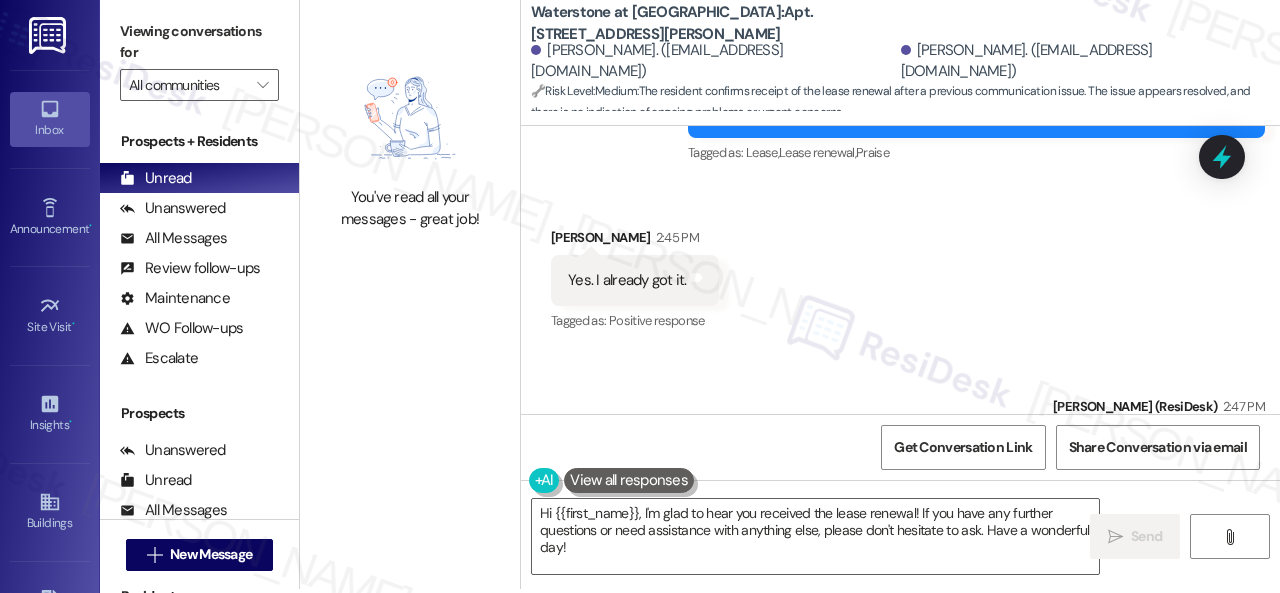 scroll, scrollTop: 6, scrollLeft: 0, axis: vertical 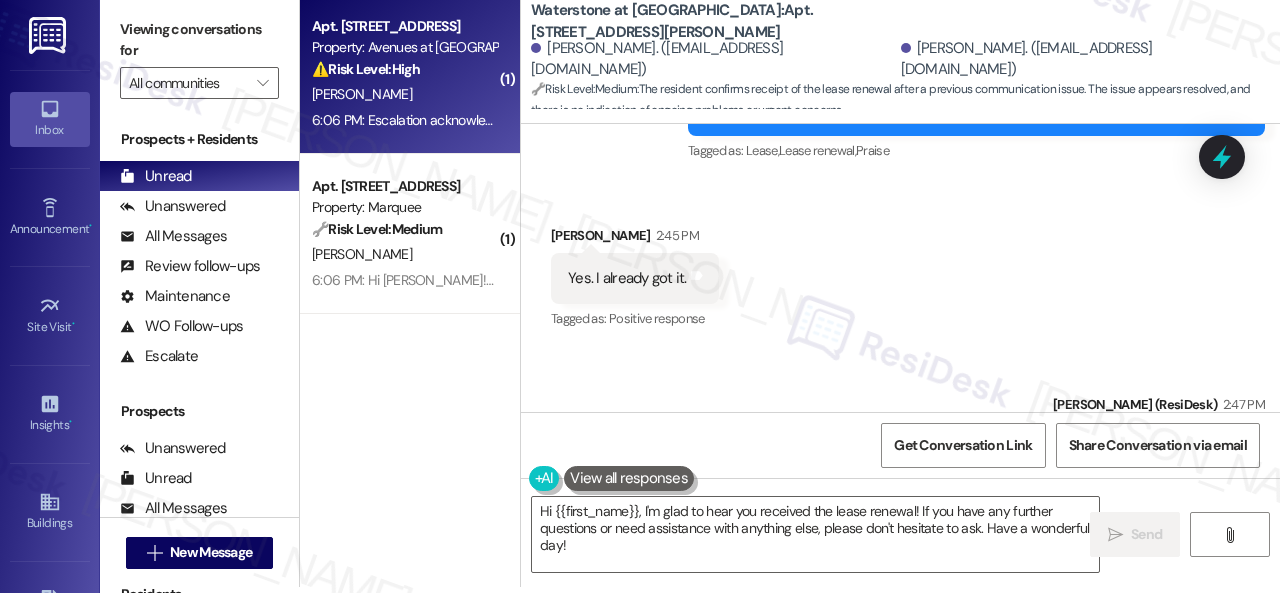 click on "[PERSON_NAME]" at bounding box center [404, 94] 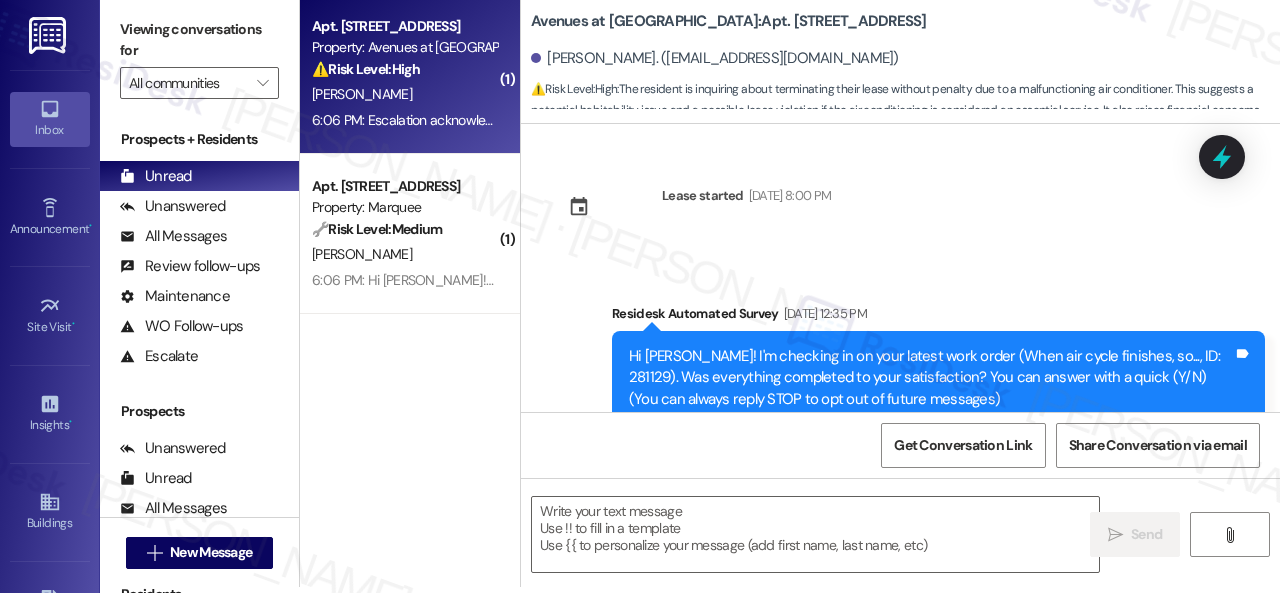 scroll, scrollTop: 0, scrollLeft: 0, axis: both 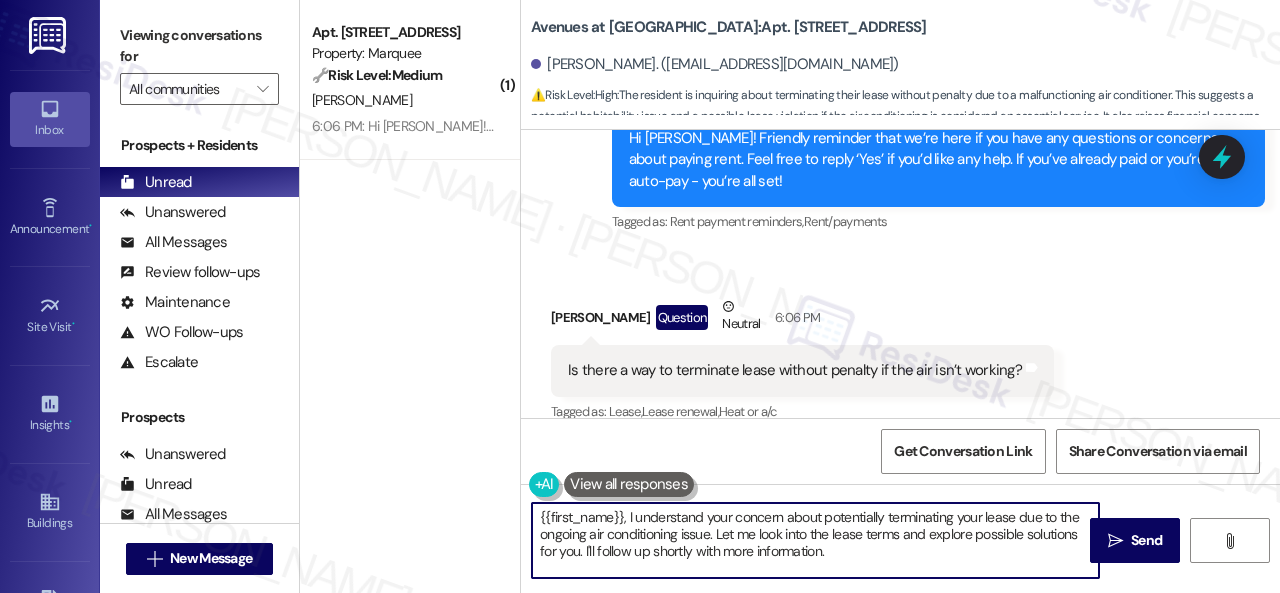 drag, startPoint x: 716, startPoint y: 532, endPoint x: 886, endPoint y: 559, distance: 172.13077 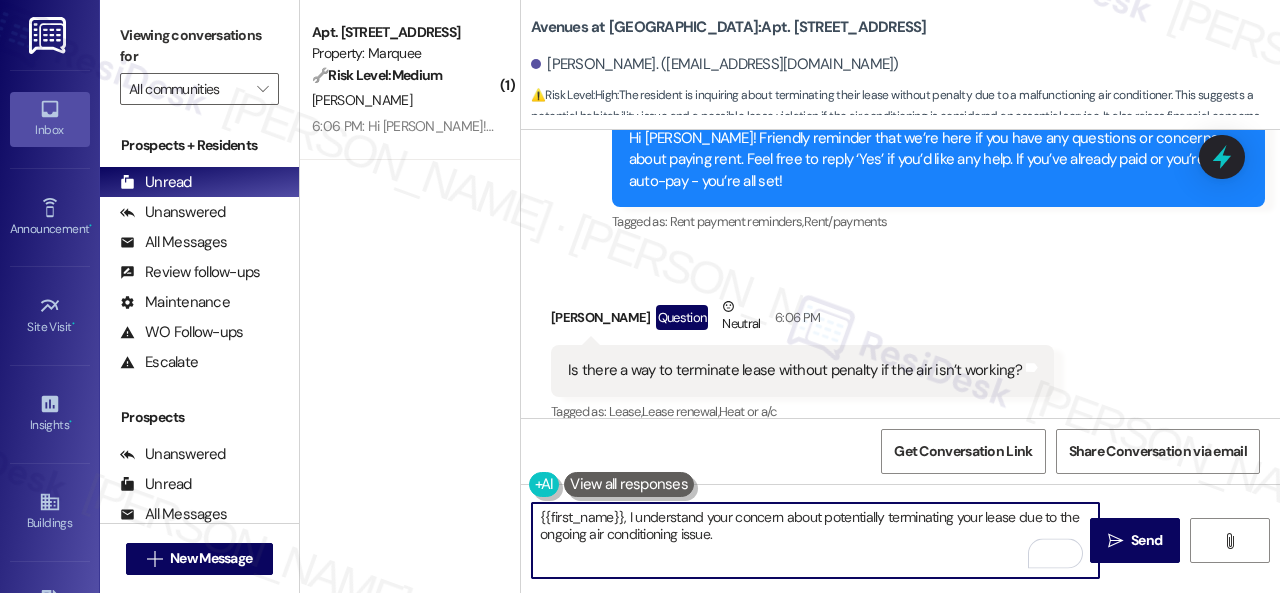 click on "{{first_name}}, I understand your concern about potentially terminating your lease due to the ongoing air conditioning issue." at bounding box center (815, 540) 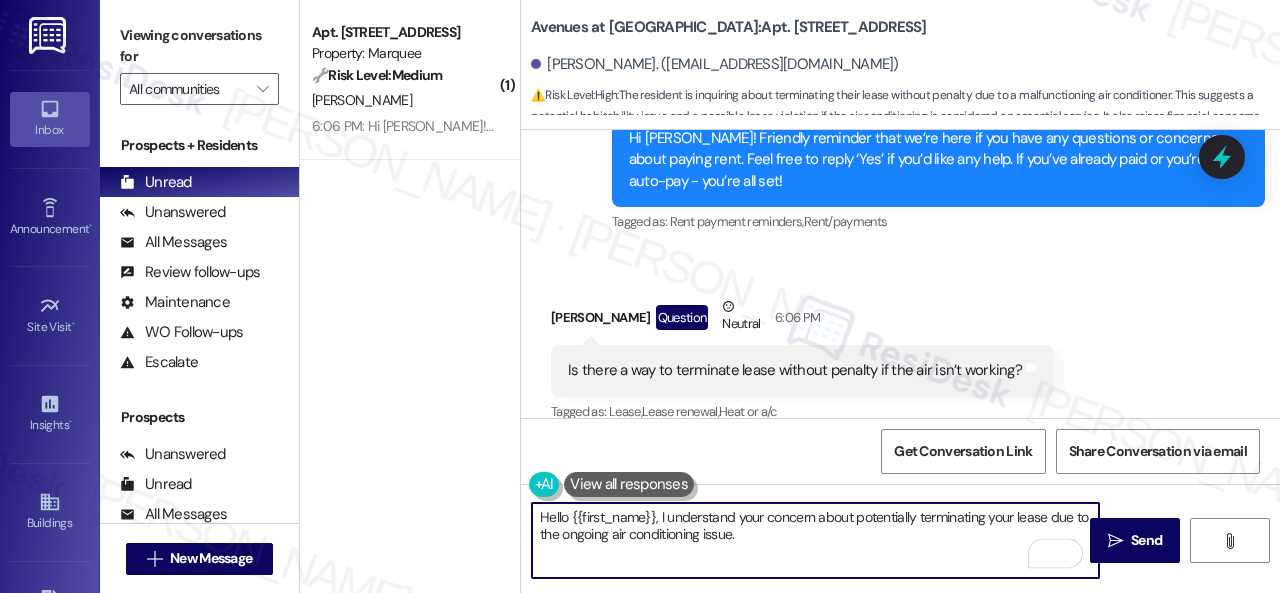 click on "Hello {{first_name}}, I understand your concern about potentially terminating your lease due to the ongoing air conditioning issue." at bounding box center [815, 540] 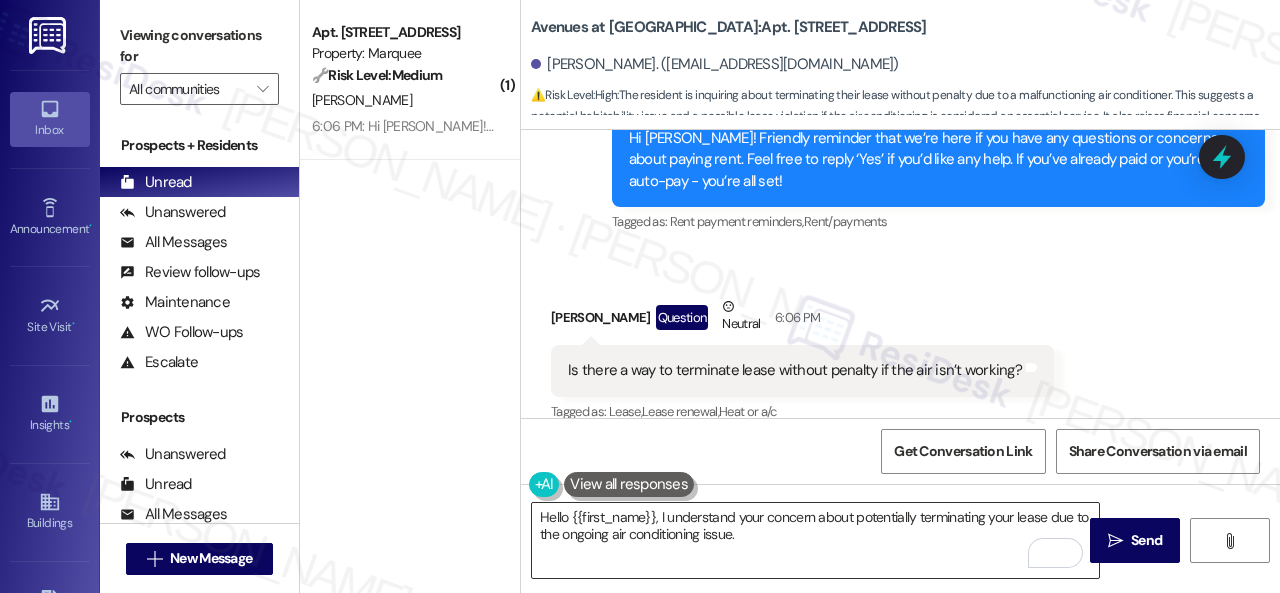click on "Hello {{first_name}}, I understand your concern about potentially terminating your lease due to the ongoing air conditioning issue." at bounding box center [815, 540] 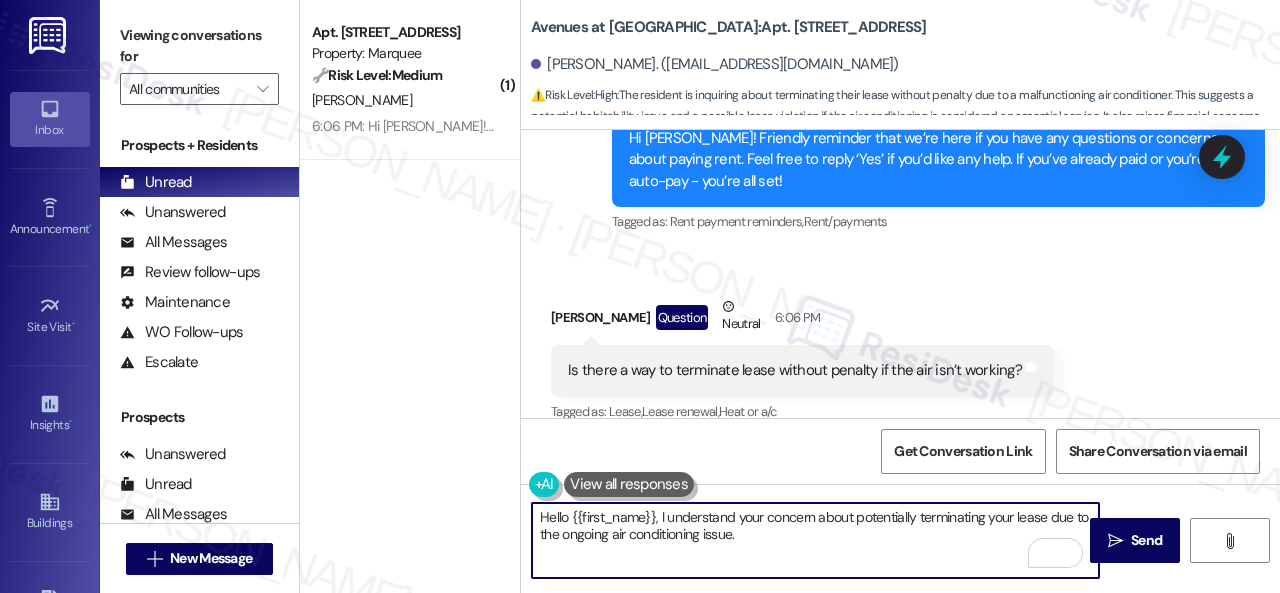 drag, startPoint x: 858, startPoint y: 522, endPoint x: 770, endPoint y: 535, distance: 88.95505 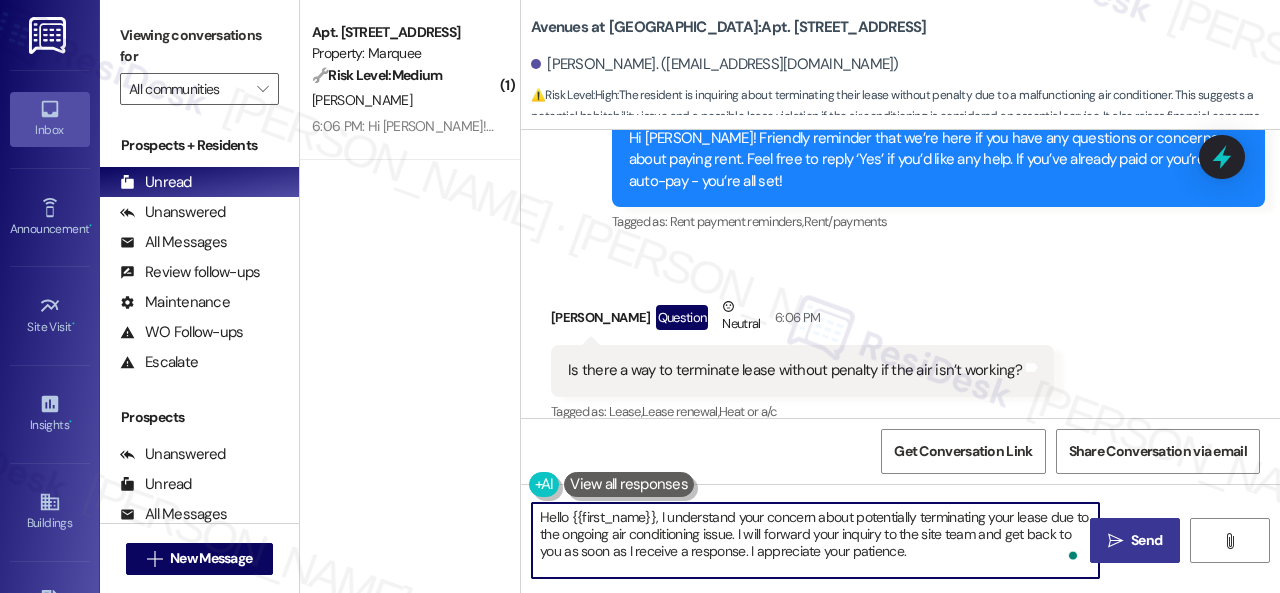 type on "Hello {{first_name}}, I understand your concern about potentially terminating your lease due to the ongoing air conditioning issue. I will forward your inquiry to the site team and get back to you as soon as I receive a response. I appreciate your patience." 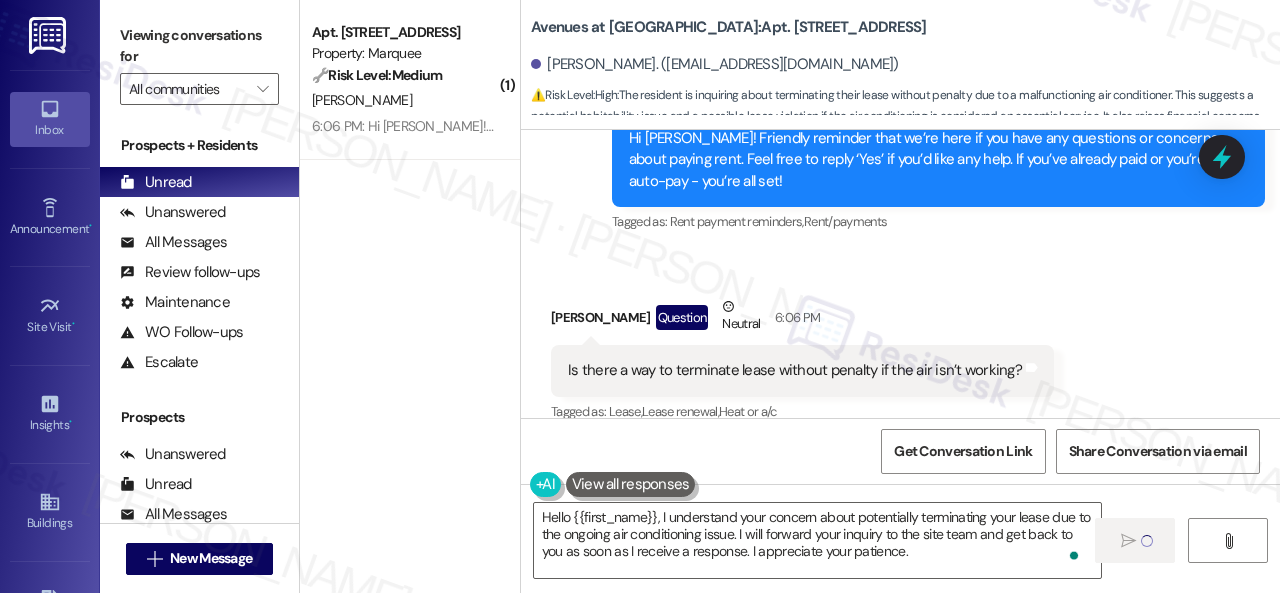 type 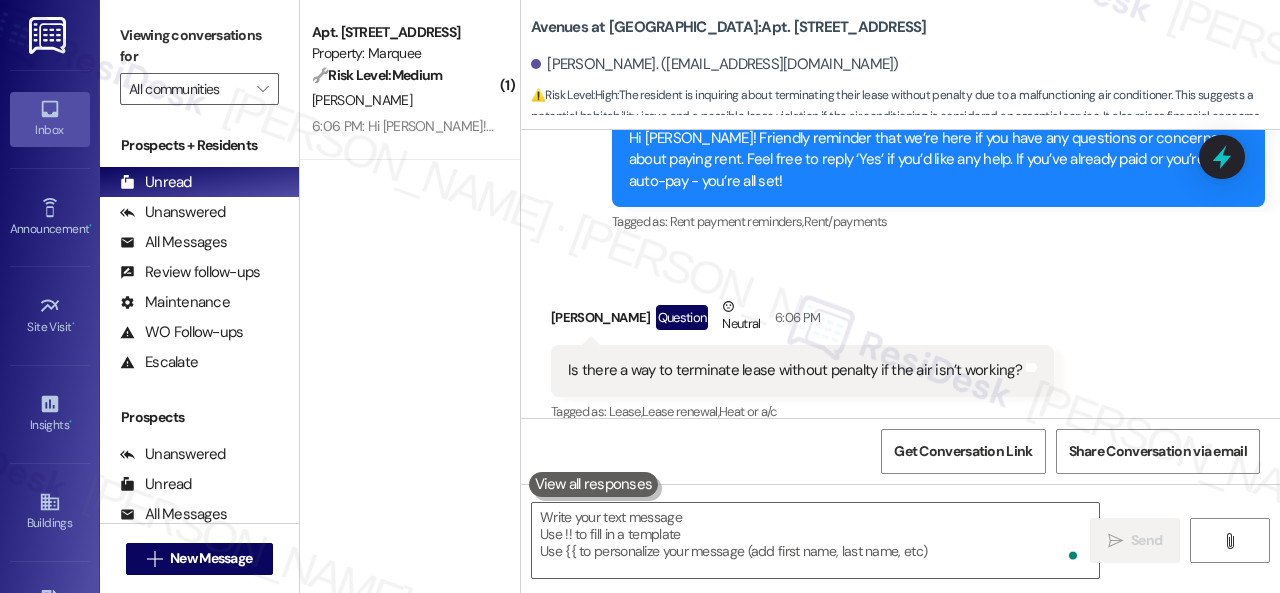 scroll, scrollTop: 522, scrollLeft: 0, axis: vertical 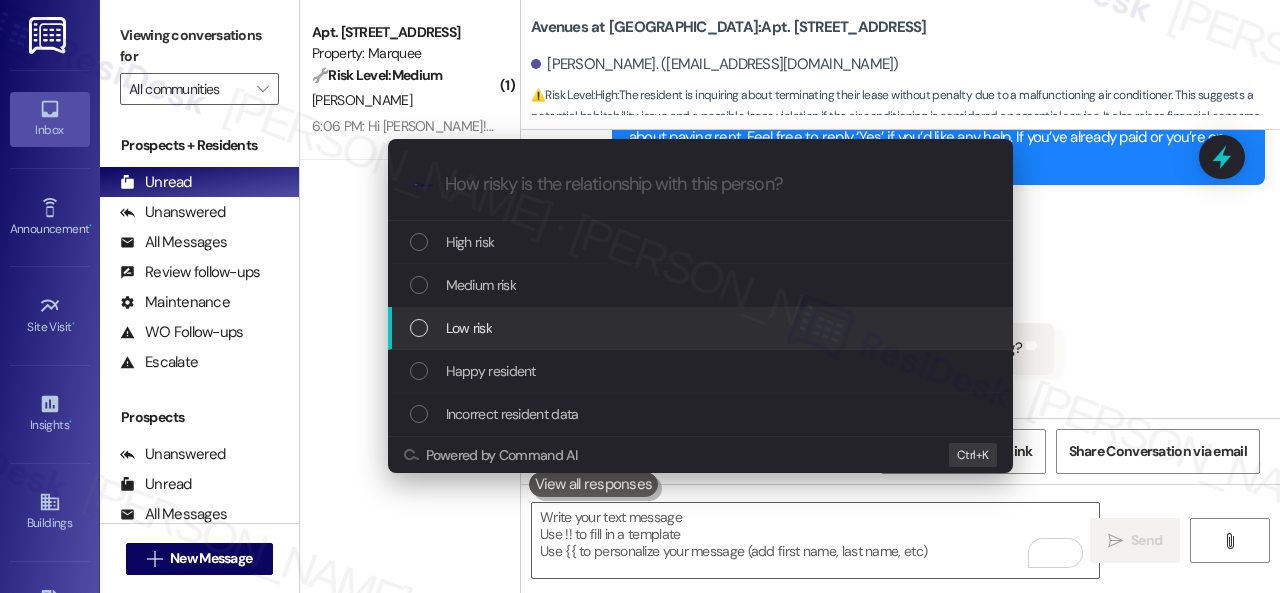 click on "Low risk" at bounding box center [700, 328] 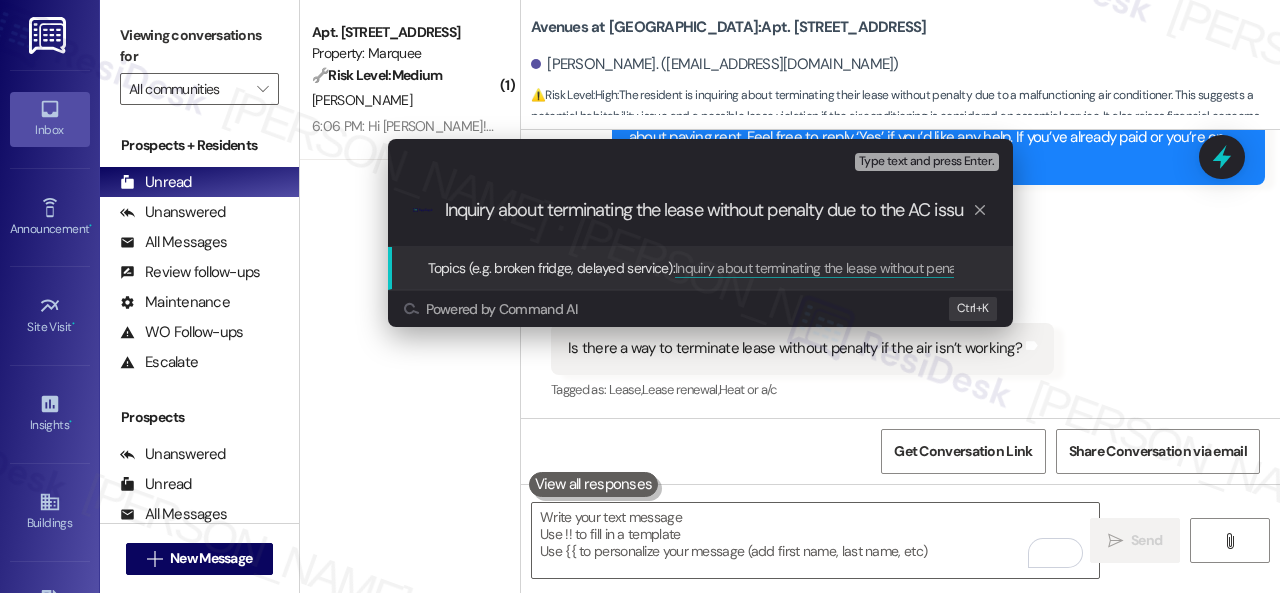 scroll, scrollTop: 0, scrollLeft: 0, axis: both 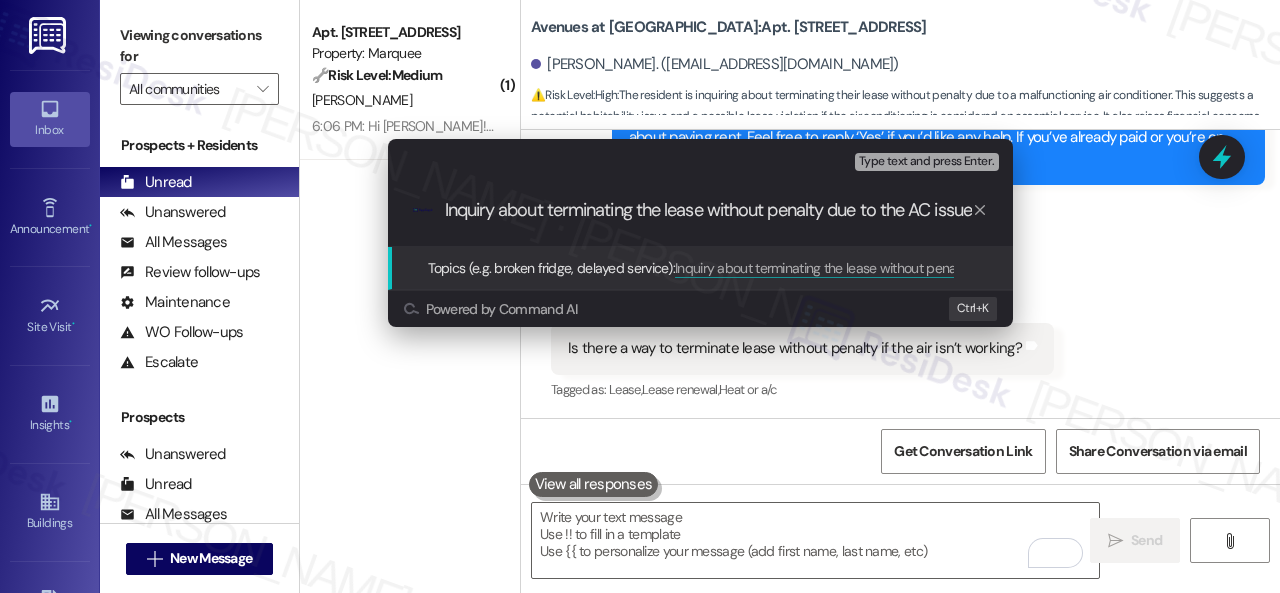 type on "Inquiry about terminating the lease without penalty due to the AC issue." 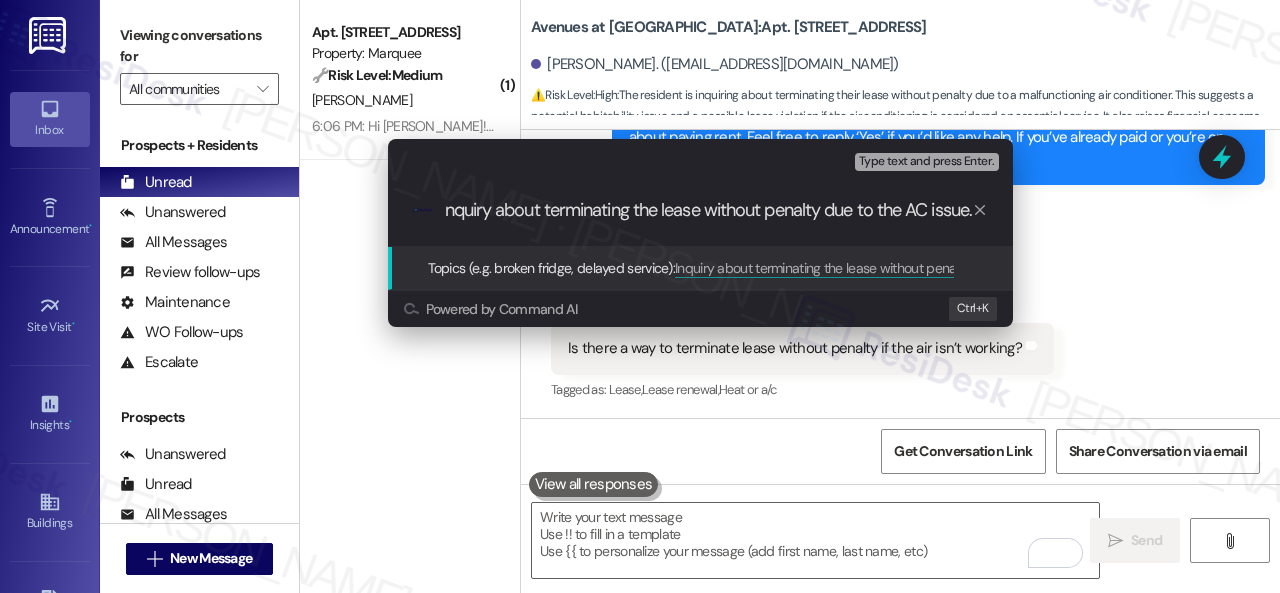 scroll, scrollTop: 0, scrollLeft: 13, axis: horizontal 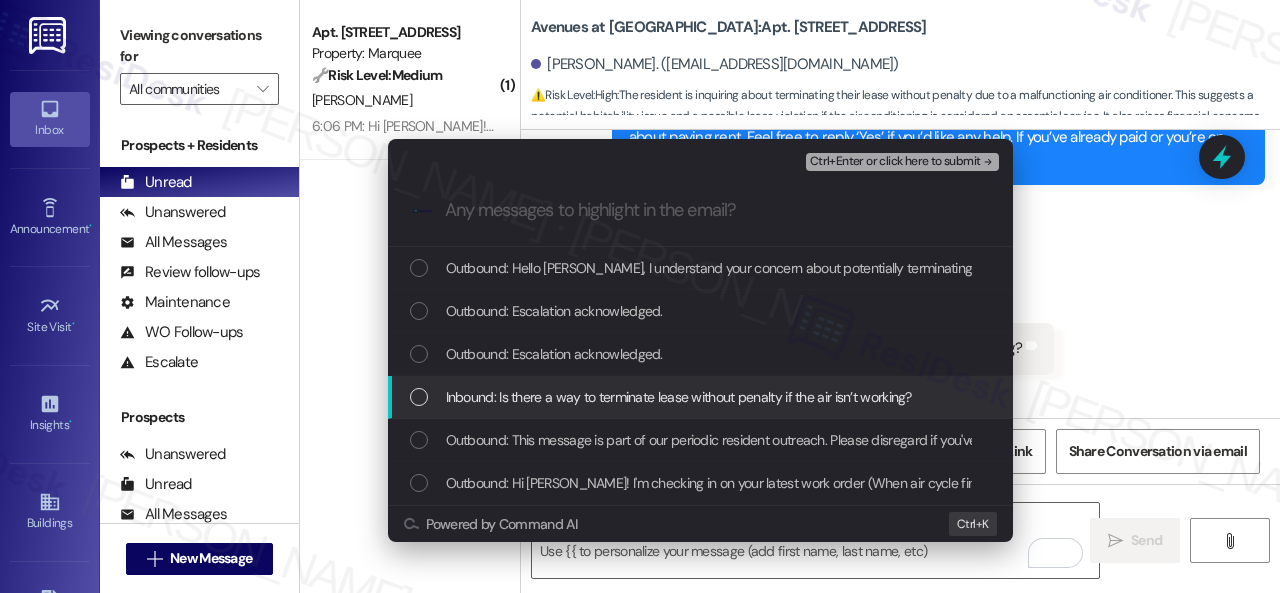 click on "Inbound: Is there a way to terminate lease without penalty if the air isn’t working?" at bounding box center [679, 397] 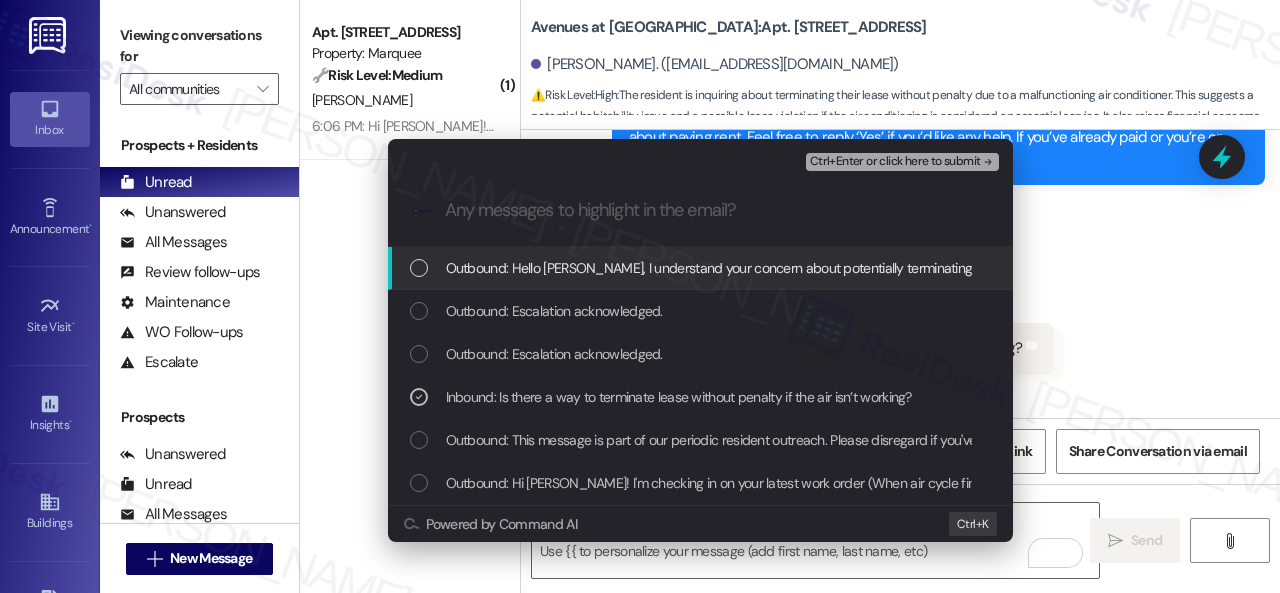 click on "Ctrl+Enter or click here to submit" at bounding box center [895, 162] 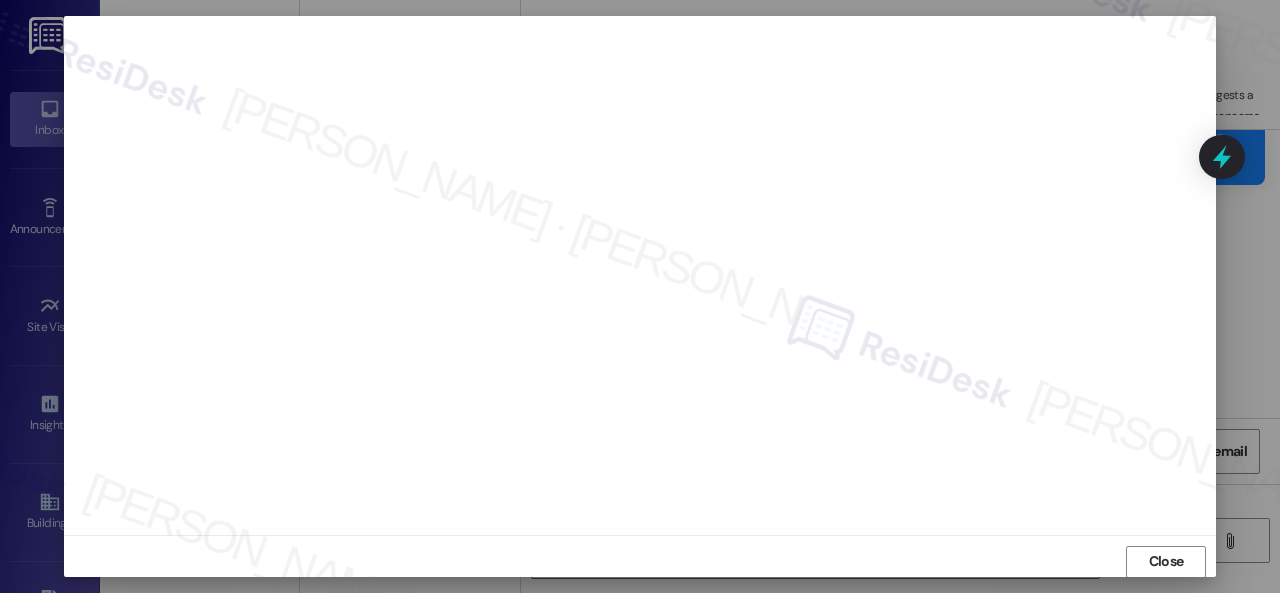 scroll, scrollTop: 25, scrollLeft: 0, axis: vertical 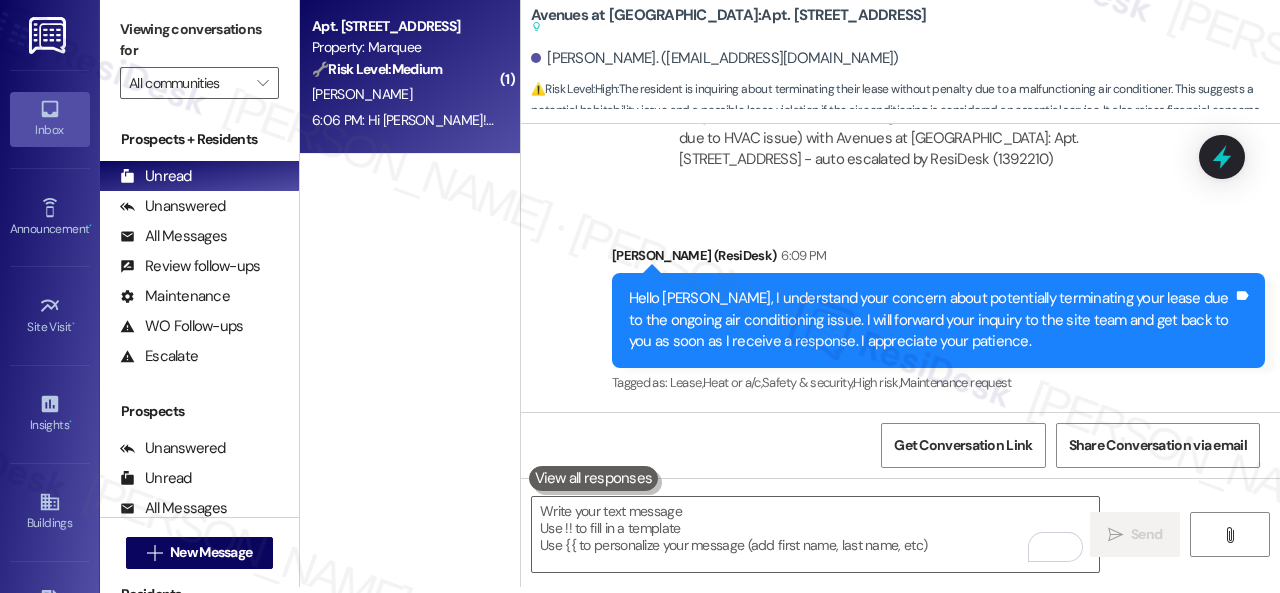 click on "[PERSON_NAME]" at bounding box center [404, 94] 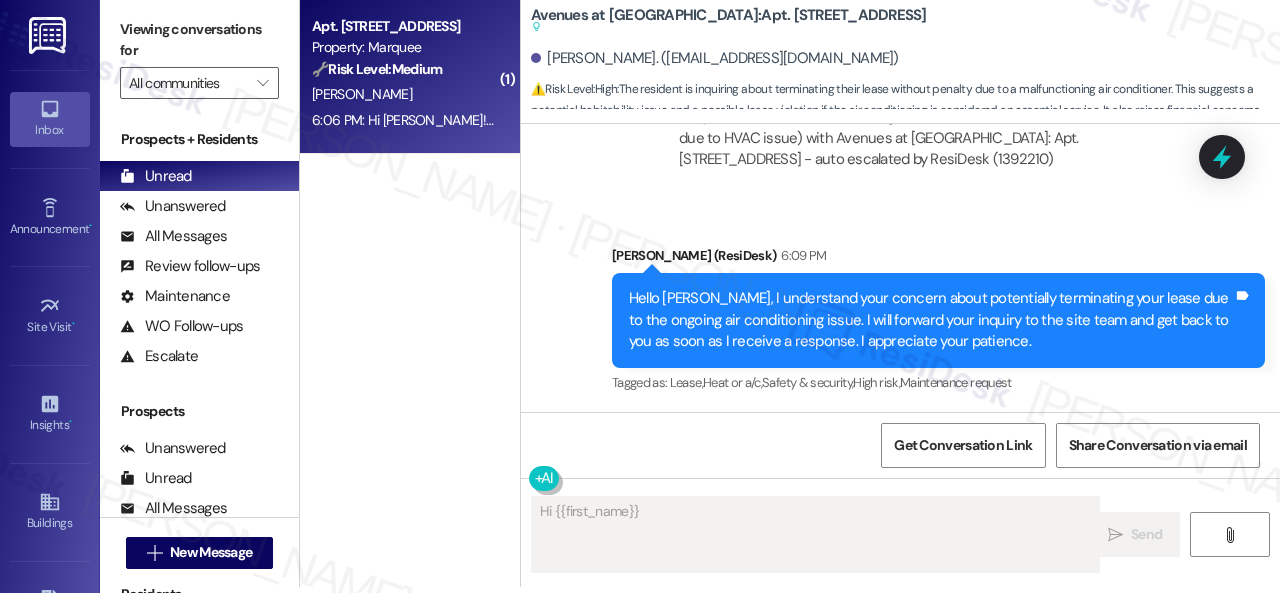 scroll, scrollTop: 16, scrollLeft: 0, axis: vertical 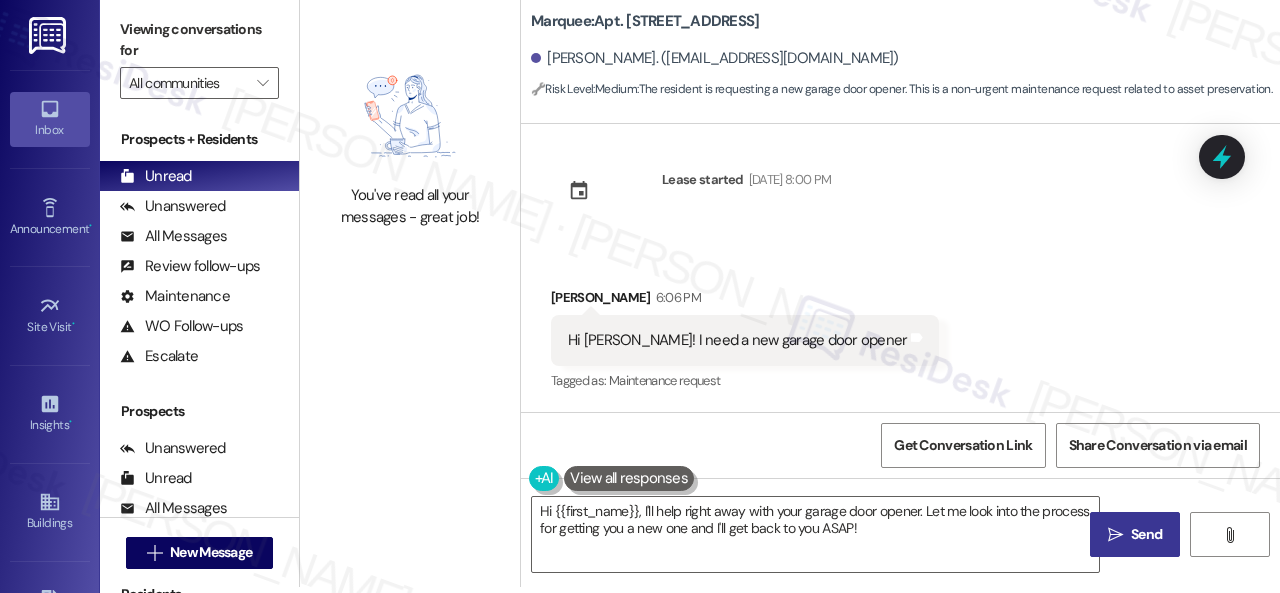 click on "Lease started Jun 30, 2025 at 8:00 PM Received via SMS Annika Leafblad 6:06 PM Hi Sarah! I need a new garage door opener Tags and notes Tagged as:   Maintenance request Click to highlight conversations about Maintenance request" at bounding box center (900, 268) 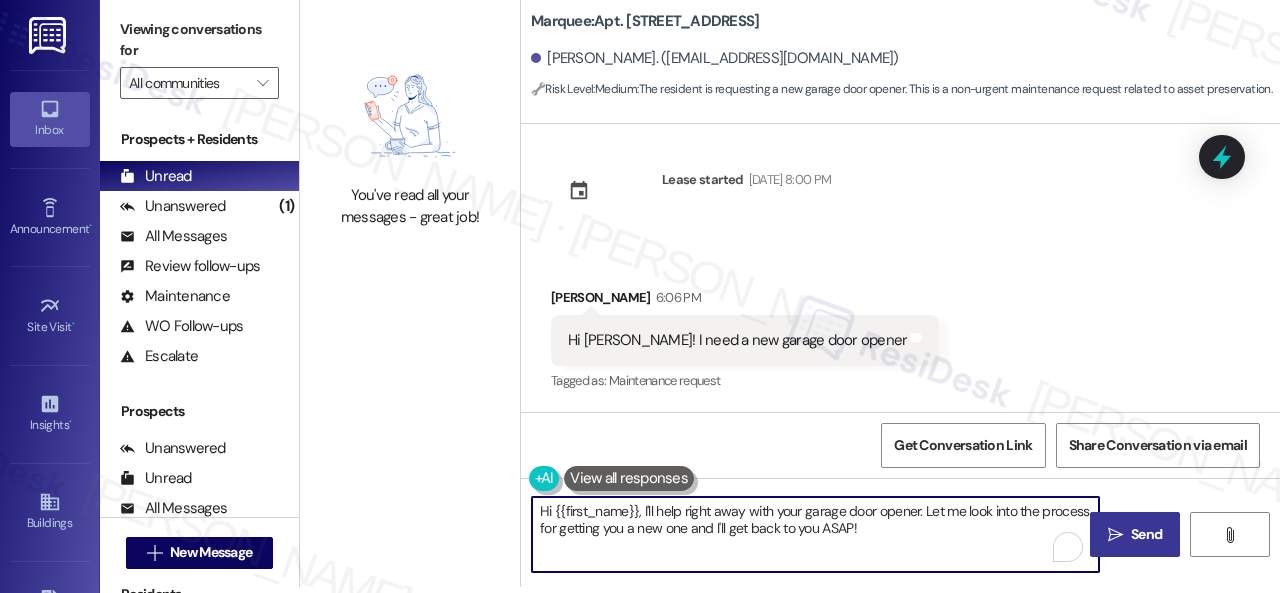 drag, startPoint x: 642, startPoint y: 511, endPoint x: 945, endPoint y: 527, distance: 303.42215 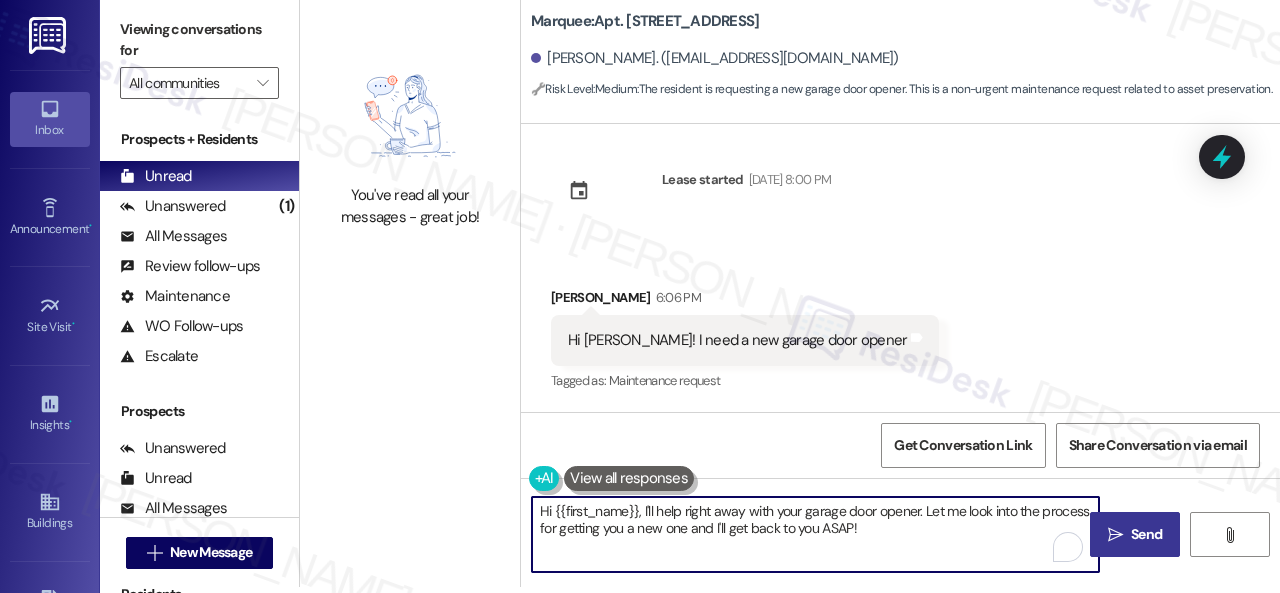 click on "Hi {{first_name}}, I'll help right away with your garage door opener. Let me look into the process for getting you a new one and I'll get back to you ASAP!" at bounding box center [815, 534] 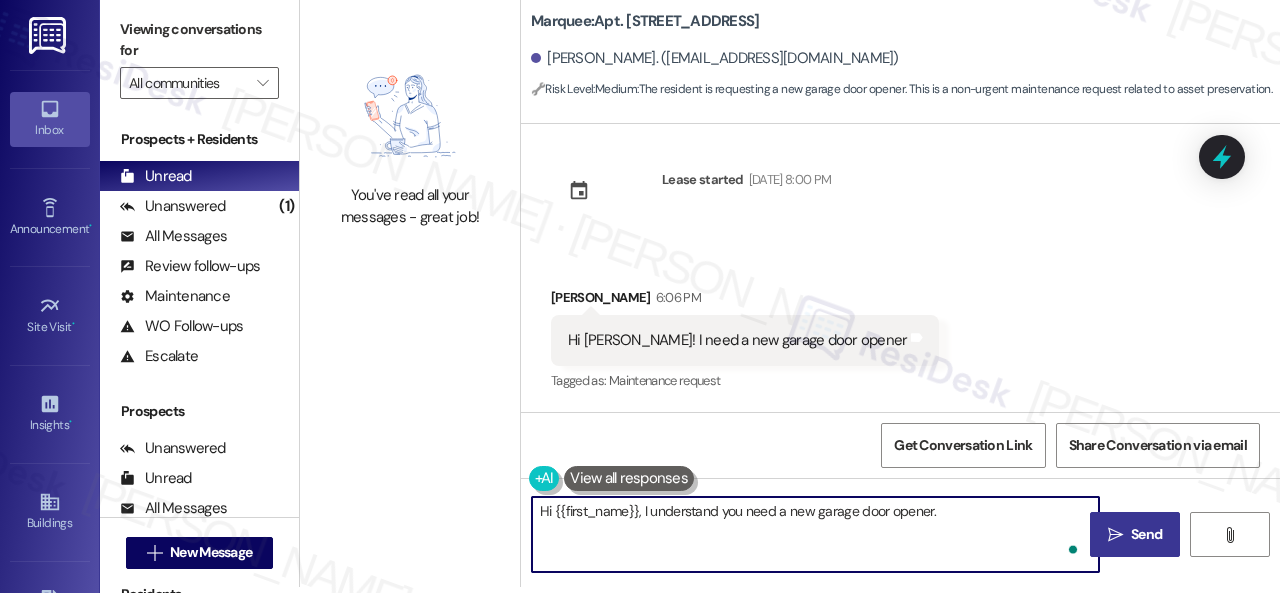 paste on "Is there a work order for the issue already? If so, may I have the work order number to follow up with the site team? If not yet, I'll be happy to submit it on your behalf. Please provide more detailed information about the problem. Any specific details or photos would be helpful.
Note: Due to limited availability, our maintenance team isn't able to call or schedule visits in advance. By submitting a work order, you're permitting them to enter your apartment, even if you're not home. If any children may be alone during the visit, please let me know so we can inform the team." 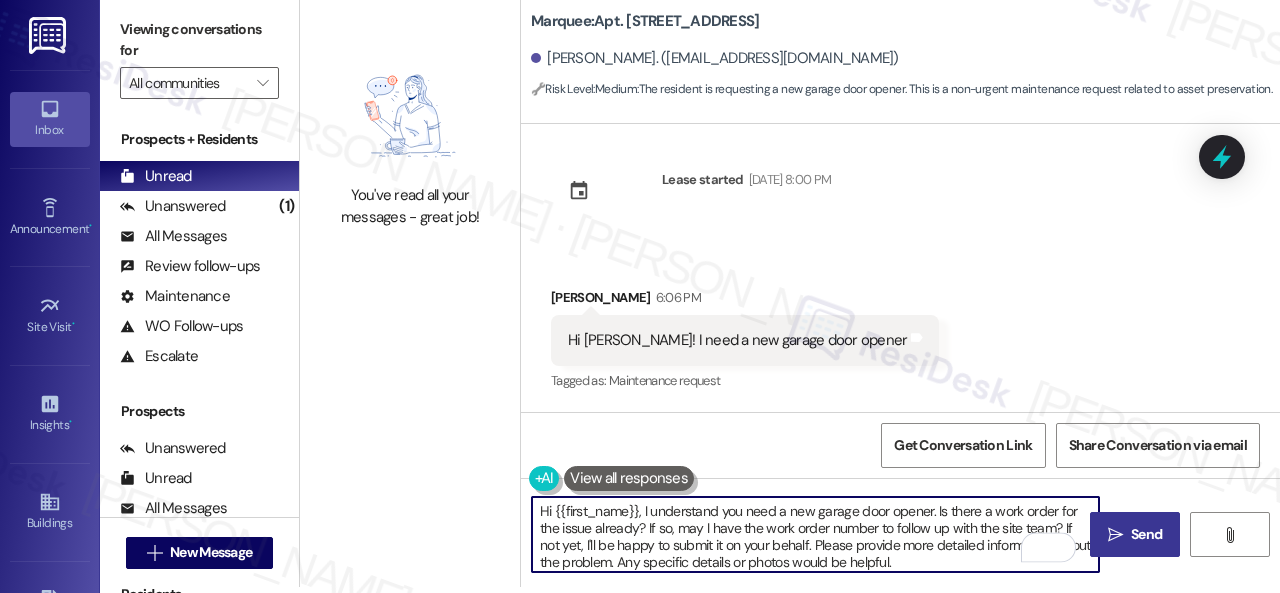 scroll, scrollTop: 84, scrollLeft: 0, axis: vertical 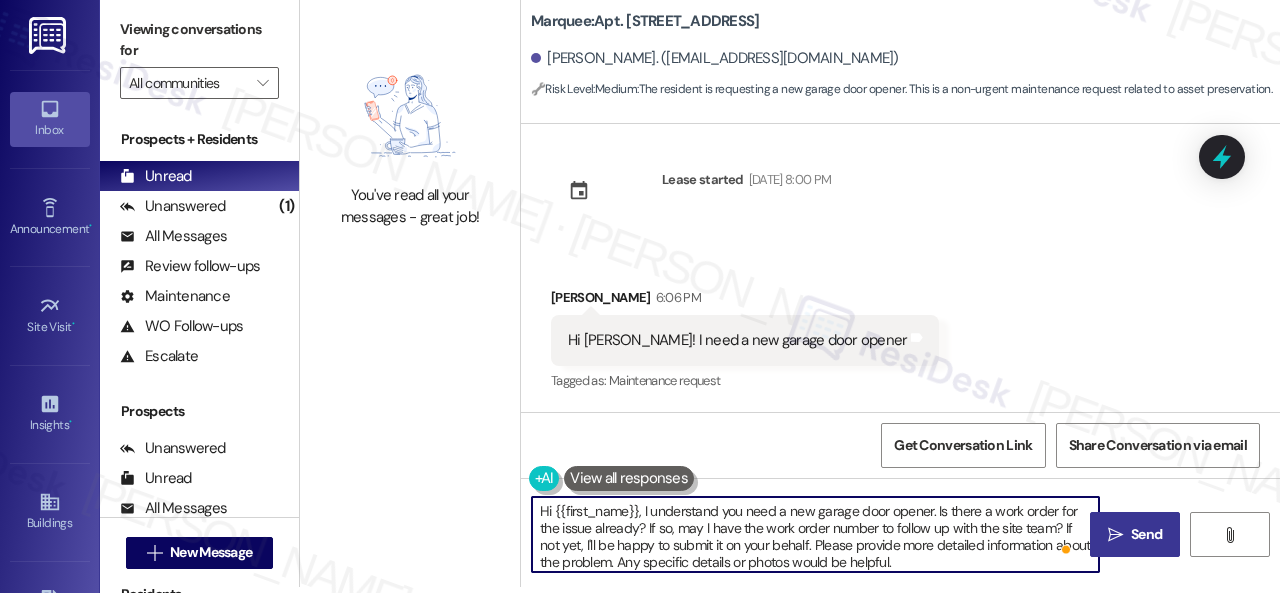 type on "Hi {{first_name}}, I understand you need a new garage door opener. Is there a work order for the issue already? If so, may I have the work order number to follow up with the site team? If not yet, I'll be happy to submit it on your behalf. Please provide more detailed information about the problem. Any specific details or photos would be helpful.
Note: Due to limited availability, our maintenance team isn't able to call or schedule visits in advance. By submitting a work order, you're permitting them to enter your apartment, even if you're not home. If any children may be alone during the visit, please let me know so we can inform the team." 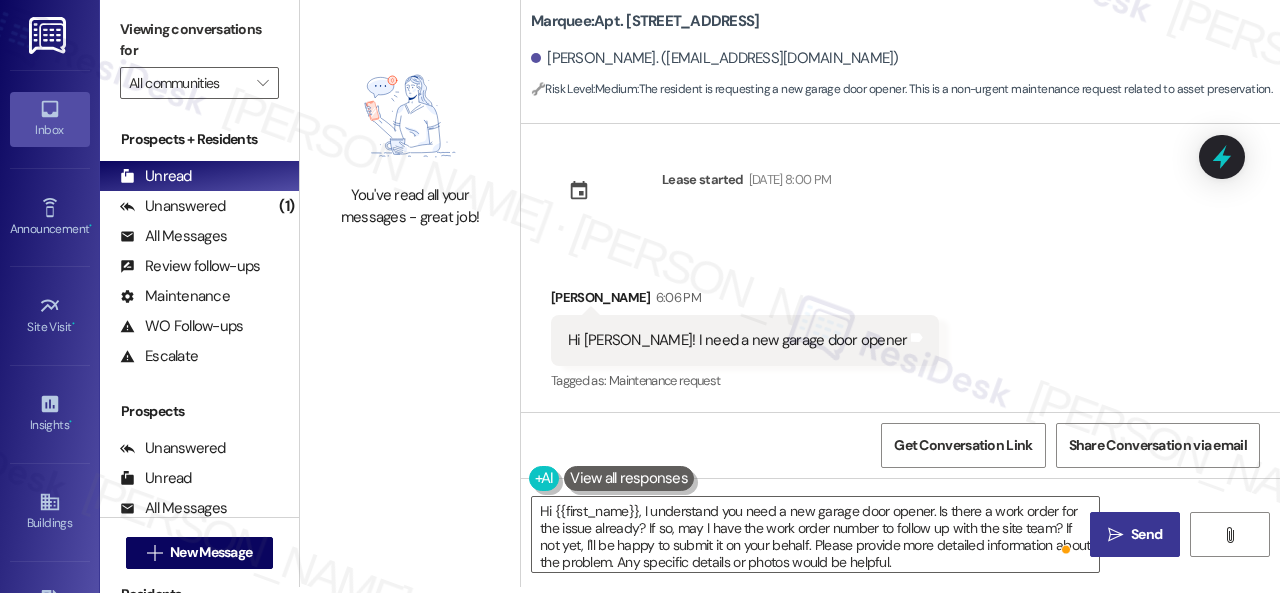 click on " Send" at bounding box center [1135, 534] 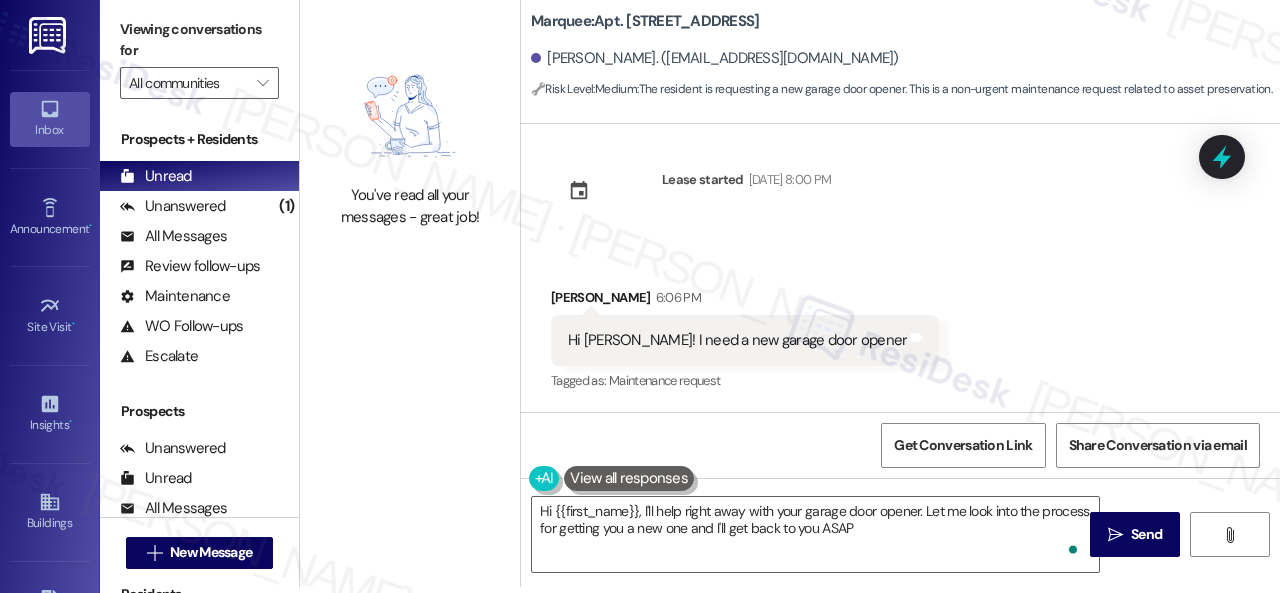 type on "Hi {{first_name}}, I'll help right away with your garage door opener. Let me look into the process for getting you a new one and I'll get back to you ASAP!" 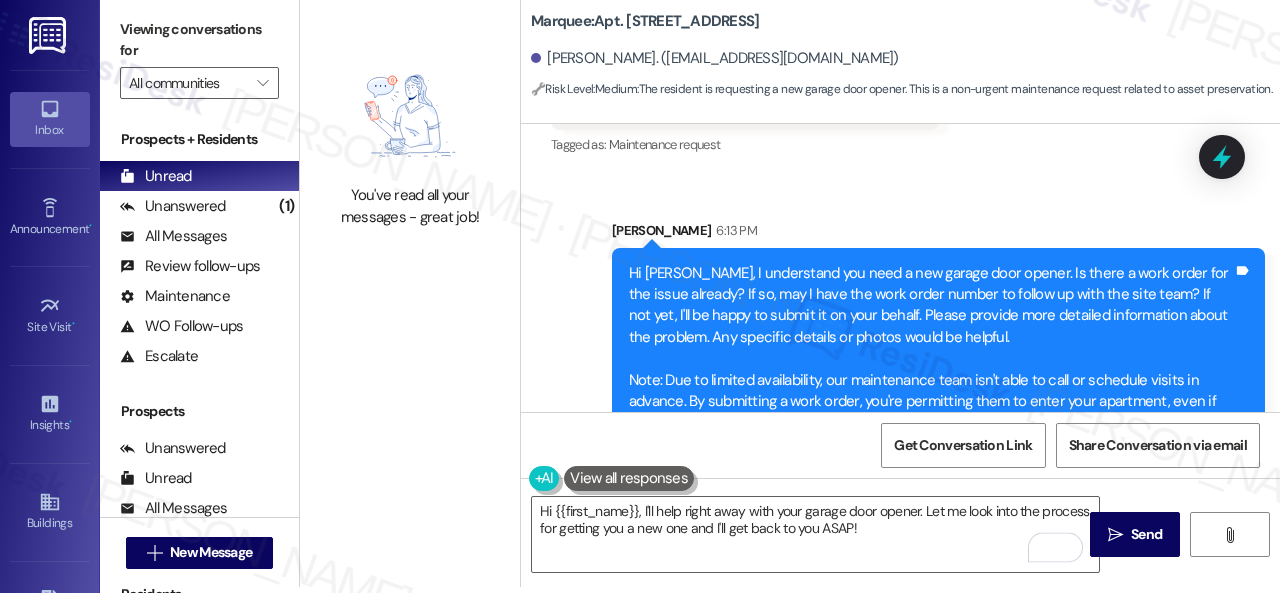 scroll, scrollTop: 316, scrollLeft: 0, axis: vertical 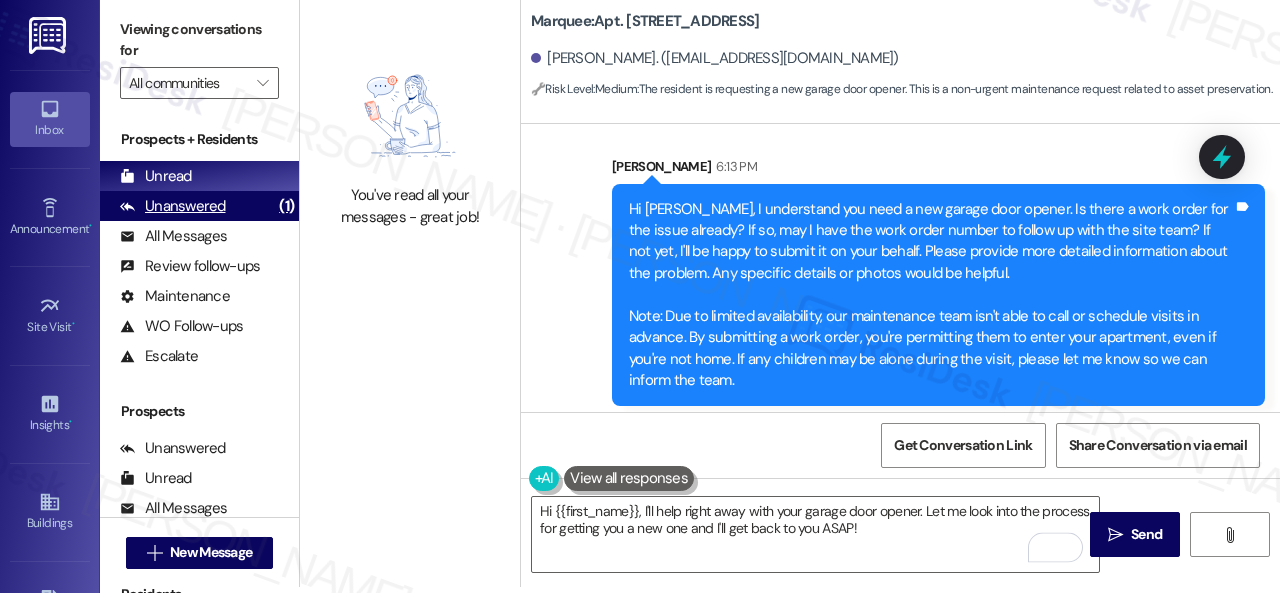 click on "Unanswered" at bounding box center (173, 206) 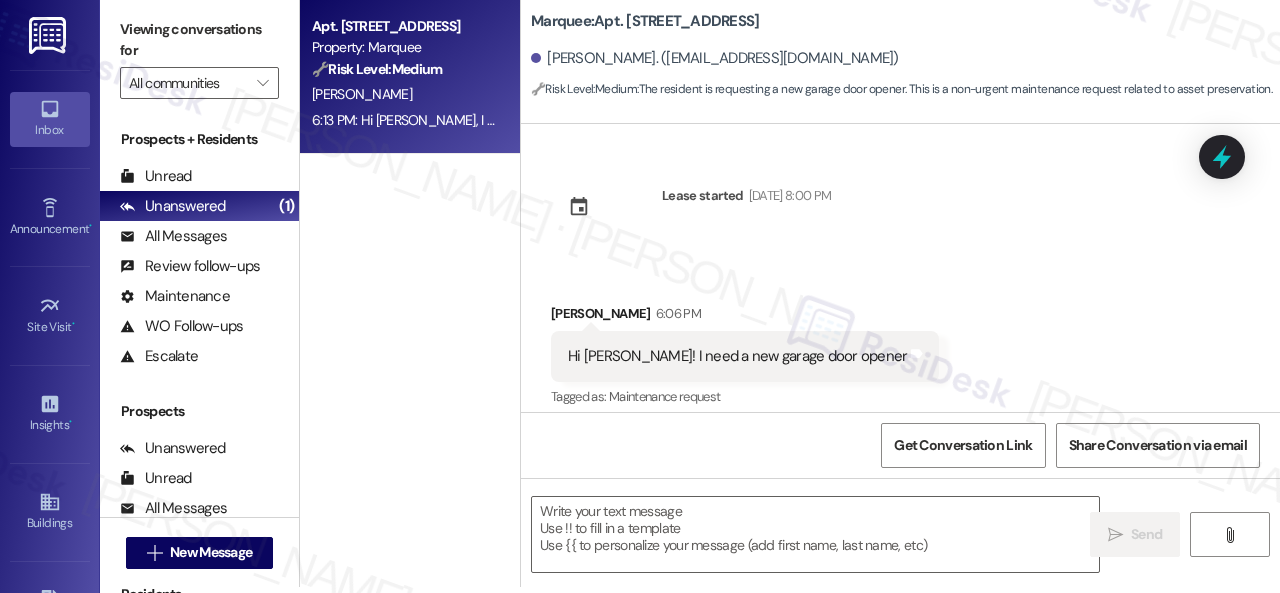 scroll, scrollTop: 0, scrollLeft: 0, axis: both 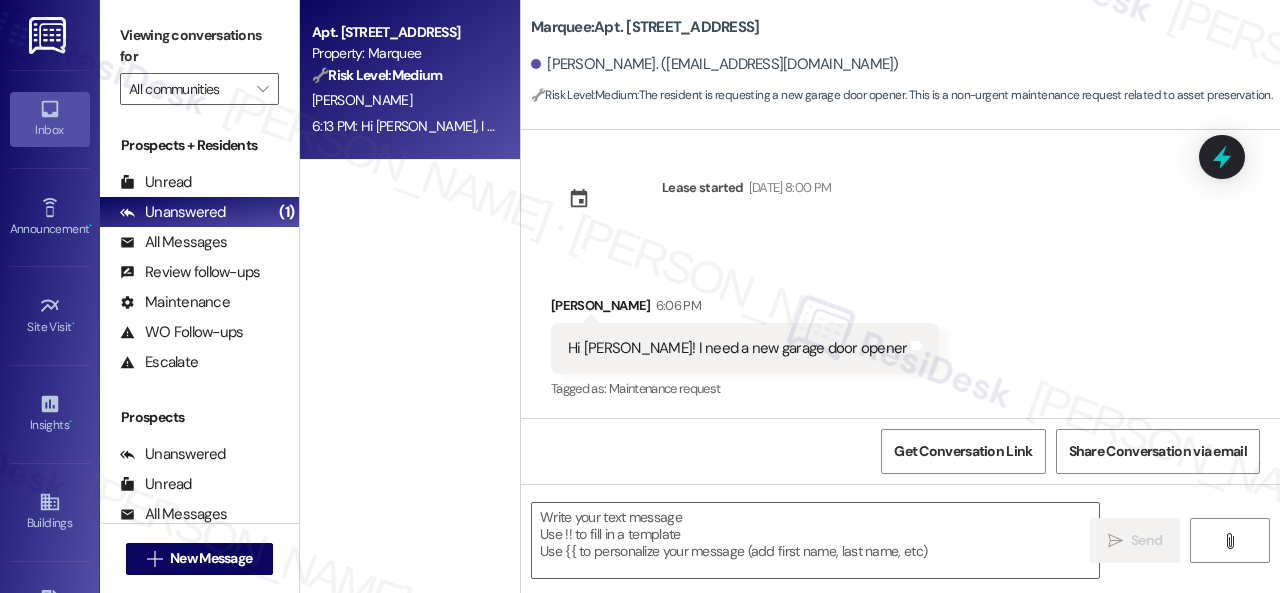 type on "Fetching suggested responses. Please feel free to read through the conversation in the meantime." 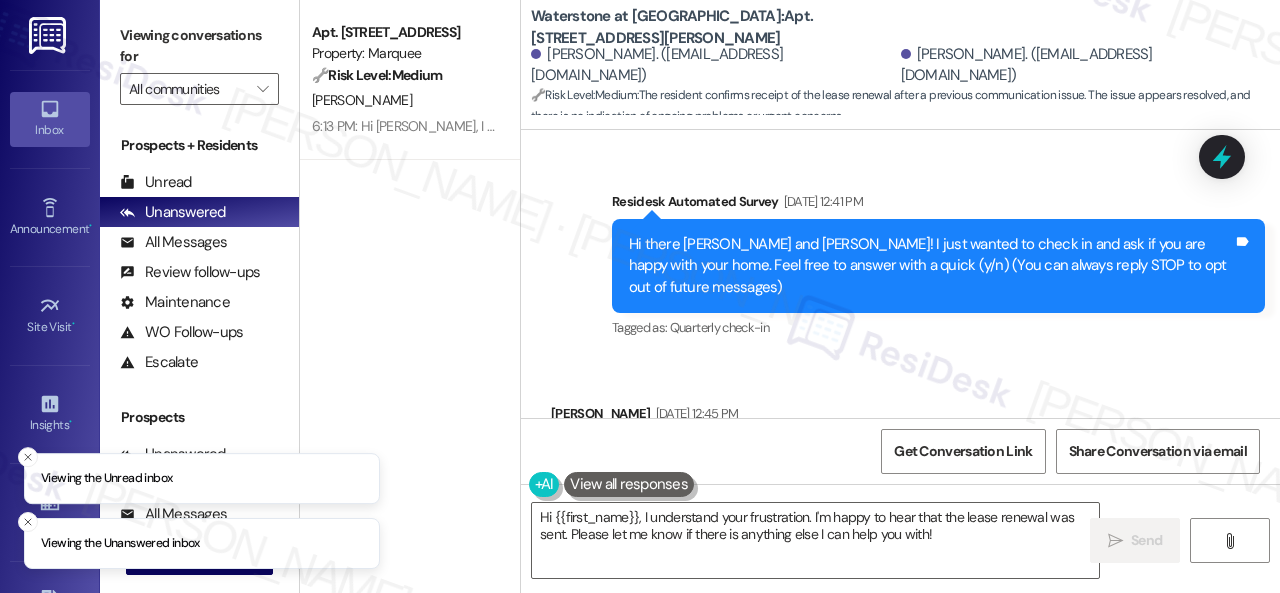 scroll, scrollTop: 0, scrollLeft: 0, axis: both 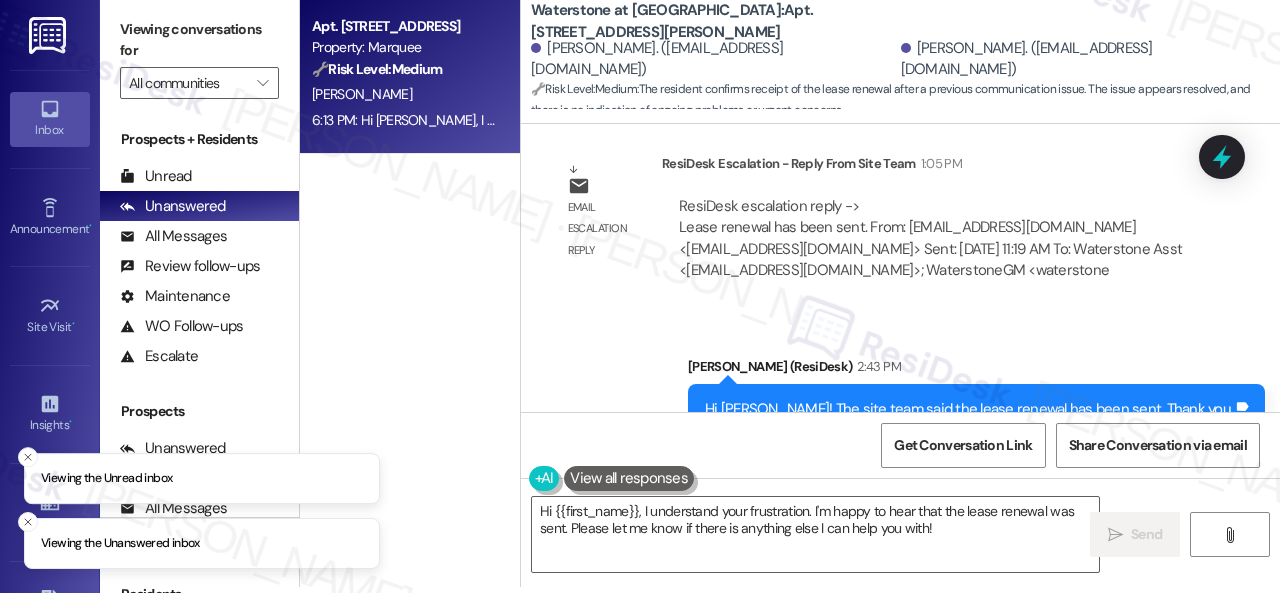 click on "[PERSON_NAME]" at bounding box center (404, 94) 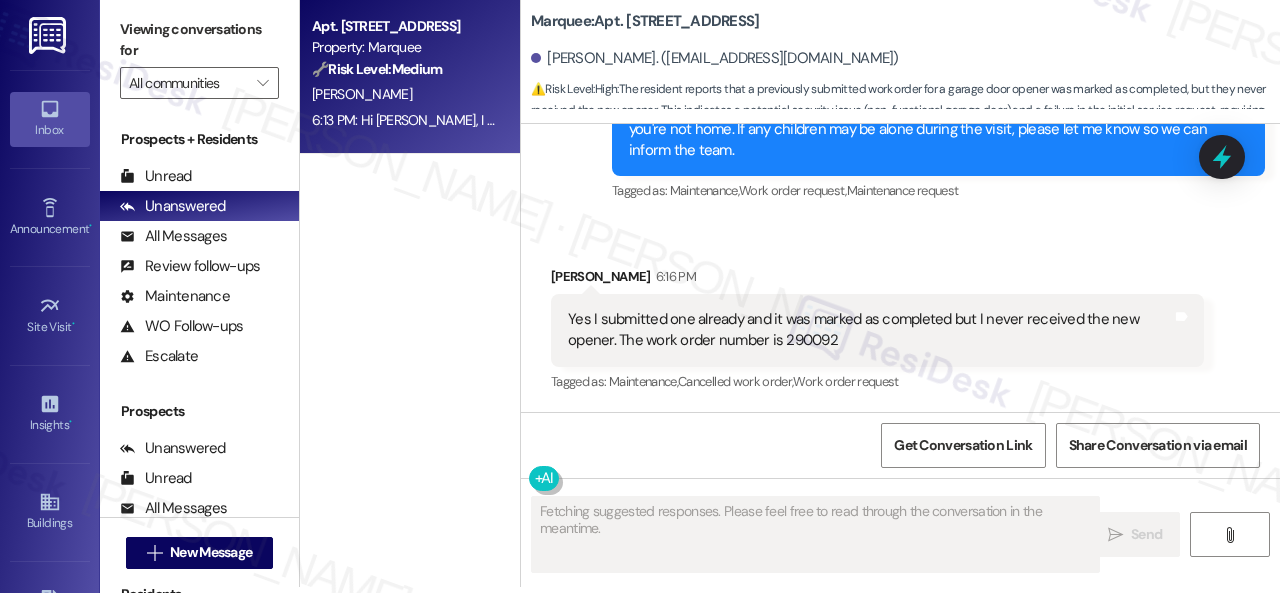 scroll, scrollTop: 546, scrollLeft: 0, axis: vertical 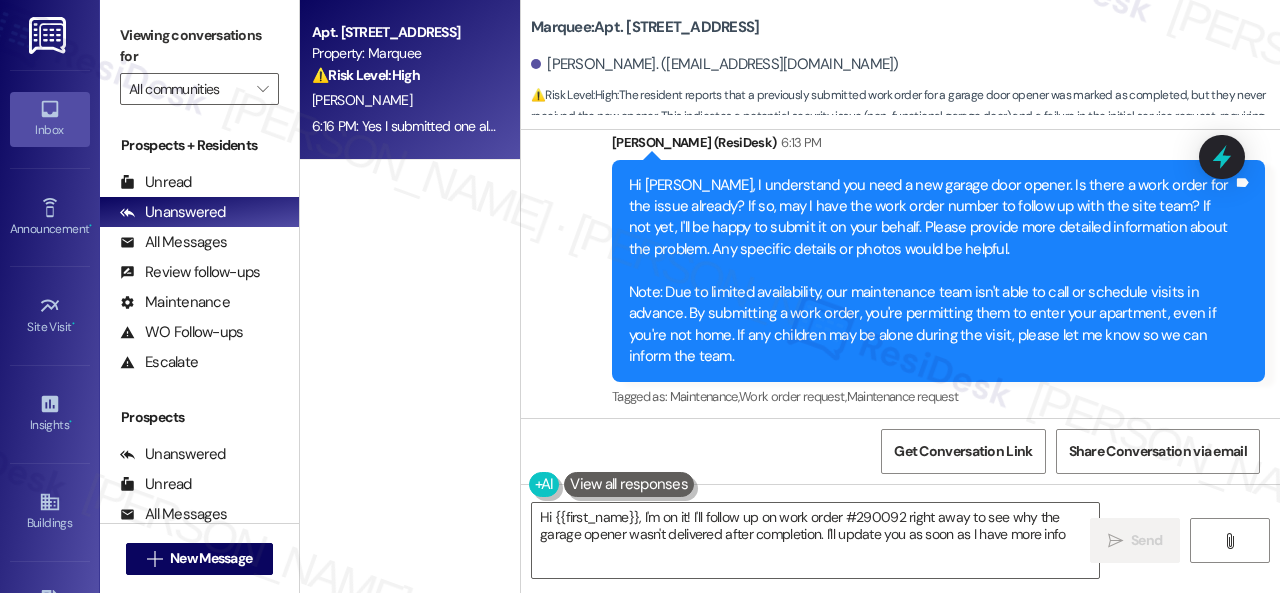 type on "Hi {{first_name}}, I'm on it! I'll follow up on work order #290092 right away to see why the garage opener wasn't delivered after completion. I'll update you as soon as I have more info!" 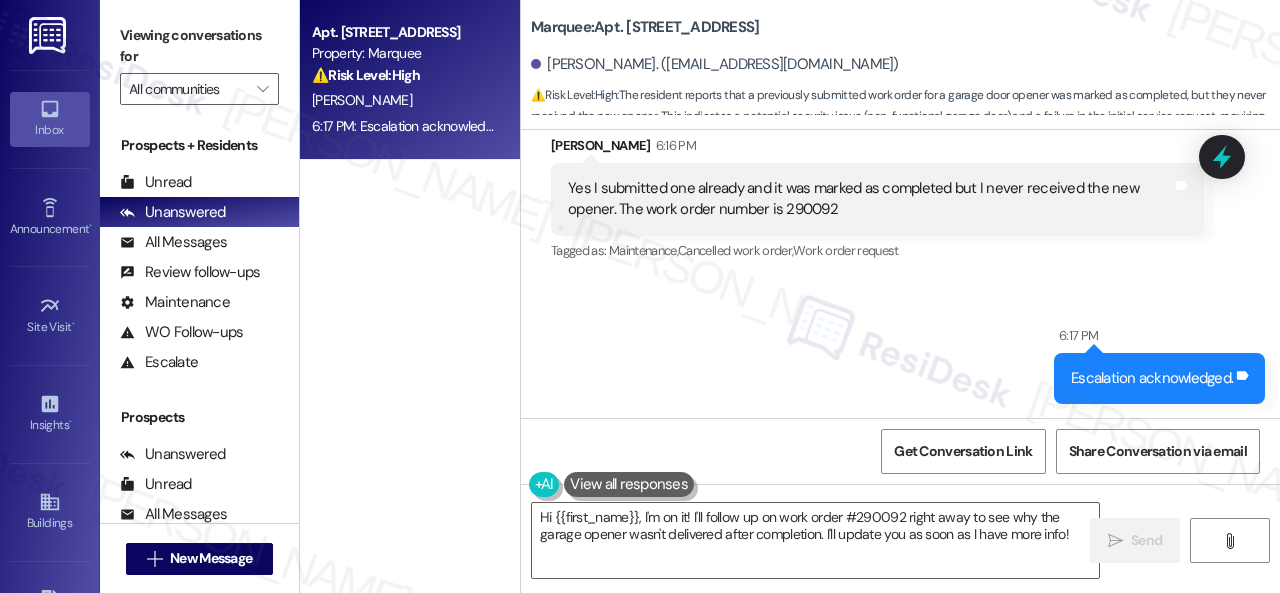 scroll, scrollTop: 685, scrollLeft: 0, axis: vertical 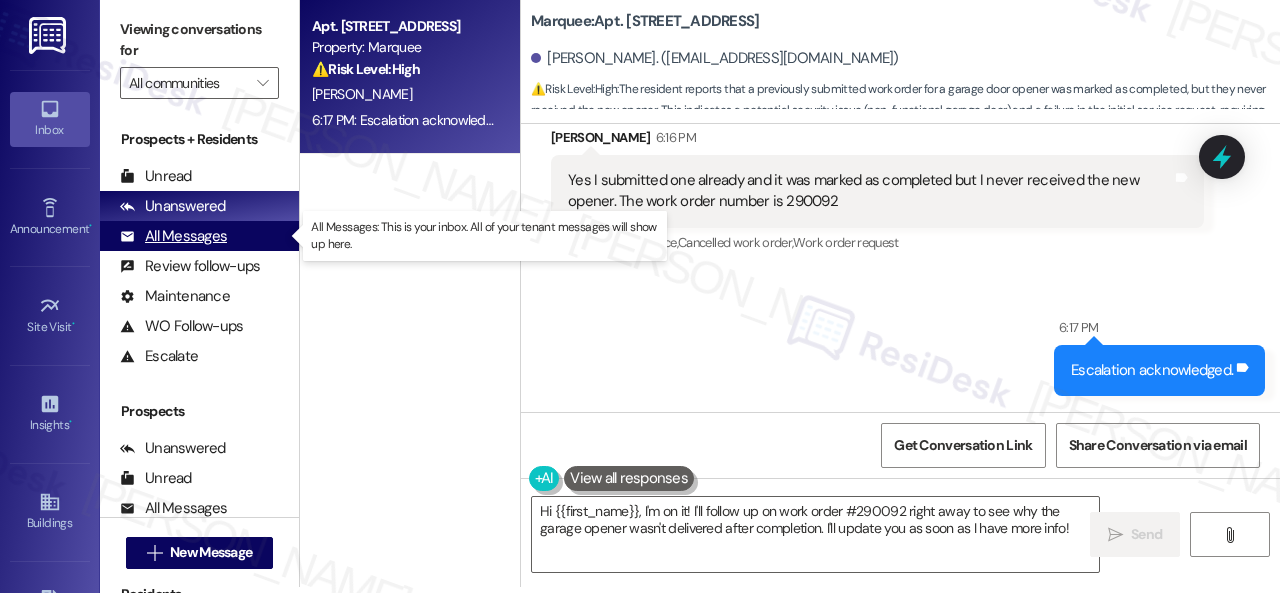 click on "All Messages" at bounding box center [173, 236] 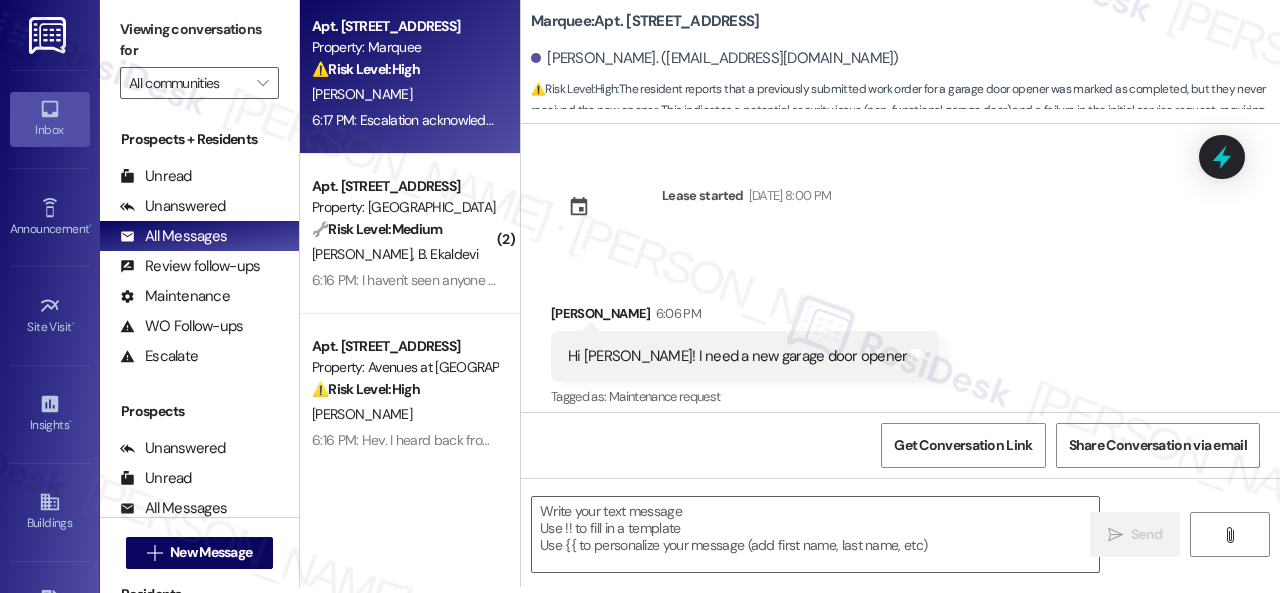 scroll, scrollTop: 0, scrollLeft: 0, axis: both 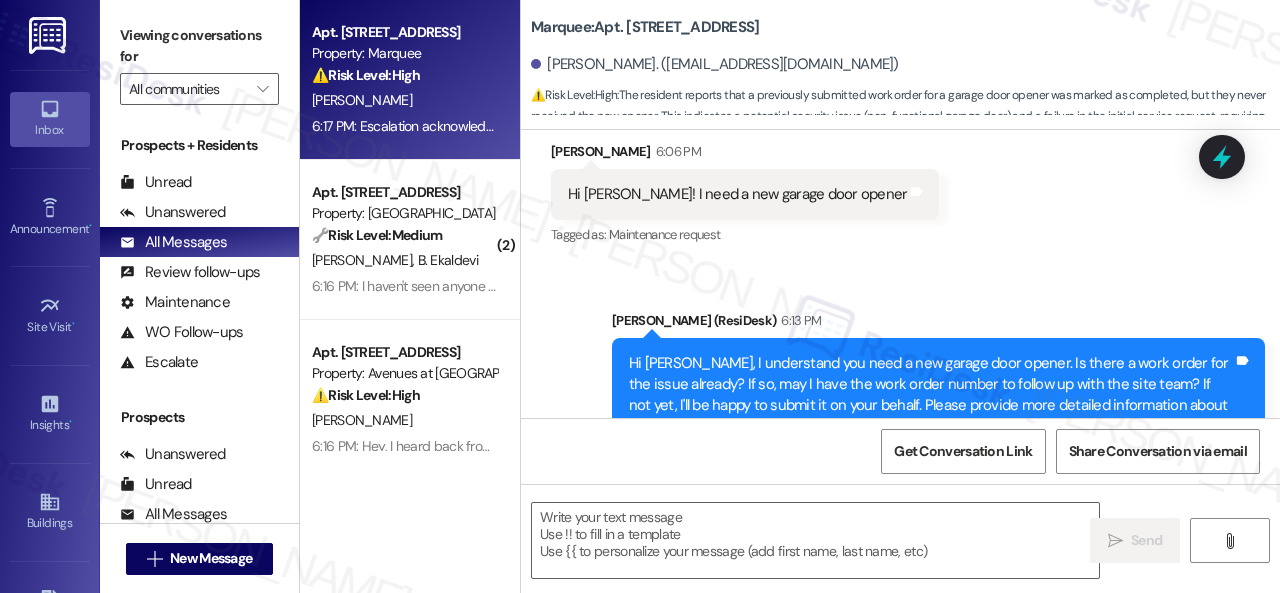 type on "Fetching suggested responses. Please feel free to read through the conversation in the meantime." 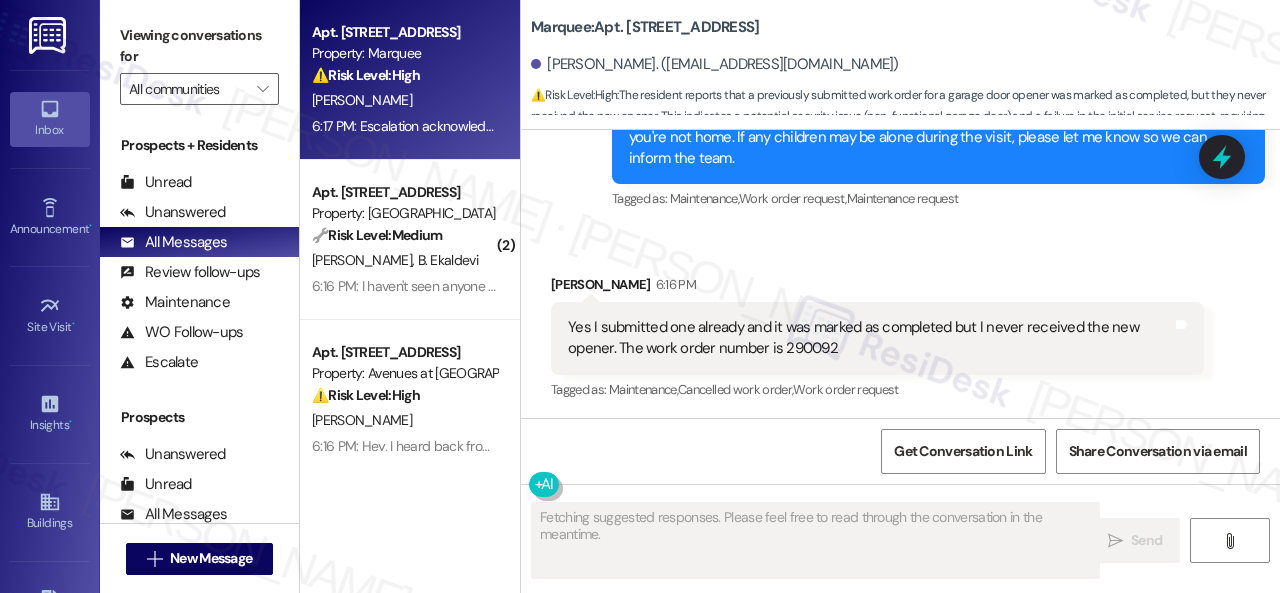 scroll, scrollTop: 544, scrollLeft: 0, axis: vertical 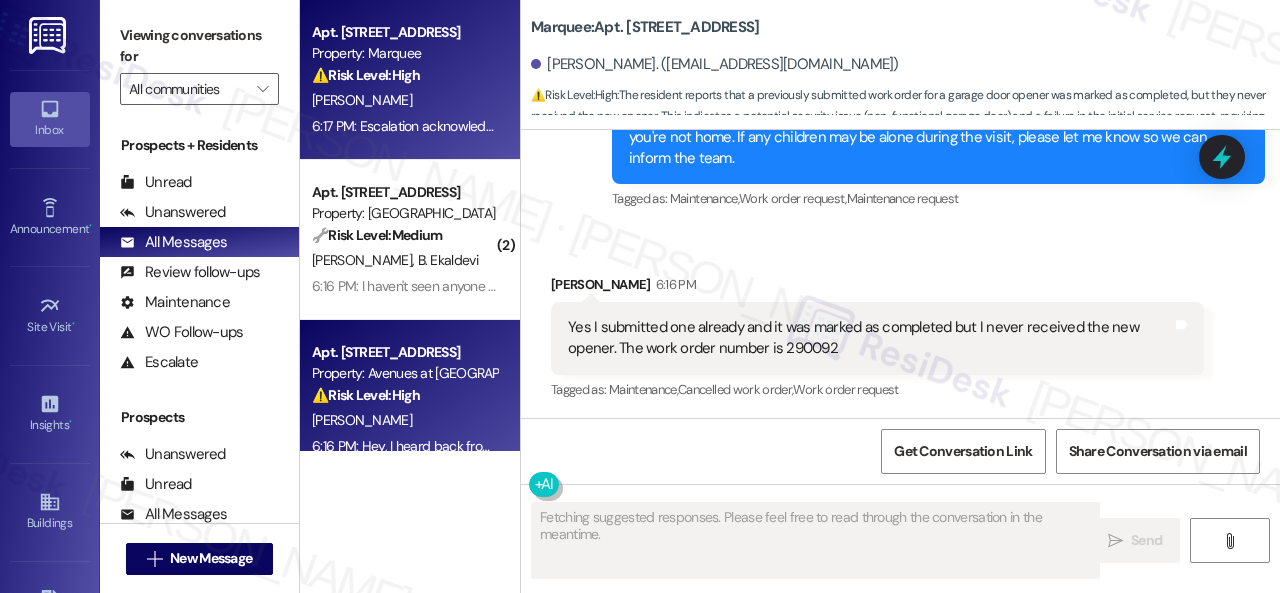 click on "L. Bruner" at bounding box center [404, 420] 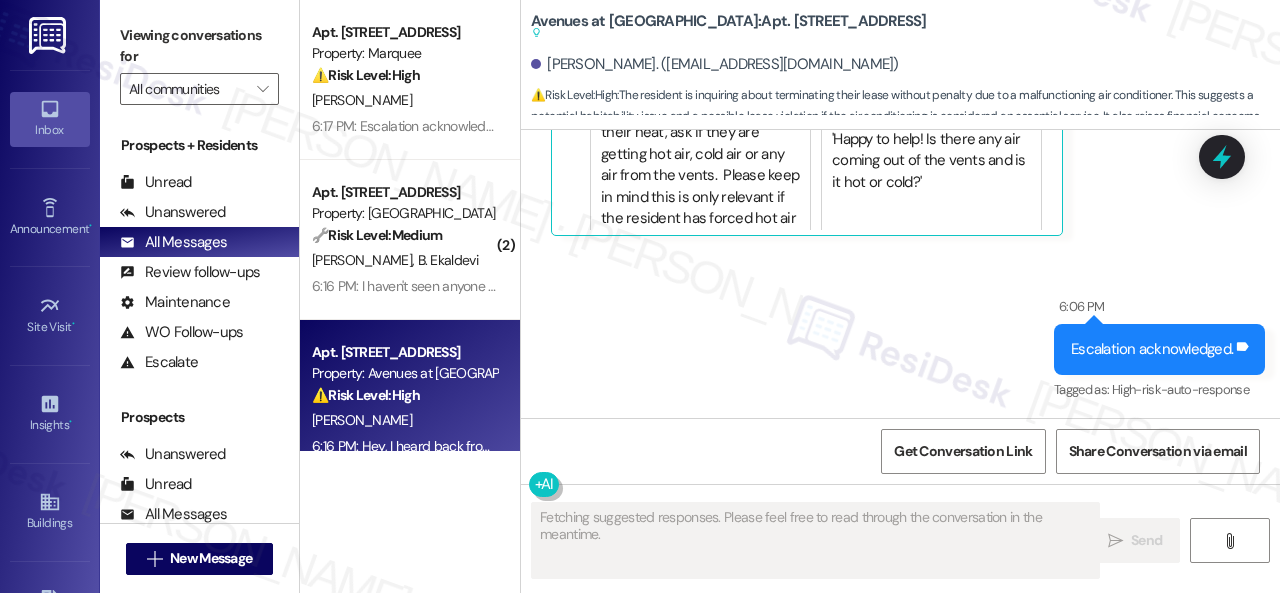 scroll, scrollTop: 988, scrollLeft: 0, axis: vertical 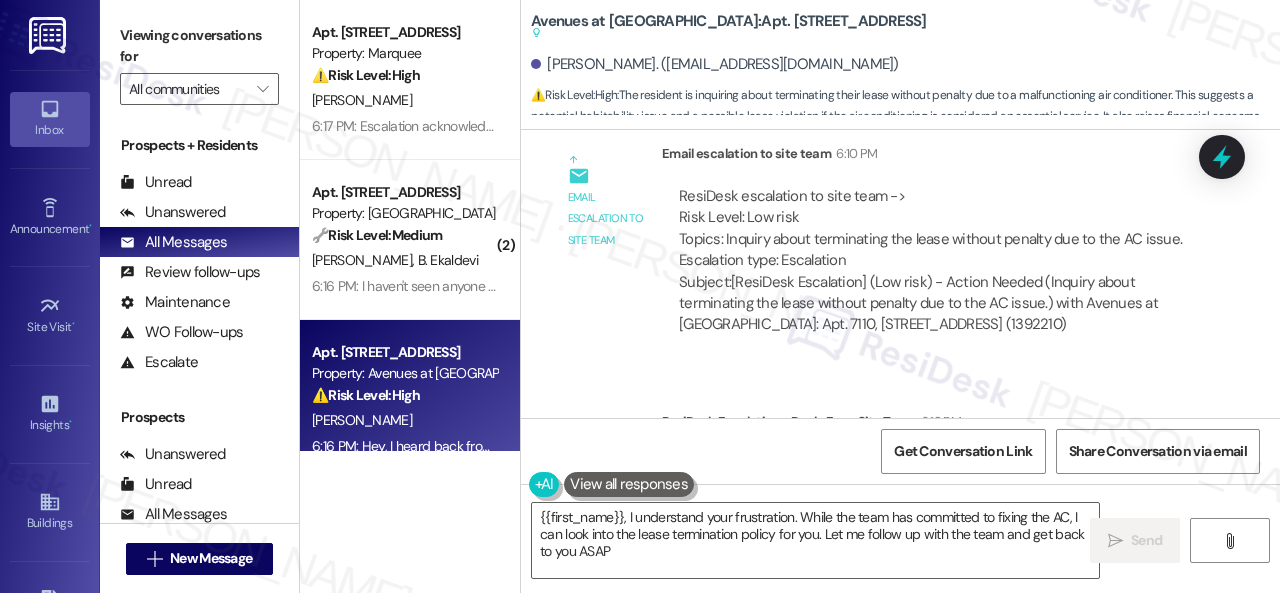 type on "{{first_name}}, I understand your frustration. While the team has committed to fixing the AC, I can look into the lease termination policy for you. Let me follow up with the team and get back to you ASAP." 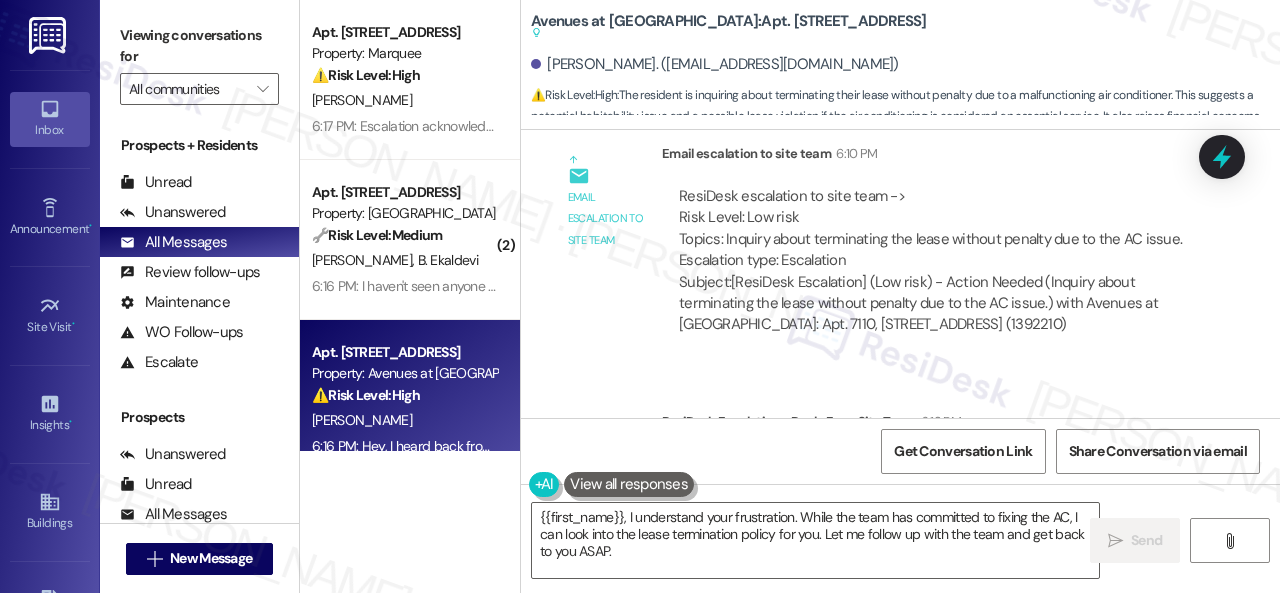 scroll, scrollTop: 2216, scrollLeft: 0, axis: vertical 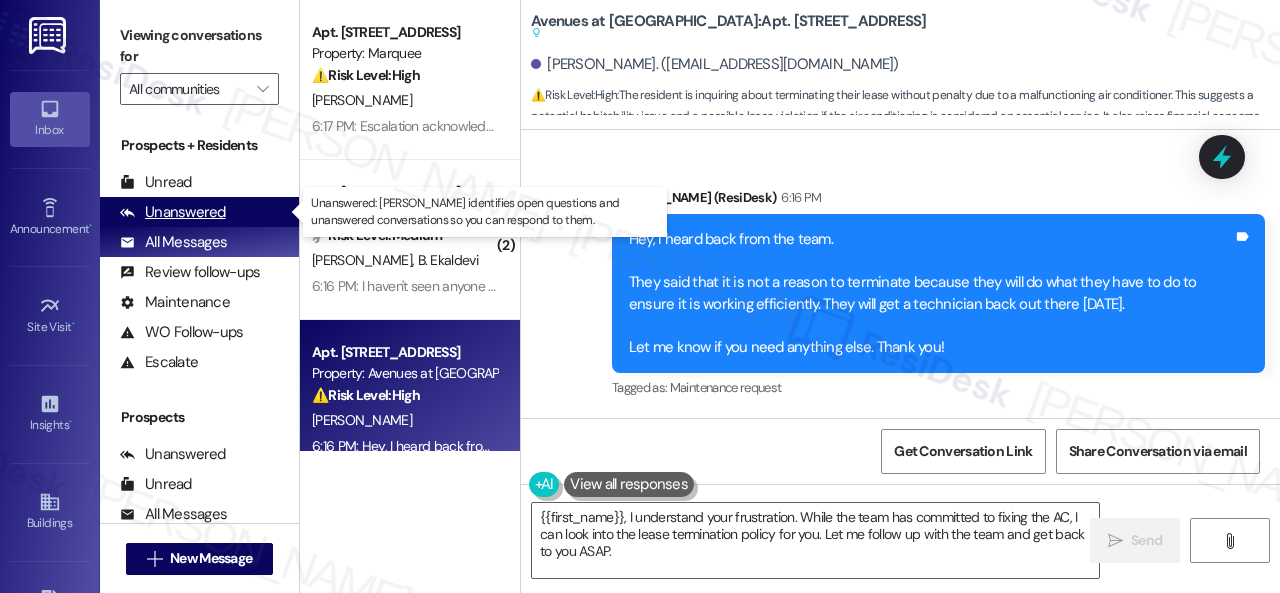 click on "Unanswered" at bounding box center (173, 212) 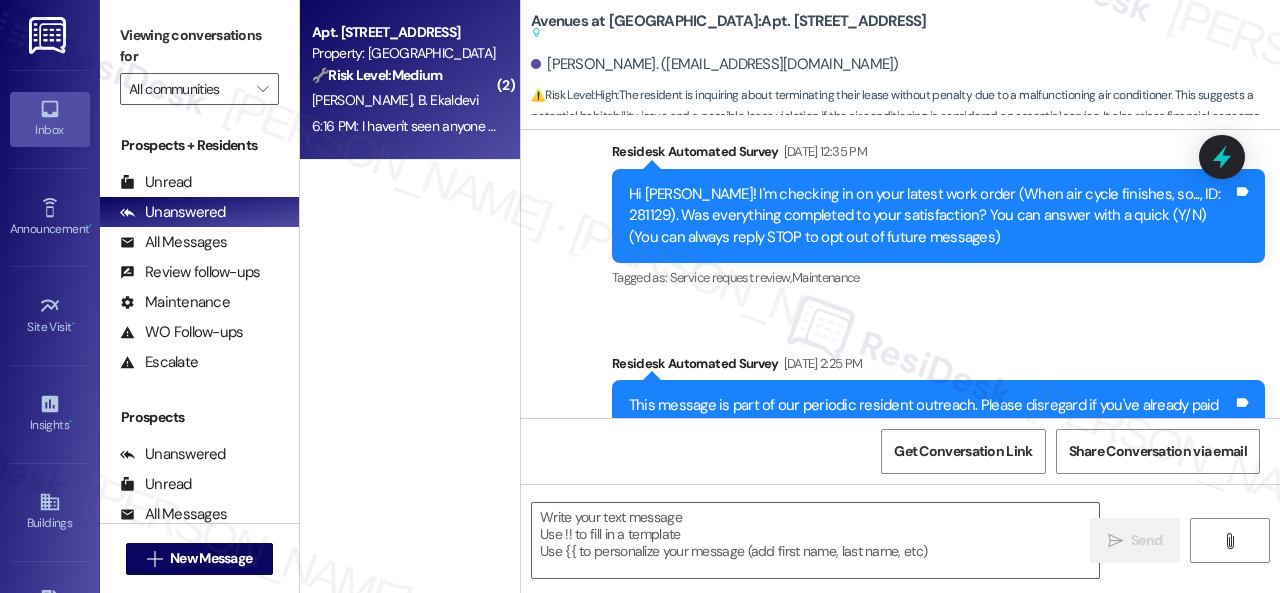 type on "Fetching suggested responses. Please feel free to read through the conversation in the meantime." 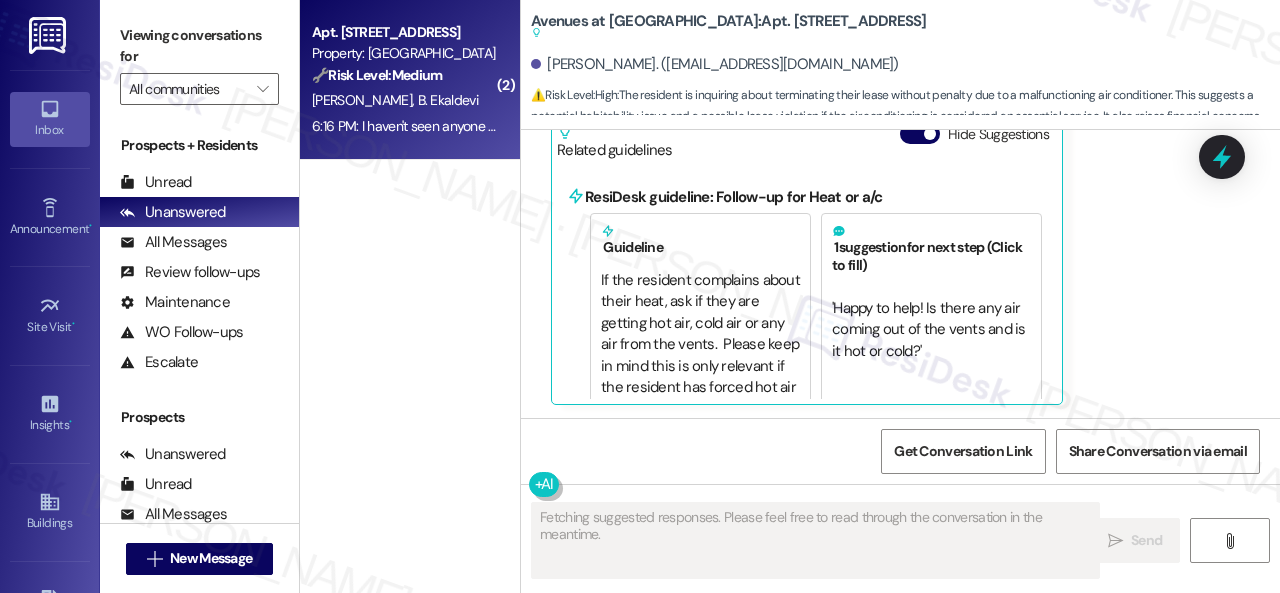 scroll, scrollTop: 819, scrollLeft: 0, axis: vertical 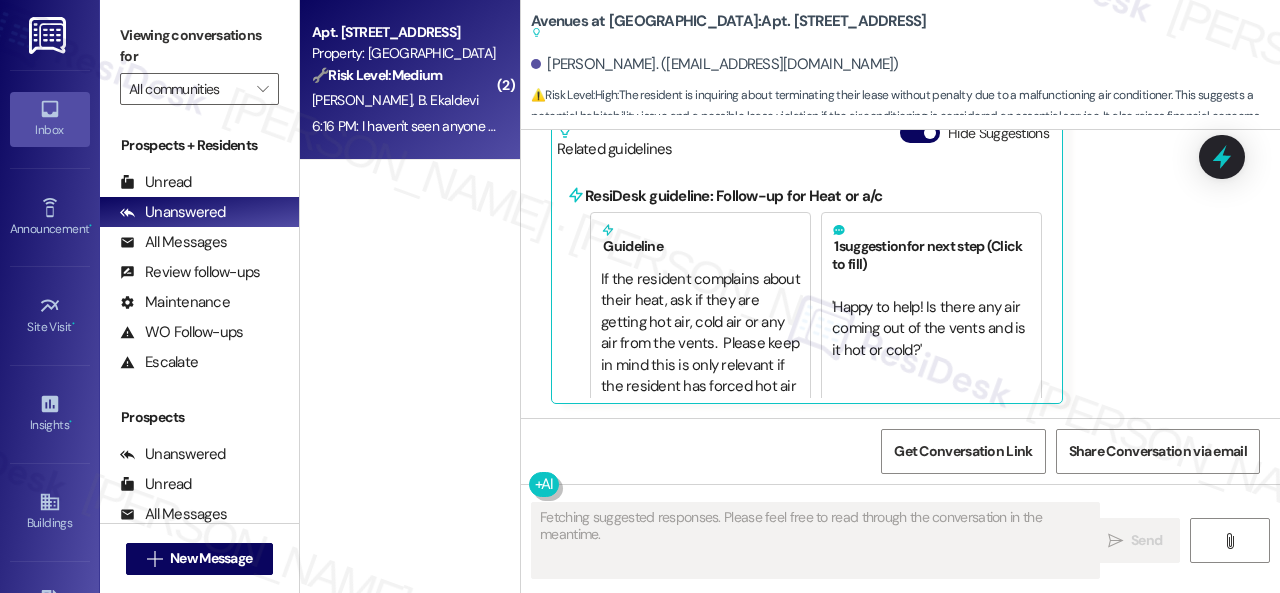 click on "🔧  Risk Level:  Medium The resident is following up on maintenance requests that haven't been addressed. While the resident expresses urgency ('as soon as possible'), the requests themselves are not described as emergencies or posing immediate risks. This falls under non-urgent maintenance follow-up." at bounding box center [404, 75] 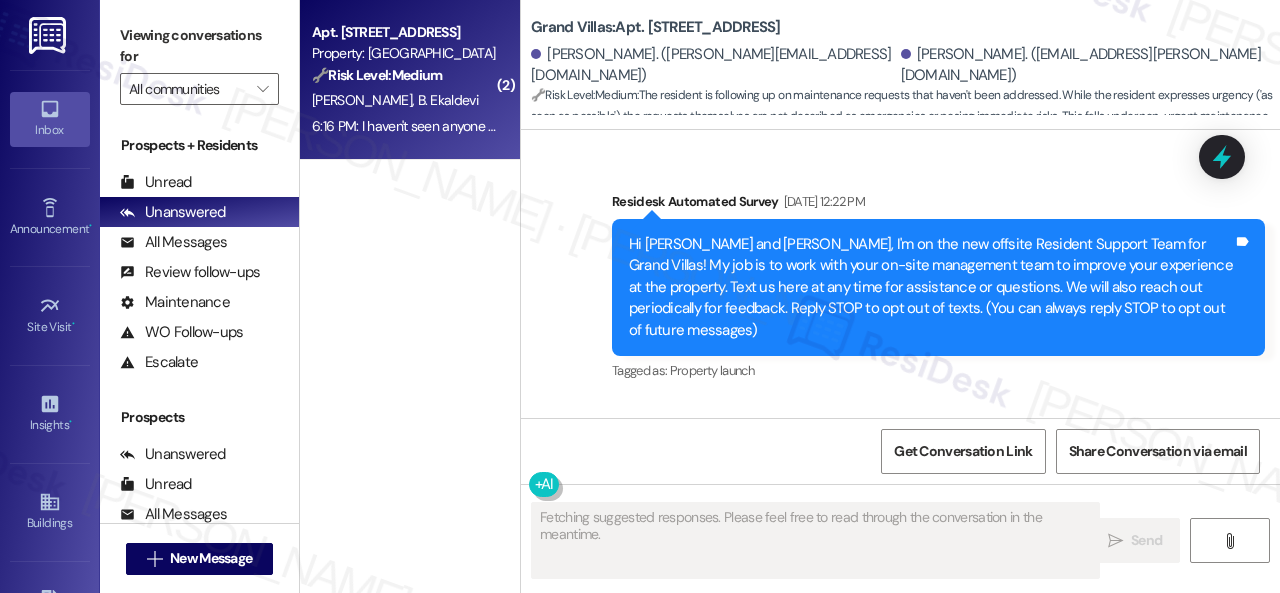 scroll, scrollTop: 26721, scrollLeft: 0, axis: vertical 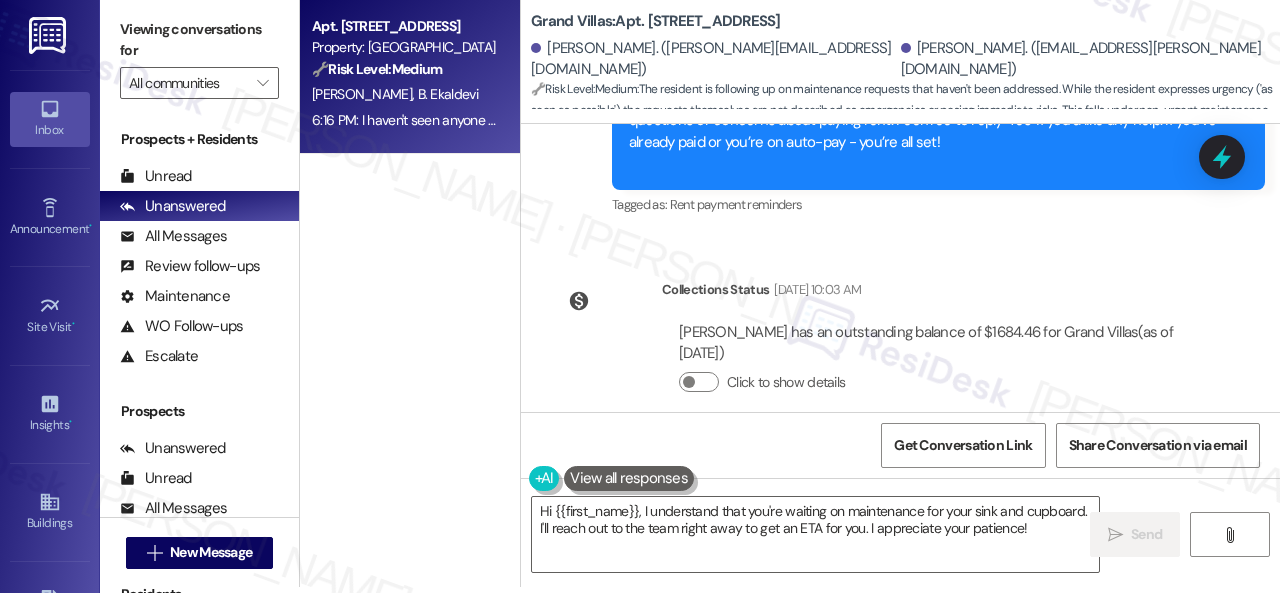 click on "Bhanu Ekaldevi has an outstanding balance of $1684.46 for Grand Villas  (as of Jun 04, 2025) Click to show details" at bounding box center (933, 365) 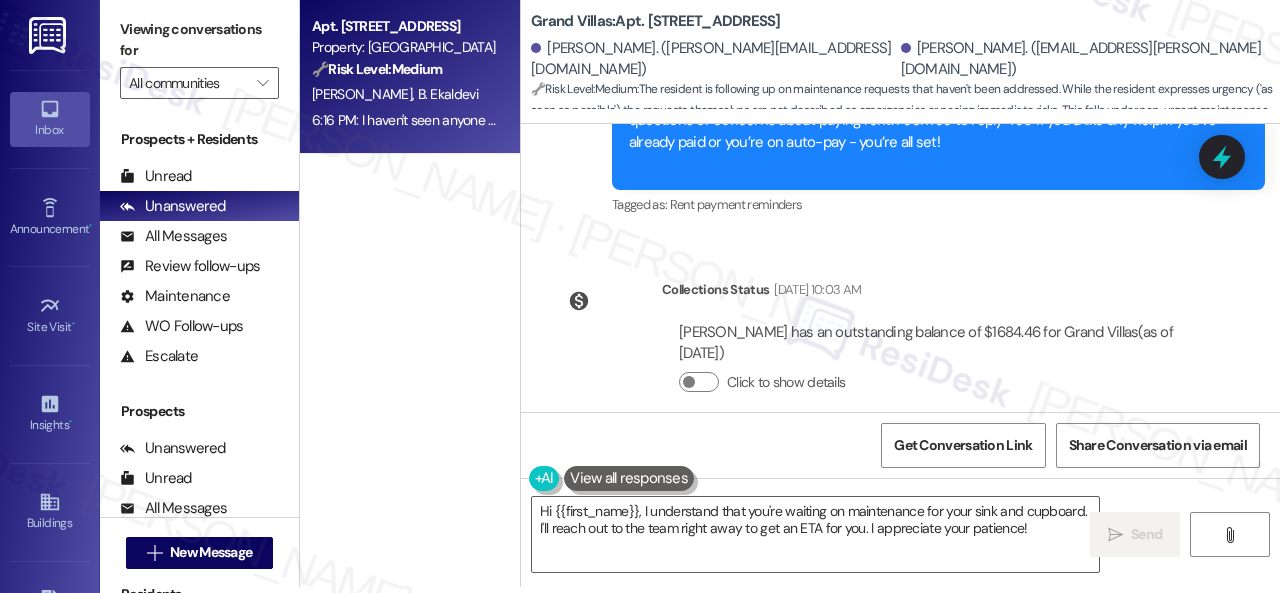 drag, startPoint x: 1038, startPoint y: 529, endPoint x: 386, endPoint y: 473, distance: 654.4005 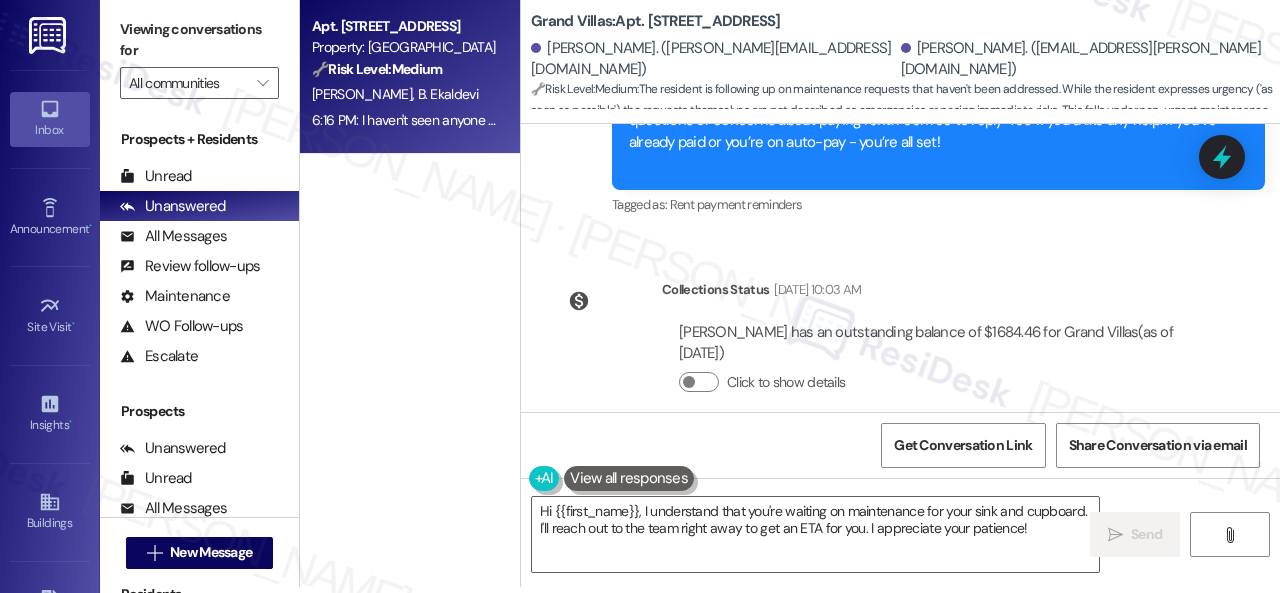 click on "Apt. 3008, 1550 Katy Gap Rd Property: Grand Villas 🔧  Risk Level:  Medium The resident is following up on maintenance requests that haven't been addressed. While the resident expresses urgency ('as soon as possible'), the requests themselves are not described as emergencies or posing immediate risks. This falls under non-urgent maintenance follow-up. S. Dase B. Ekaldevi 6:16 PM: I haven't seen anyone came over the maintenance requests.send any one of ur working team for the repairs as soon as possible. 6:16 PM: I haven't seen anyone came over the maintenance requests.send any one of ur working team for the repairs as soon as possible. Grand Villas:  Apt. 3008, 1550 Katy Gap Rd       Bhanu Ekaldevi. (bhanu.ekaldevi@gmail.com)     Soumya Dase. (ekaldevi.bhanu@gmail.com)   🔧  Risk Level:  Medium :  Survey, sent via SMS Residesk Automated Survey May 15, 2024 at 12:22 PM Tags and notes Tagged as:   Property launch Click to highlight conversations about Property launch Announcement, sent via SMS
,  ," at bounding box center (790, 290) 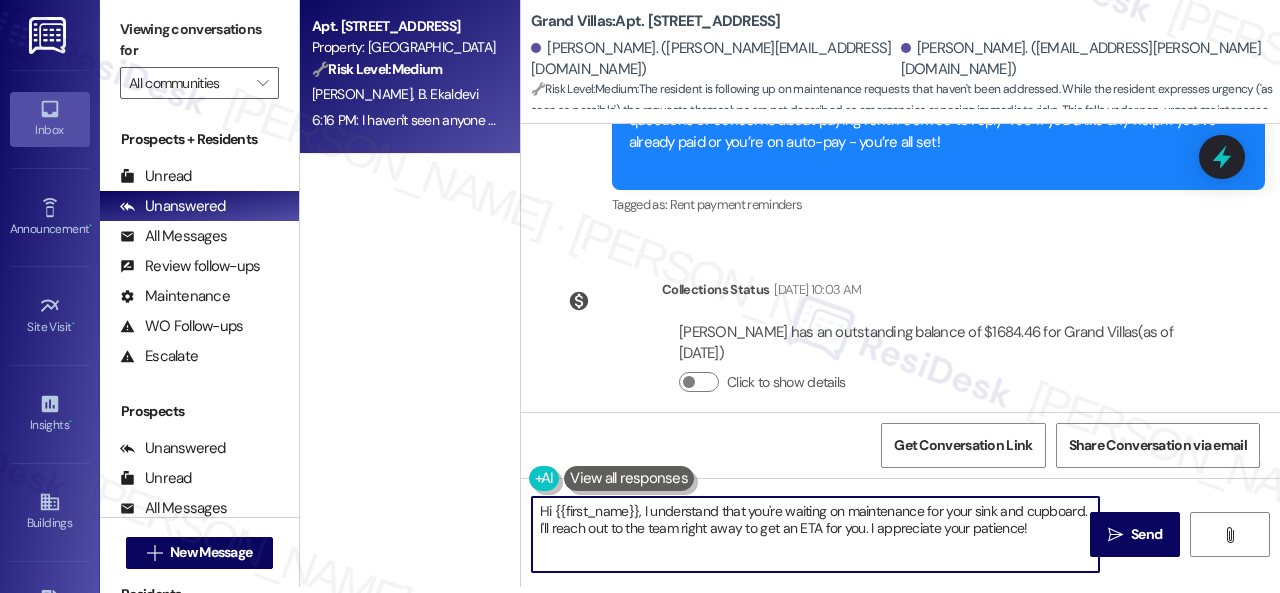 paste on "I haven't received a response from the site team yet. Rest assured that I will let you know once I hear from them. Calling or going to the office to speak with someone from the site team would be helpful, too. I appreciate your patience, {{first_name}}." 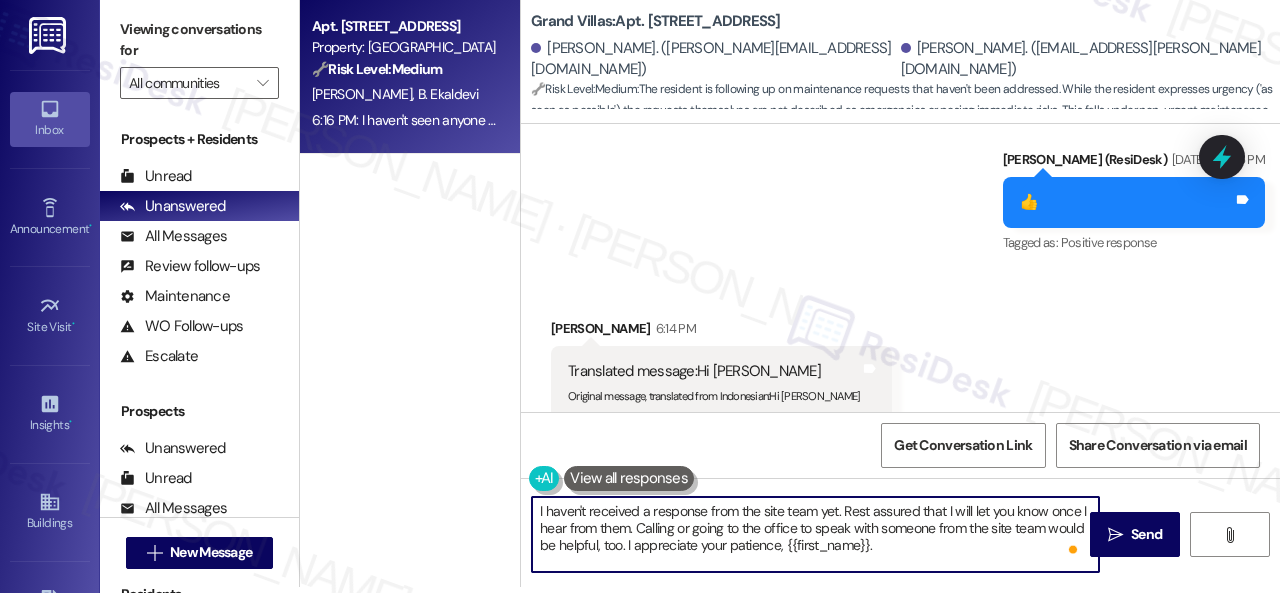 scroll, scrollTop: 26521, scrollLeft: 0, axis: vertical 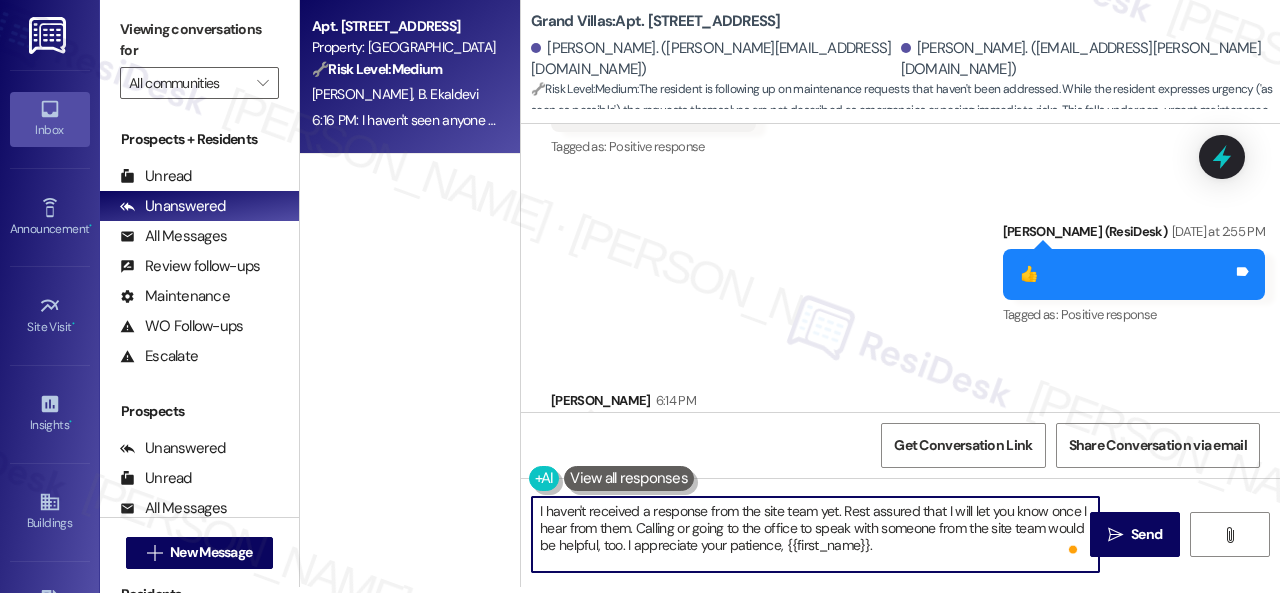 drag, startPoint x: 782, startPoint y: 543, endPoint x: 867, endPoint y: 553, distance: 85.58621 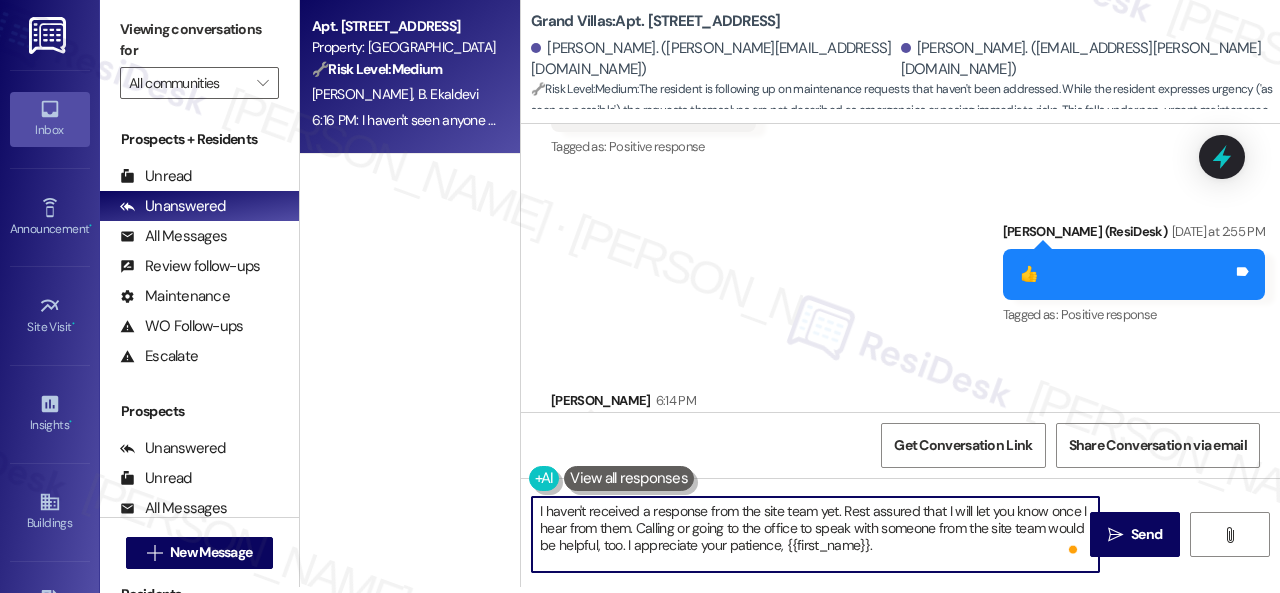 click on "I haven't received a response from the site team yet. Rest assured that I will let you know once I hear from them. Calling or going to the office to speak with someone from the site team would be helpful, too. I appreciate your patience, {{first_name}}." at bounding box center [815, 534] 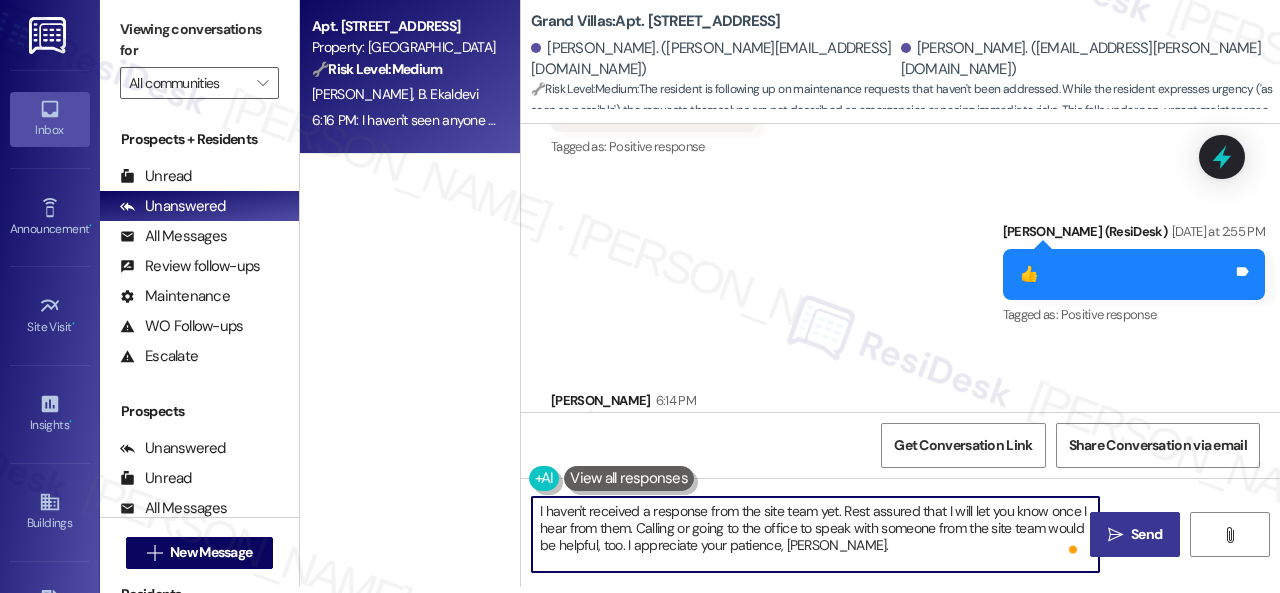 type on "I haven't received a response from the site team yet. Rest assured that I will let you know once I hear from them. Calling or going to the office to speak with someone from the site team would be helpful, too. I appreciate your patience, Soumya." 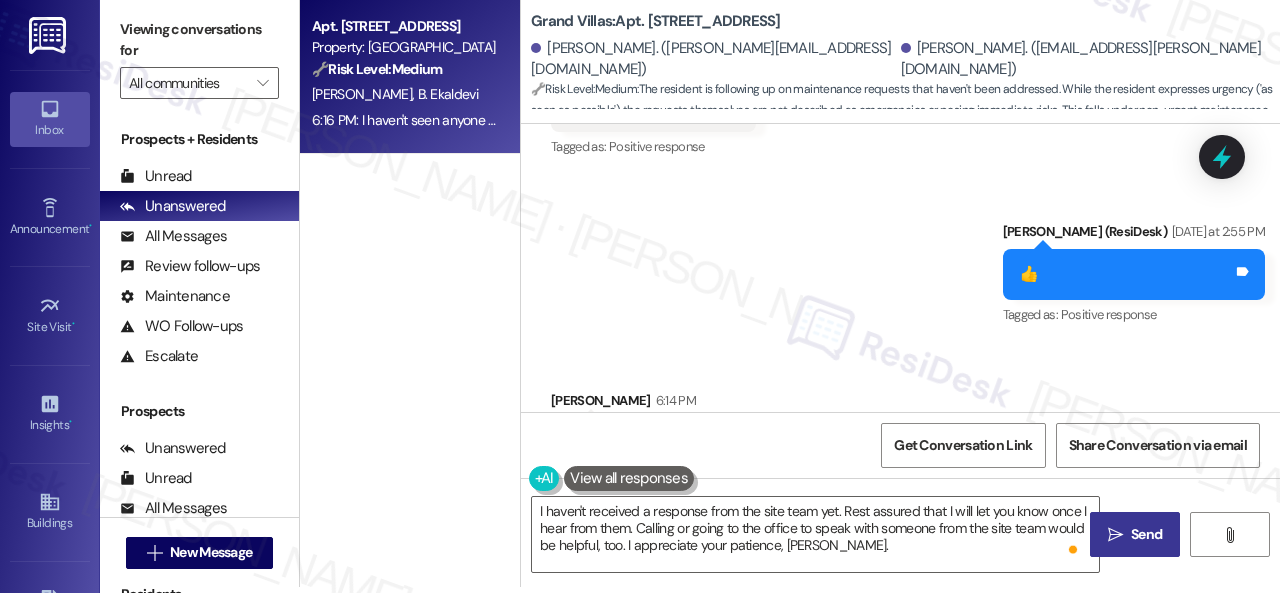 click on "Send" at bounding box center (1146, 534) 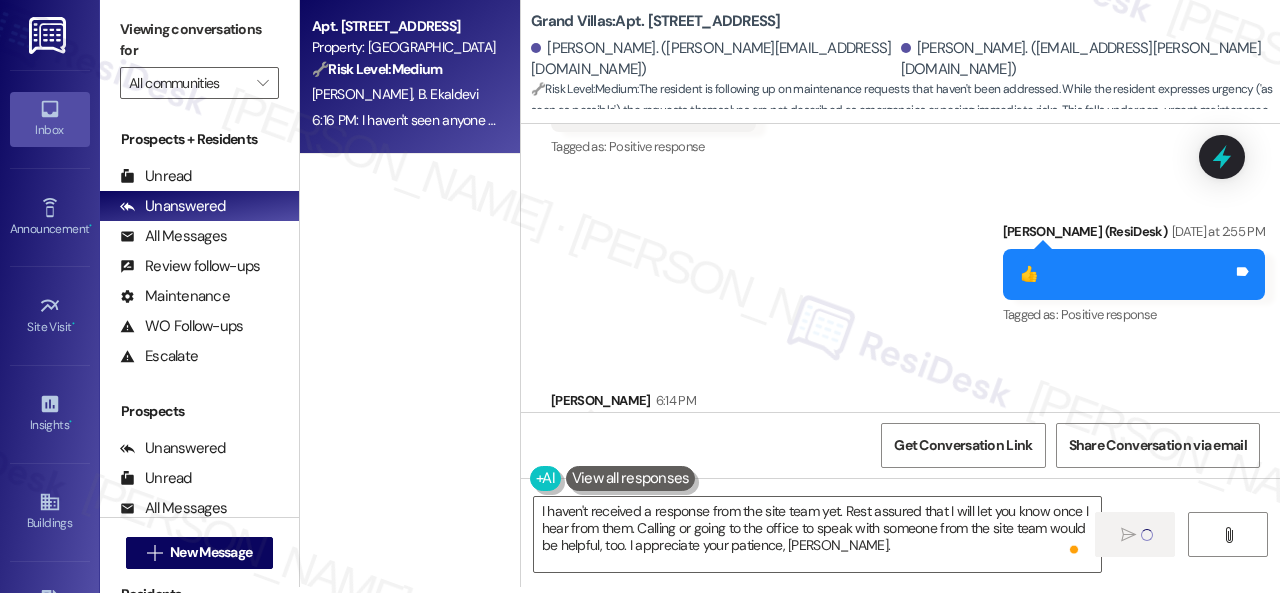 type 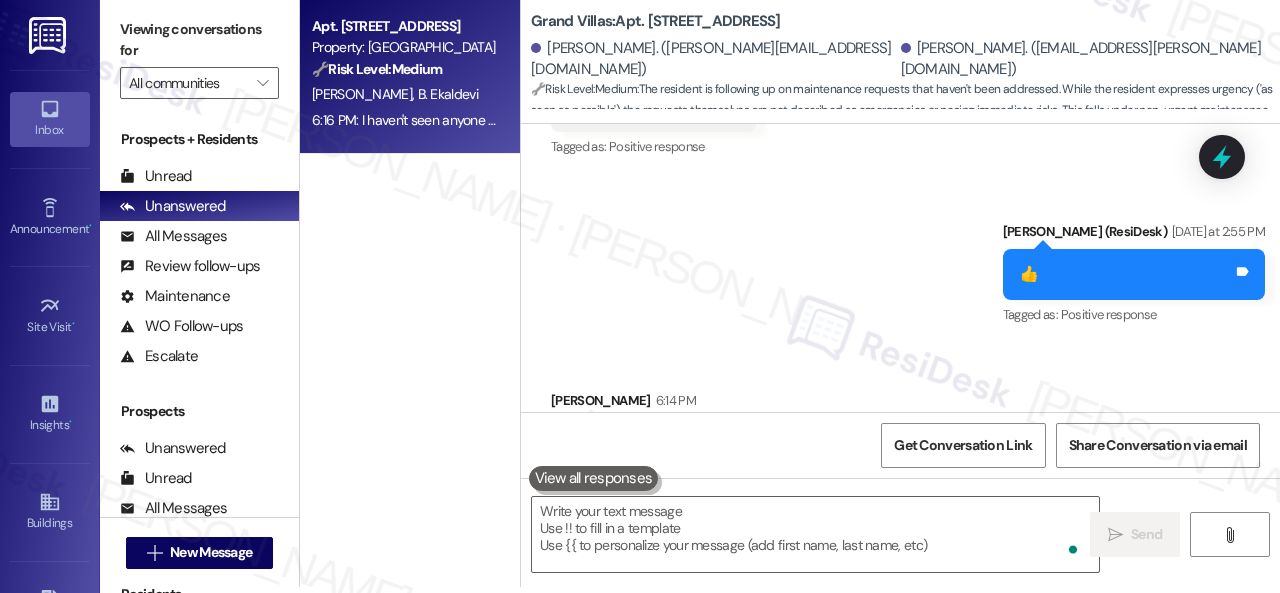 scroll, scrollTop: 0, scrollLeft: 0, axis: both 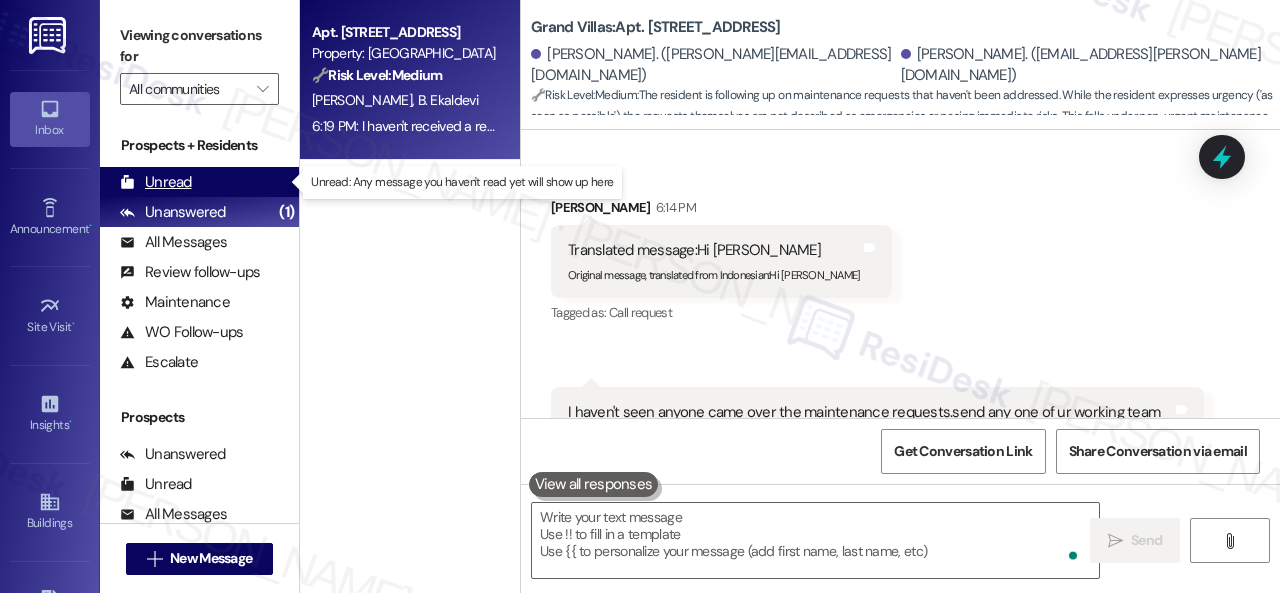 click on "Unread" at bounding box center [156, 182] 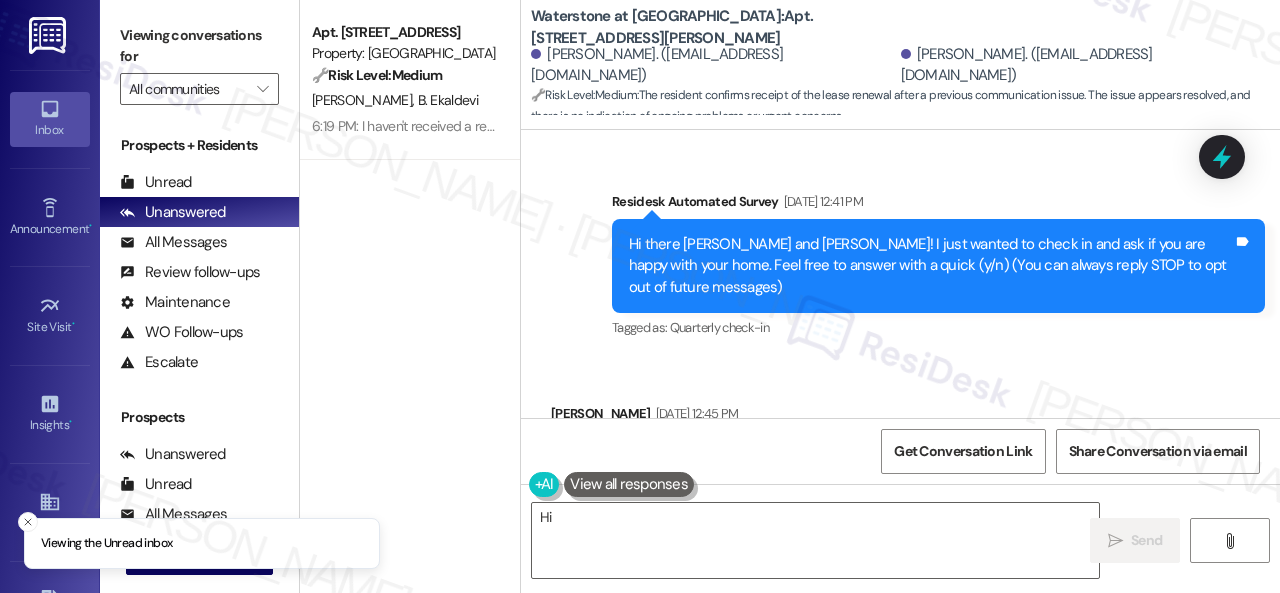 scroll, scrollTop: 0, scrollLeft: 0, axis: both 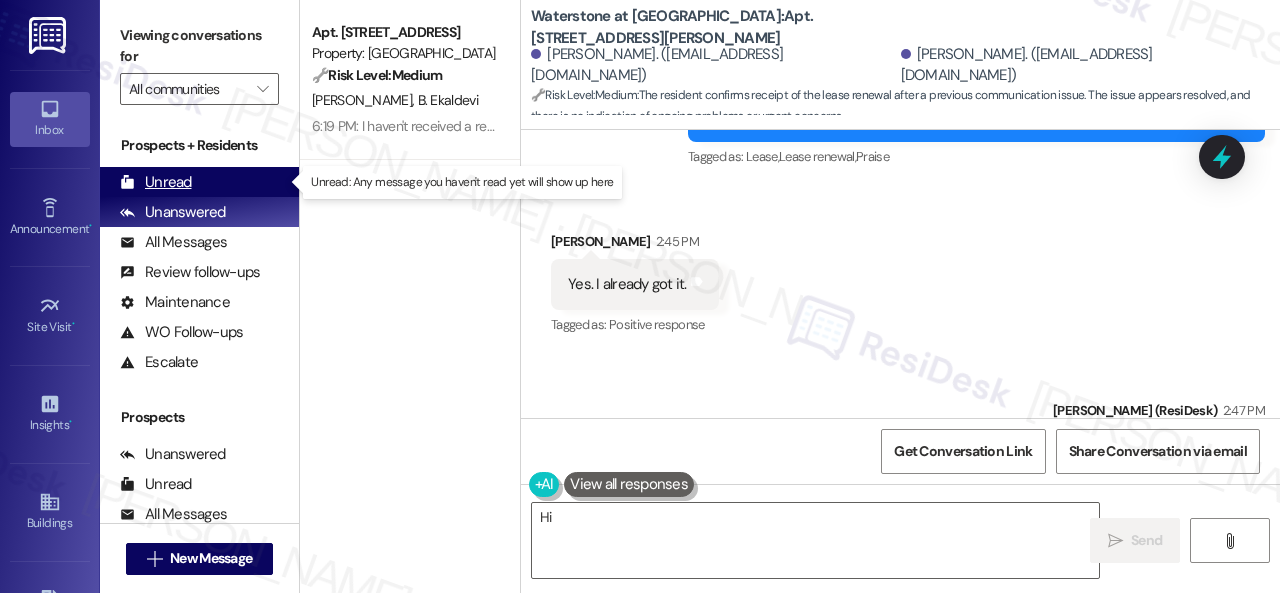 click on "Unread" at bounding box center (156, 182) 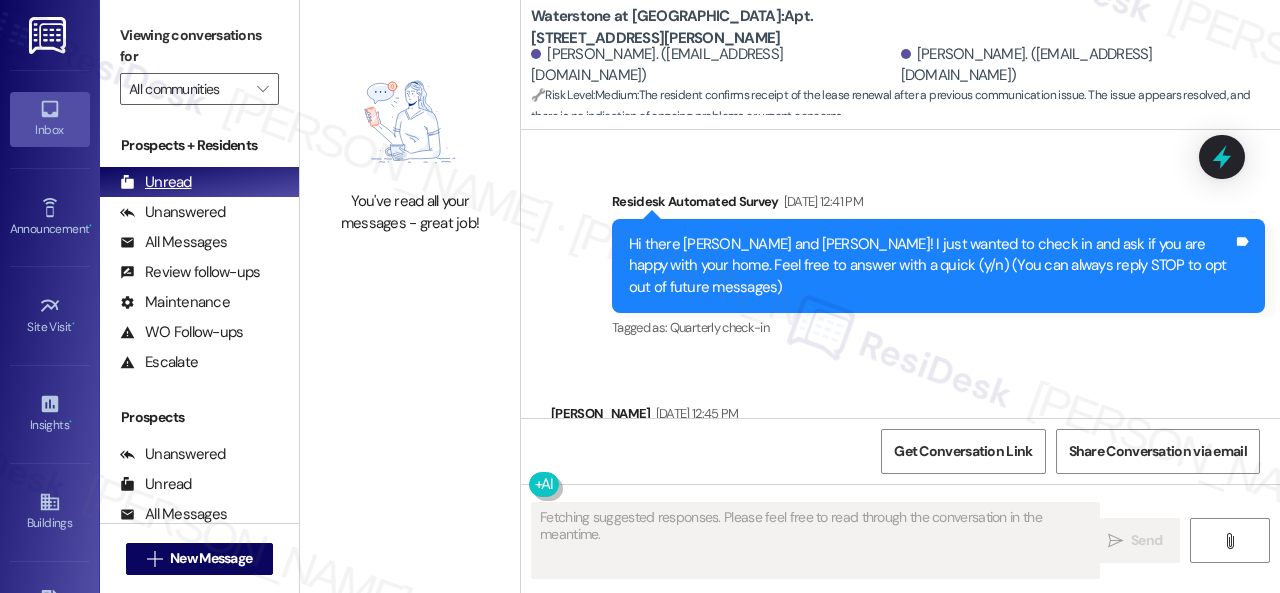 scroll, scrollTop: 30272, scrollLeft: 0, axis: vertical 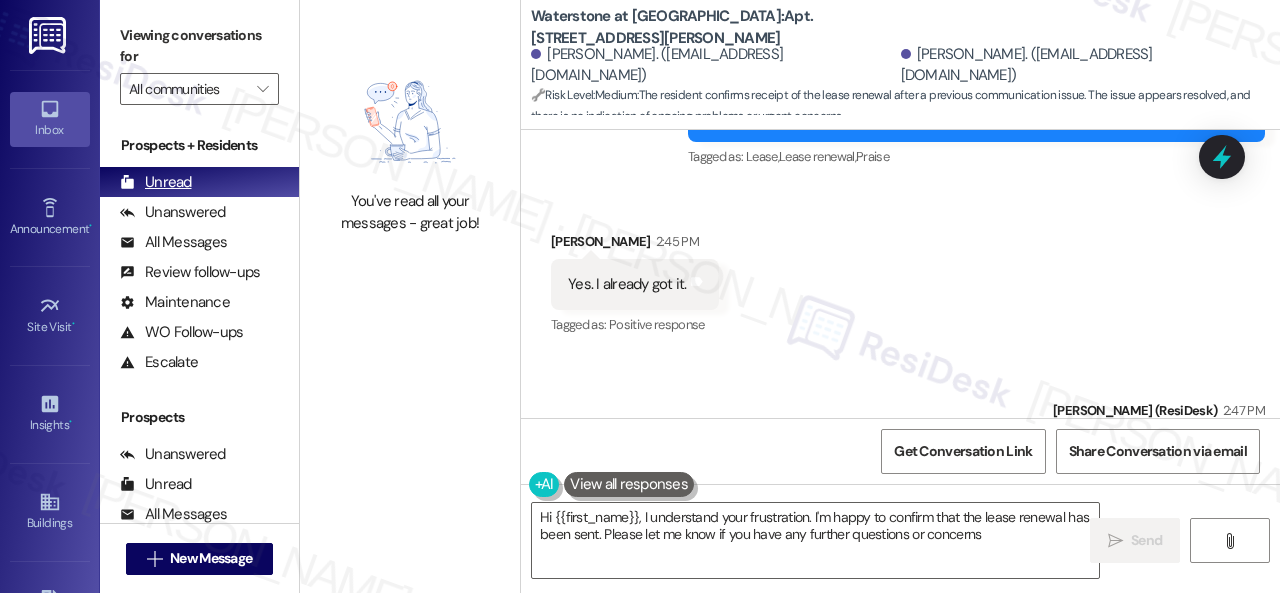 type on "Hi {{first_name}}, I understand your frustration. I'm happy to confirm that the lease renewal has been sent. Please let me know if you have any further questions or concerns!" 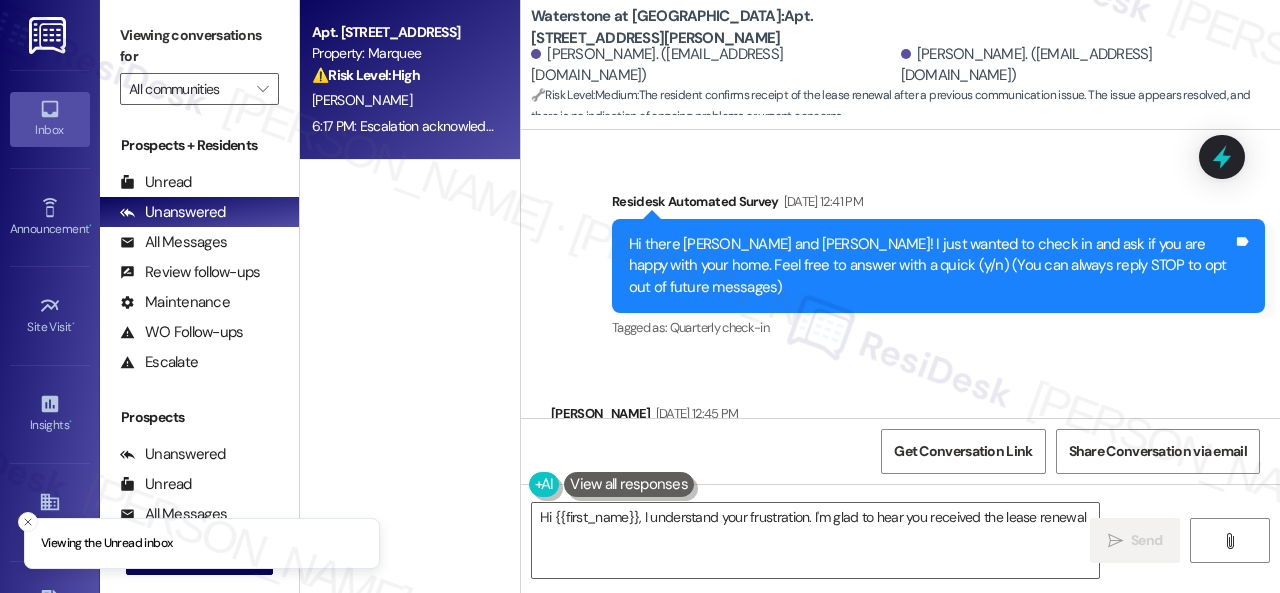 scroll, scrollTop: 0, scrollLeft: 0, axis: both 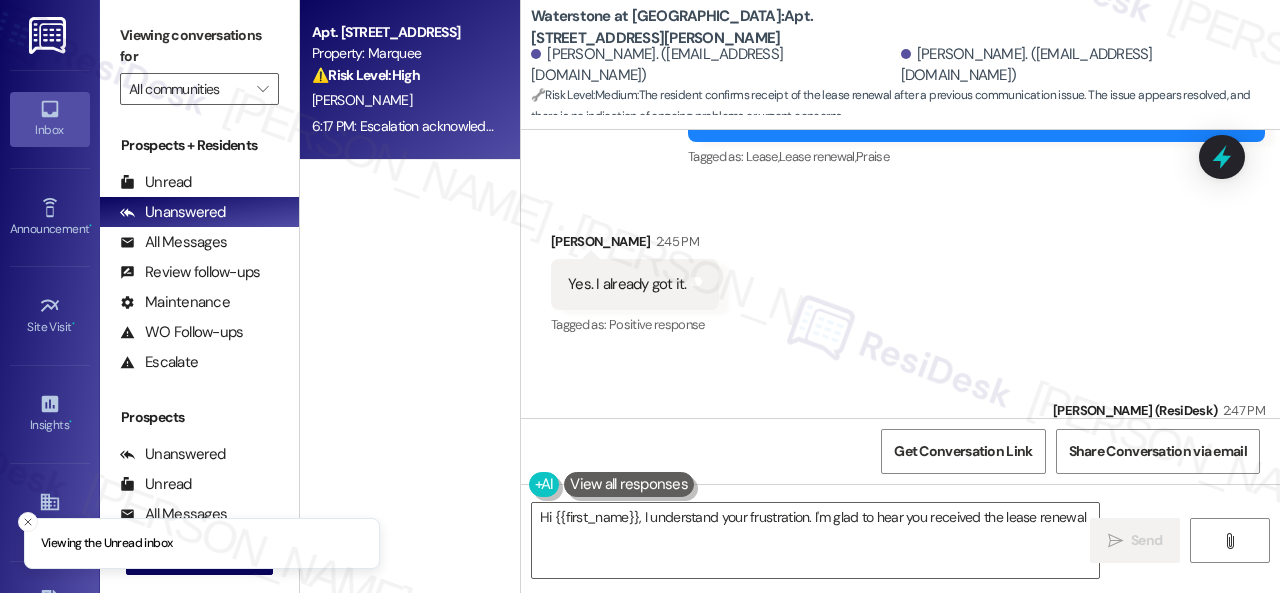 click on "[PERSON_NAME]" at bounding box center (404, 100) 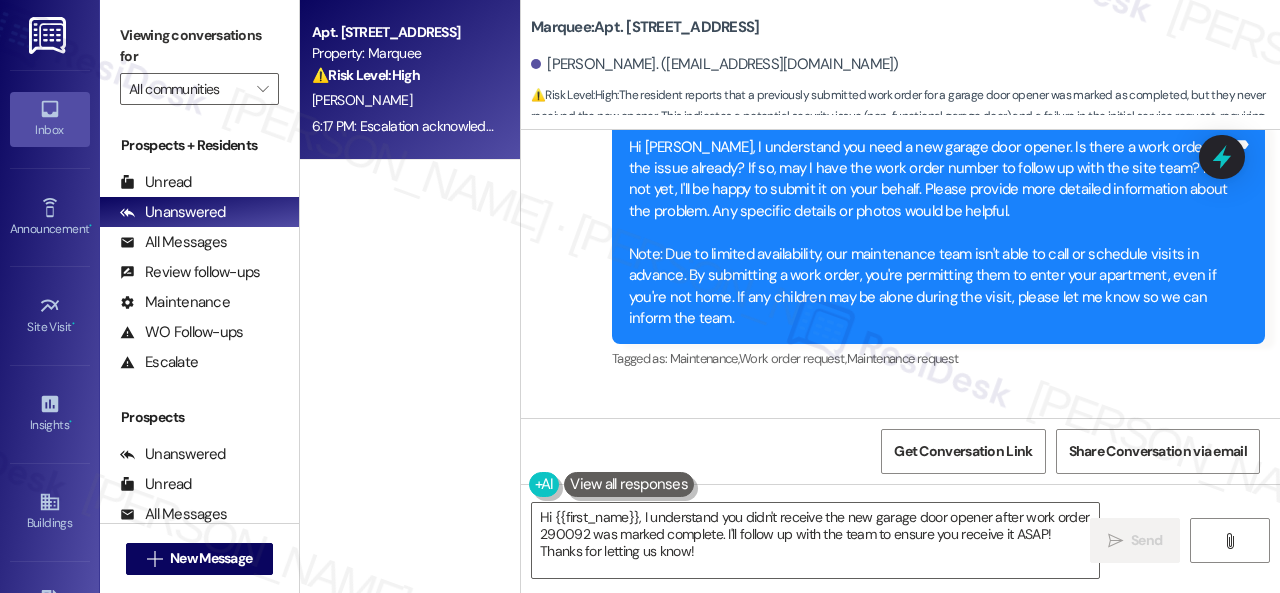 scroll, scrollTop: 382, scrollLeft: 0, axis: vertical 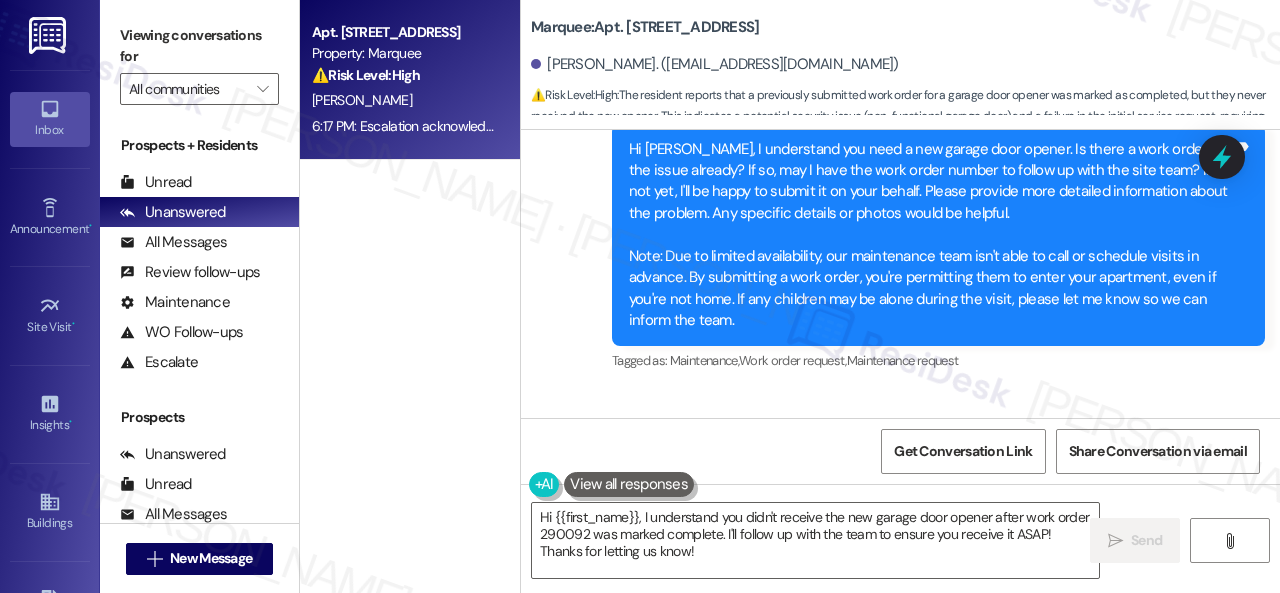 click on "Hi [PERSON_NAME], I understand you need a new garage door opener. Is there a work order for the issue already? If so, may I have the work order number to follow up with the site team? If not yet, I'll be happy to submit it on your behalf. Please provide more detailed information about the problem. Any specific details or photos would be helpful.
Note: Due to limited availability, our maintenance team isn't able to call or schedule visits in advance. By submitting a work order, you're permitting them to enter your apartment, even if you're not home. If any children may be alone during the visit, please let me know so we can inform the team." at bounding box center (931, 235) 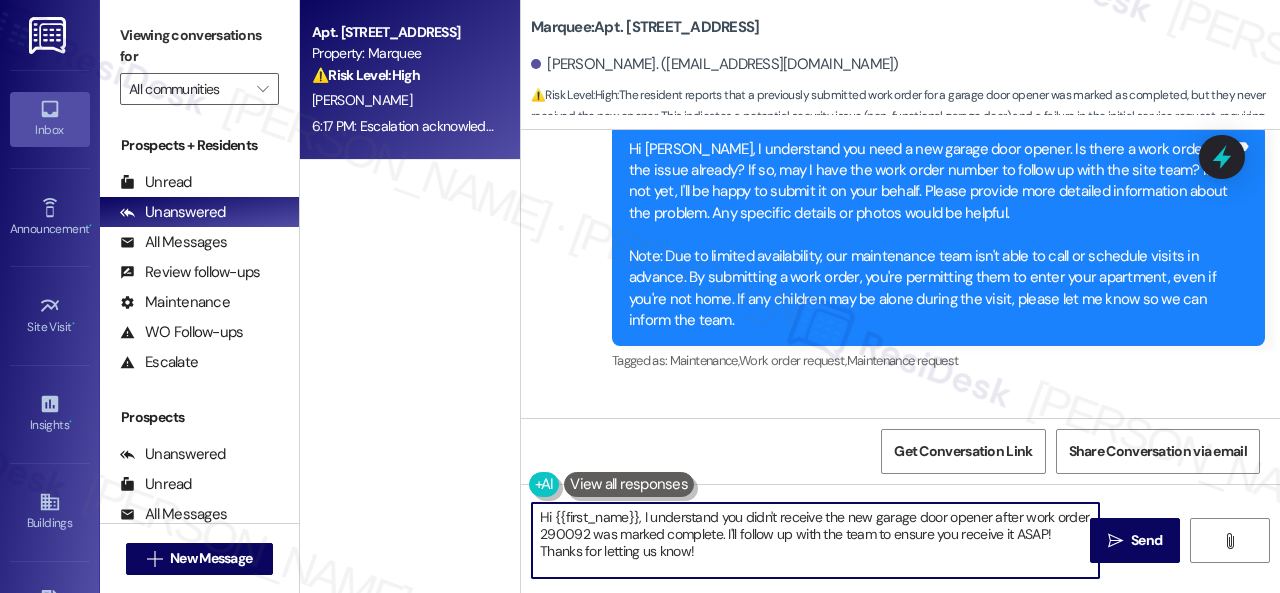 drag, startPoint x: 710, startPoint y: 550, endPoint x: 224, endPoint y: 409, distance: 506.04053 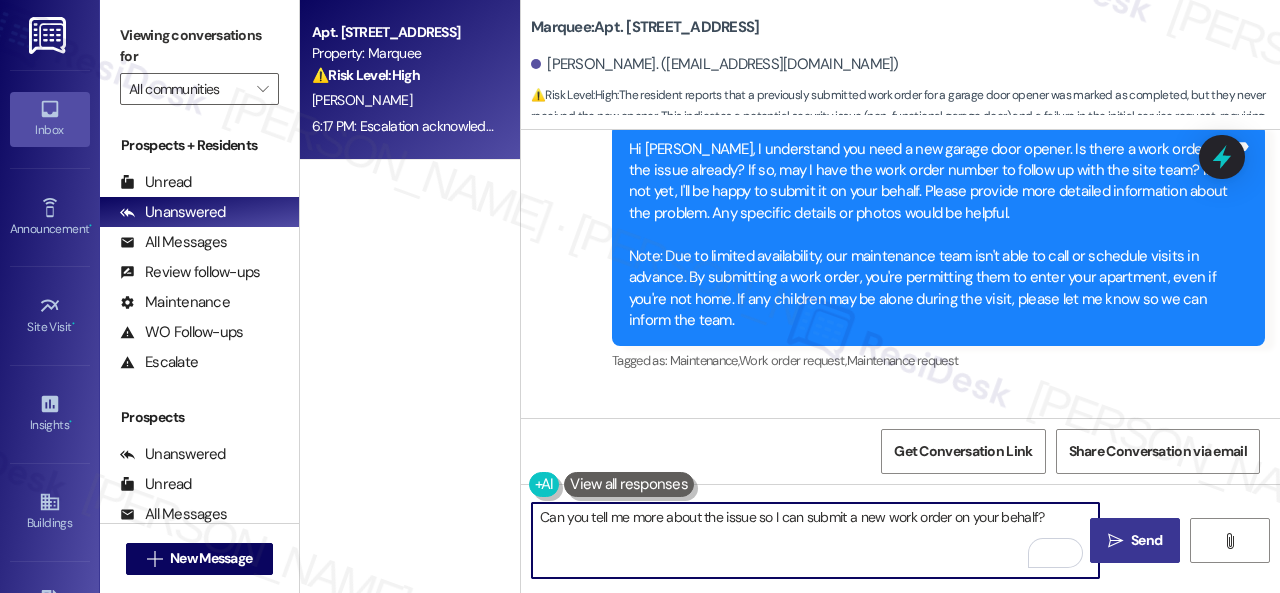 type on "Can you tell me more about the issue so I can submit a new work order on your behalf?" 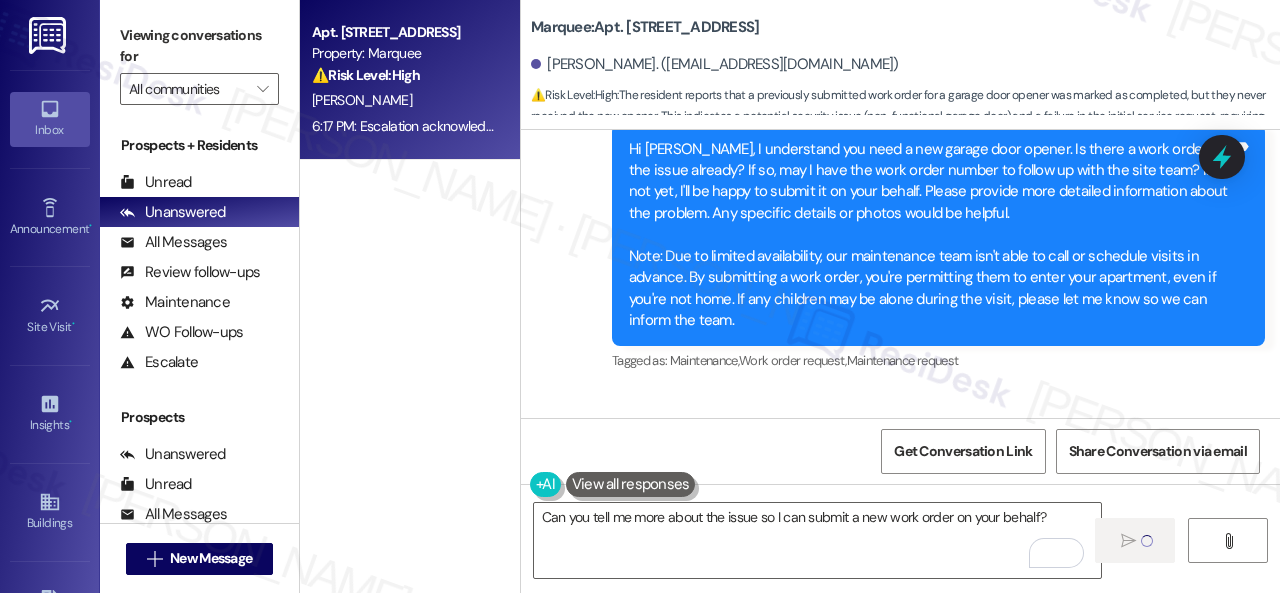type 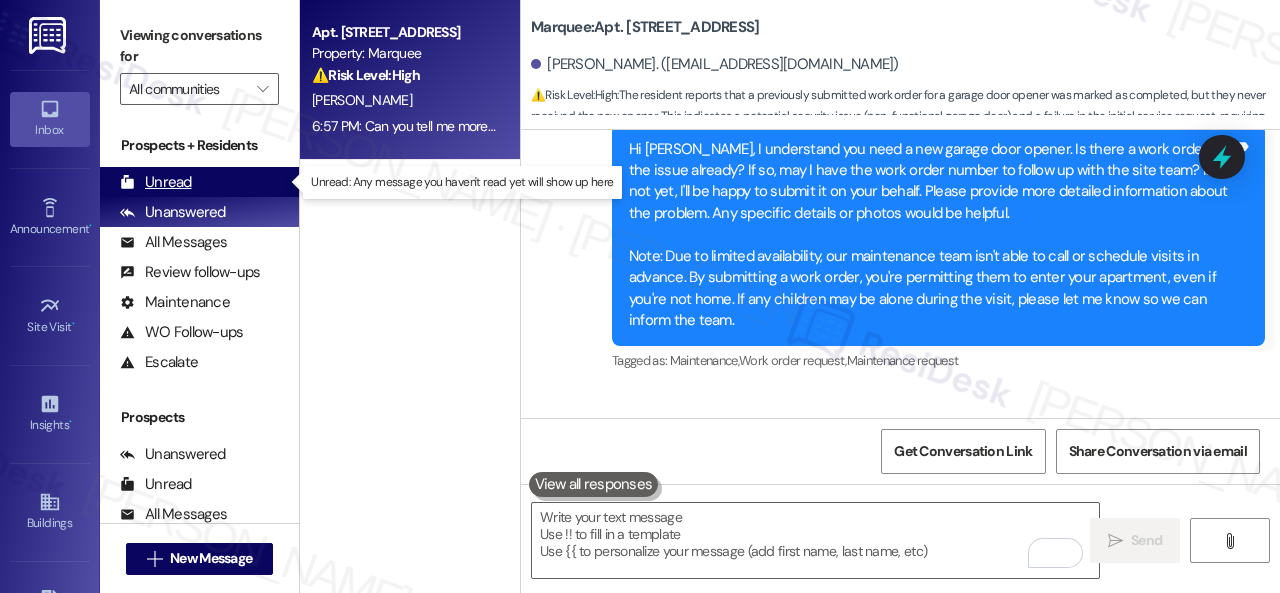 click on "Unread" at bounding box center [156, 182] 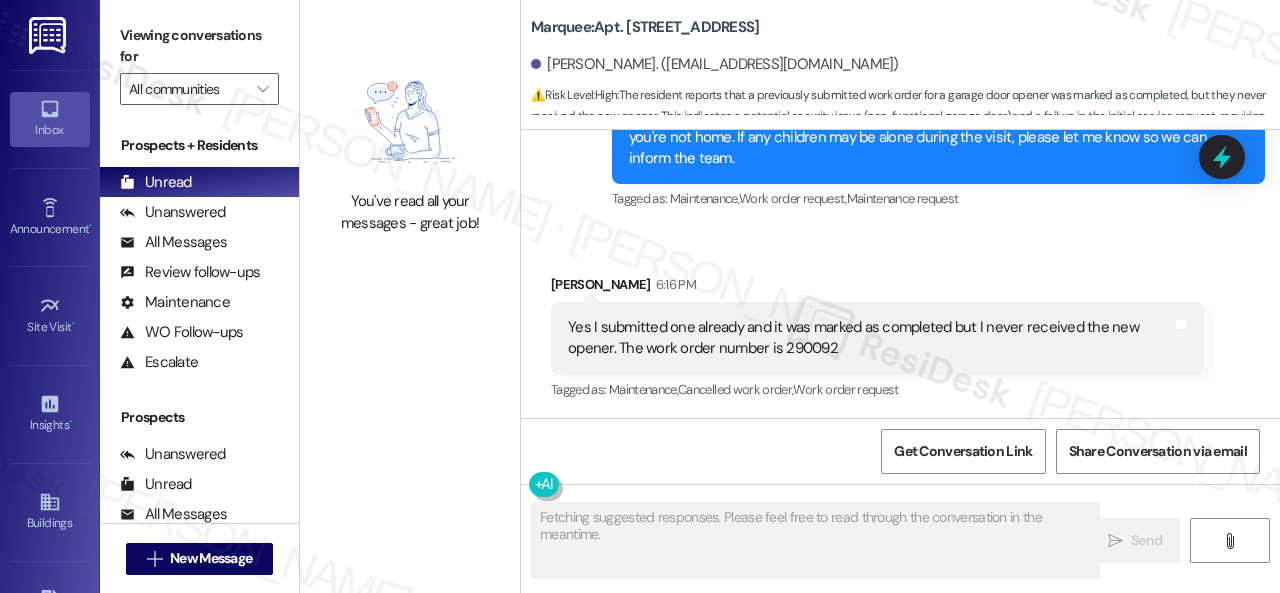 scroll, scrollTop: 544, scrollLeft: 0, axis: vertical 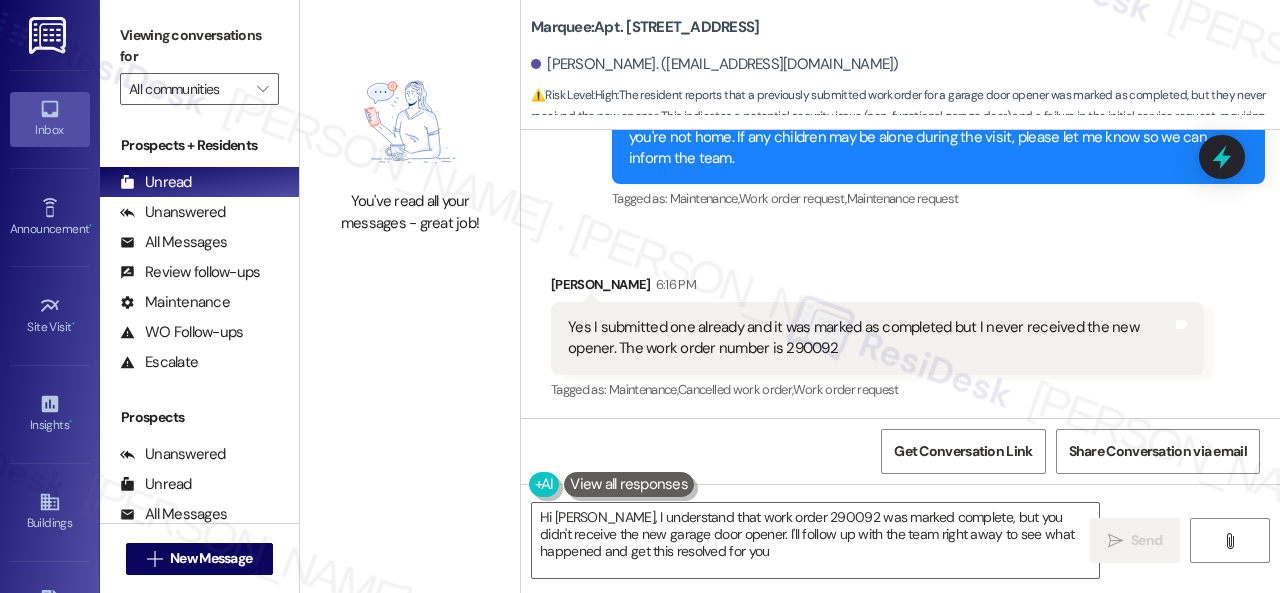 type on "Hi [PERSON_NAME], I understand that work order 290092 was marked complete, but you didn't receive the new garage door opener. I'll follow up with the team right away to see what happened and get this resolved for you!" 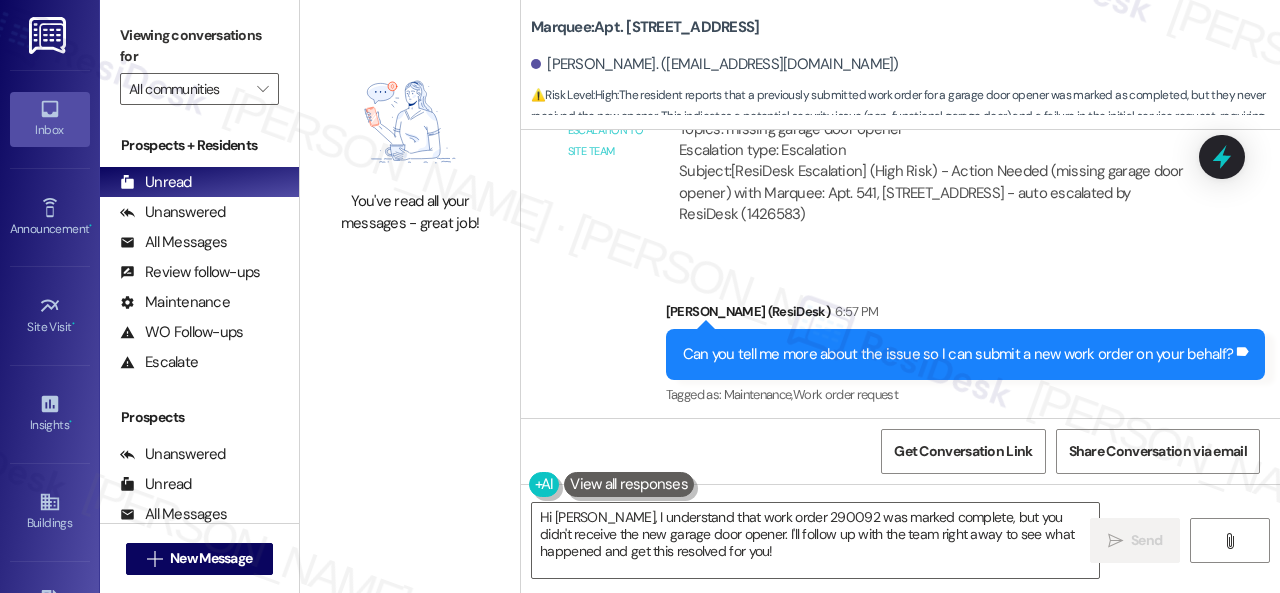 scroll, scrollTop: 1151, scrollLeft: 0, axis: vertical 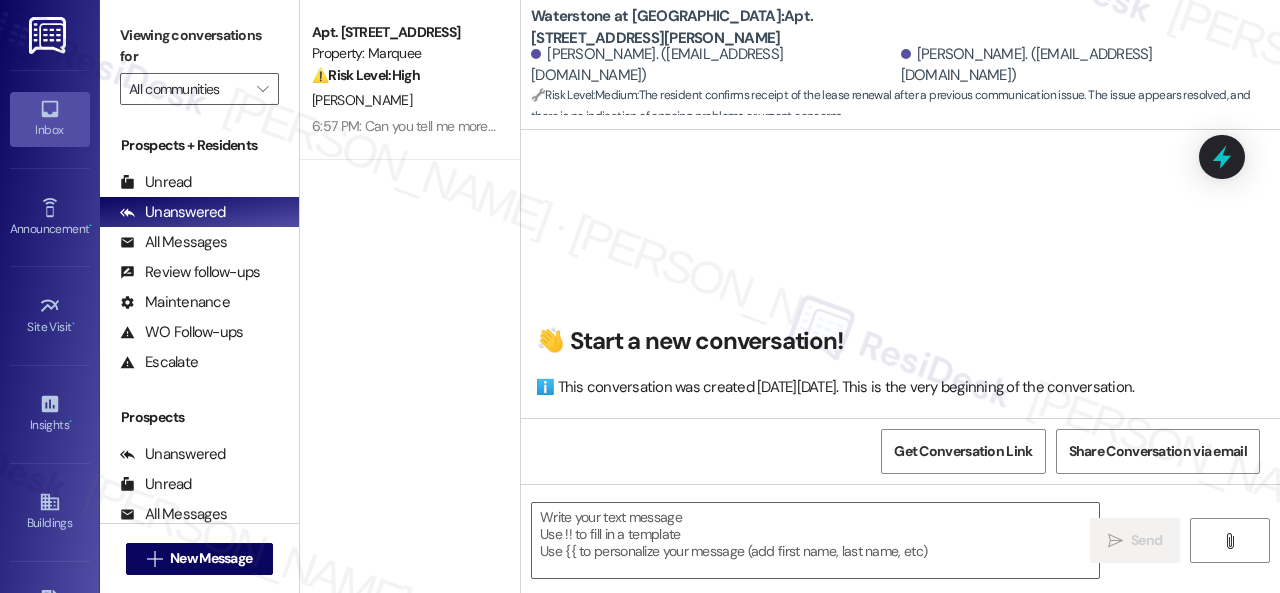 click on "Unread" at bounding box center (156, 182) 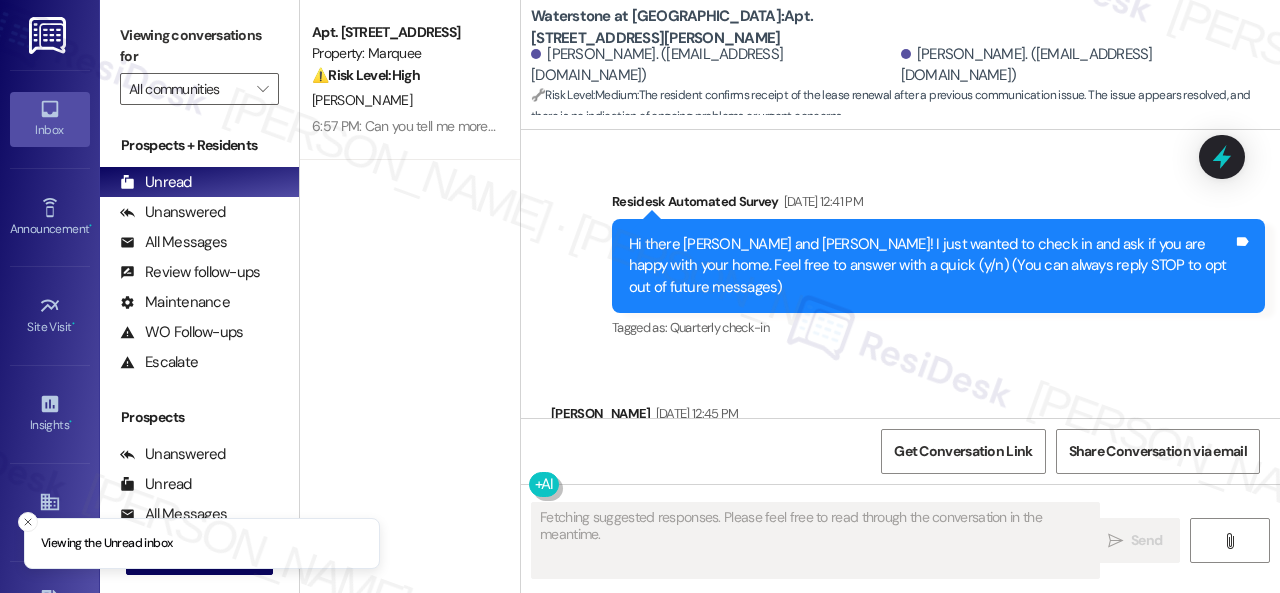 scroll, scrollTop: 30272, scrollLeft: 0, axis: vertical 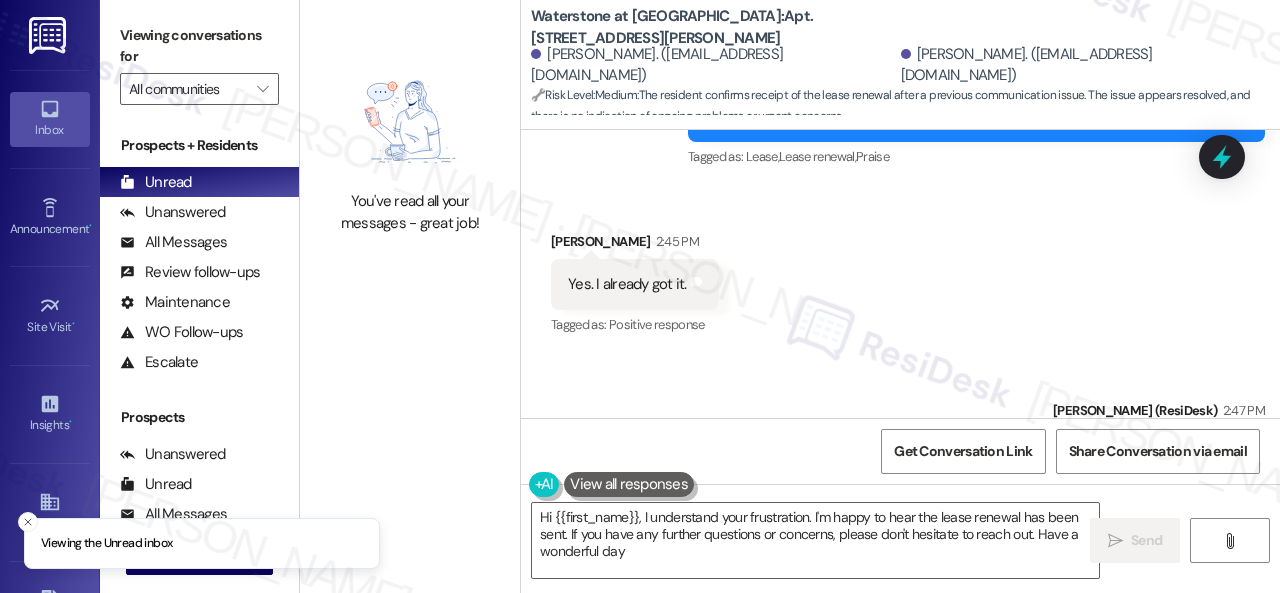 type on "Hi {{first_name}}, I understand your frustration. I'm happy to hear the lease renewal has been sent. If you have any further questions or concerns, please don't hesitate to reach out. Have a wonderful day!" 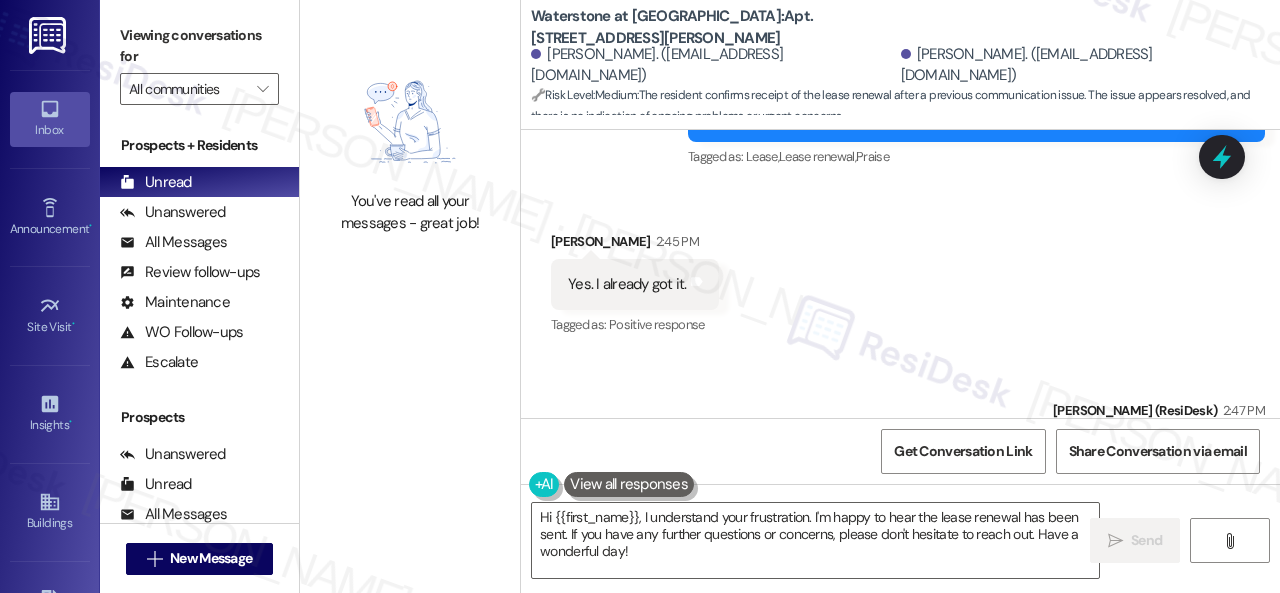 click on "Sent via SMS [PERSON_NAME]   (ResiDesk) 2:47 PM Great! Enjoy your day! Tags and notes Tagged as:   Praise Click to highlight conversations about Praise" at bounding box center [900, 439] 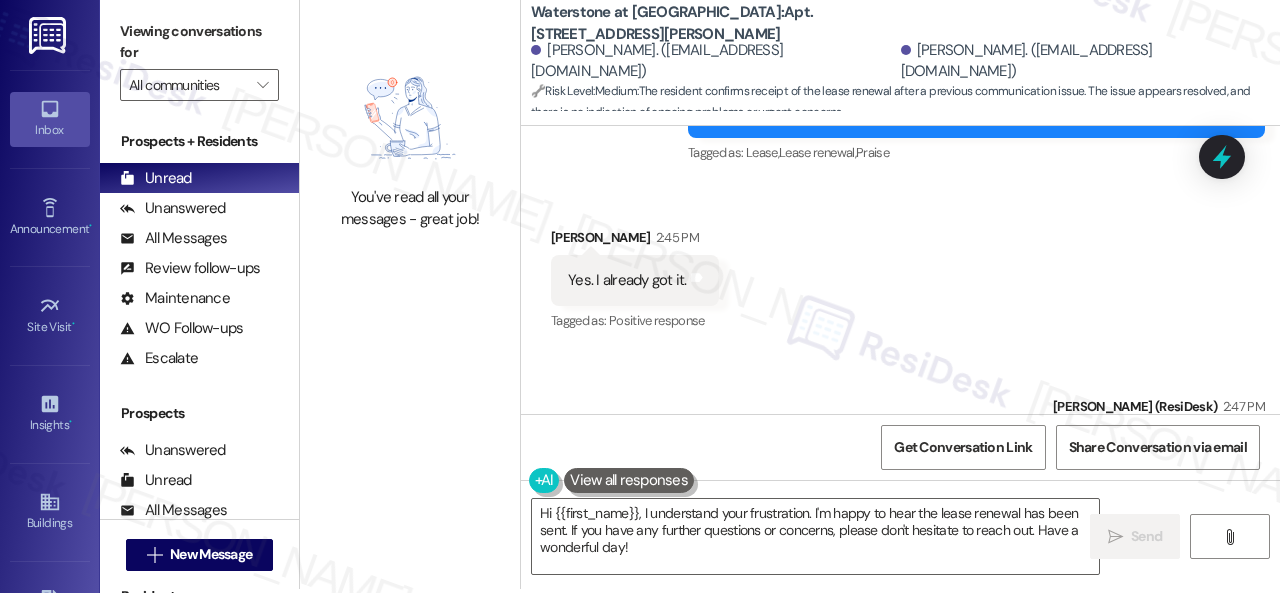 scroll, scrollTop: 6, scrollLeft: 0, axis: vertical 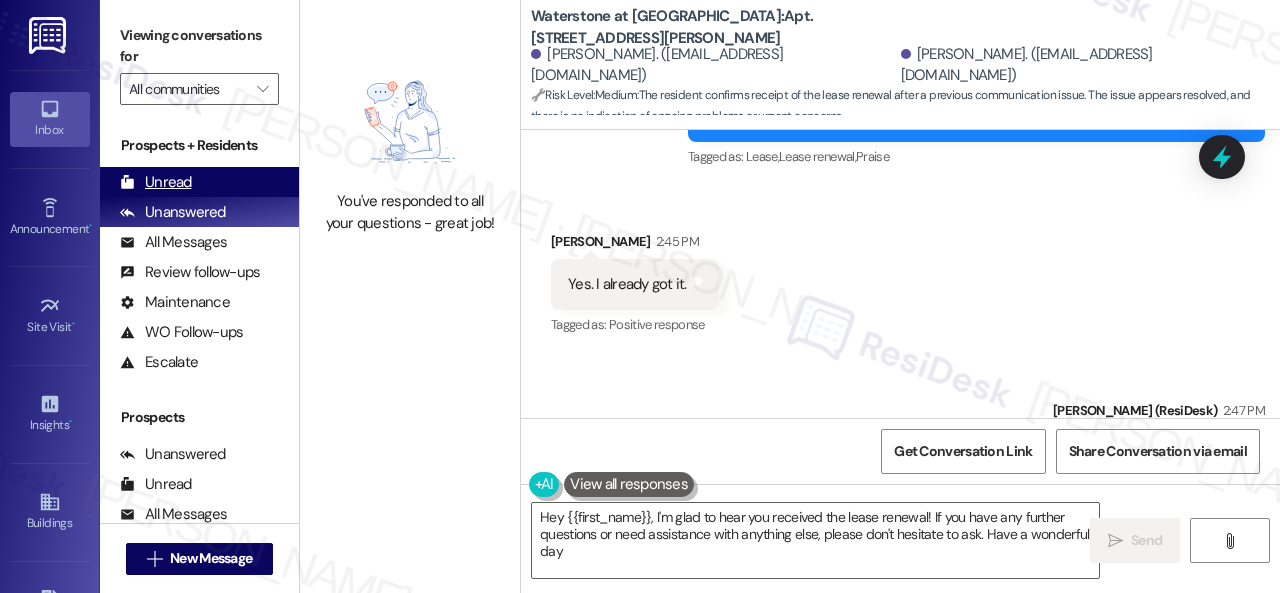 type on "Hey {{first_name}}, I'm glad to hear you received the lease renewal! If you have any further questions or need assistance with anything else, please don't hesitate to ask. Have a wonderful day!" 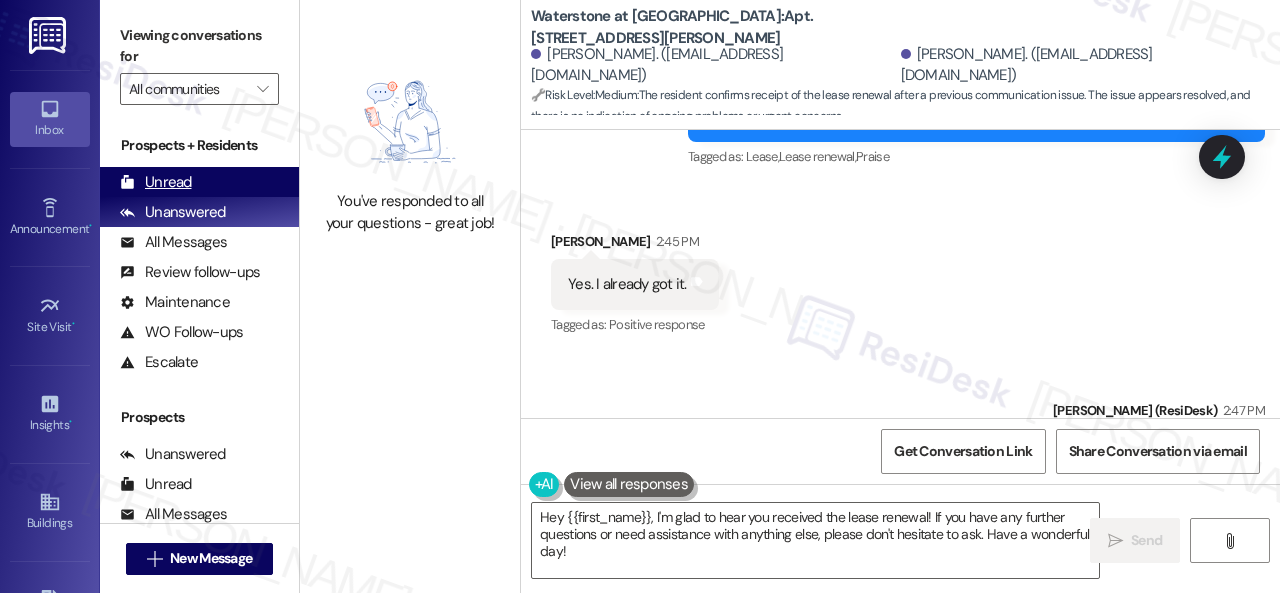 click on "Unread" at bounding box center (156, 182) 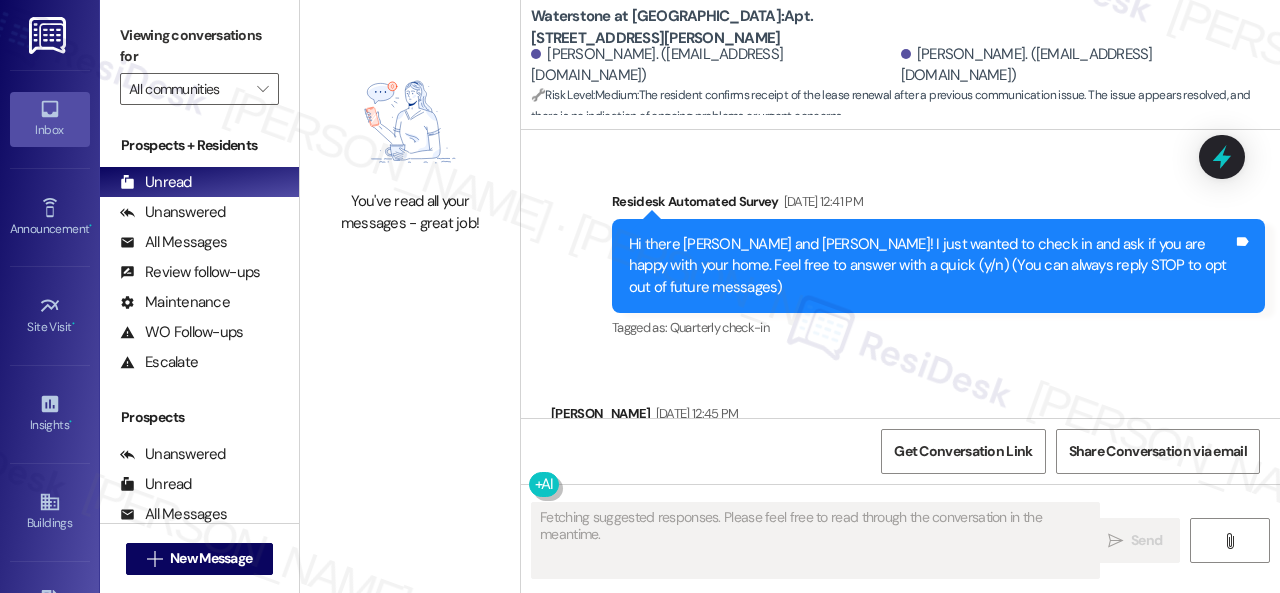 scroll, scrollTop: 30272, scrollLeft: 0, axis: vertical 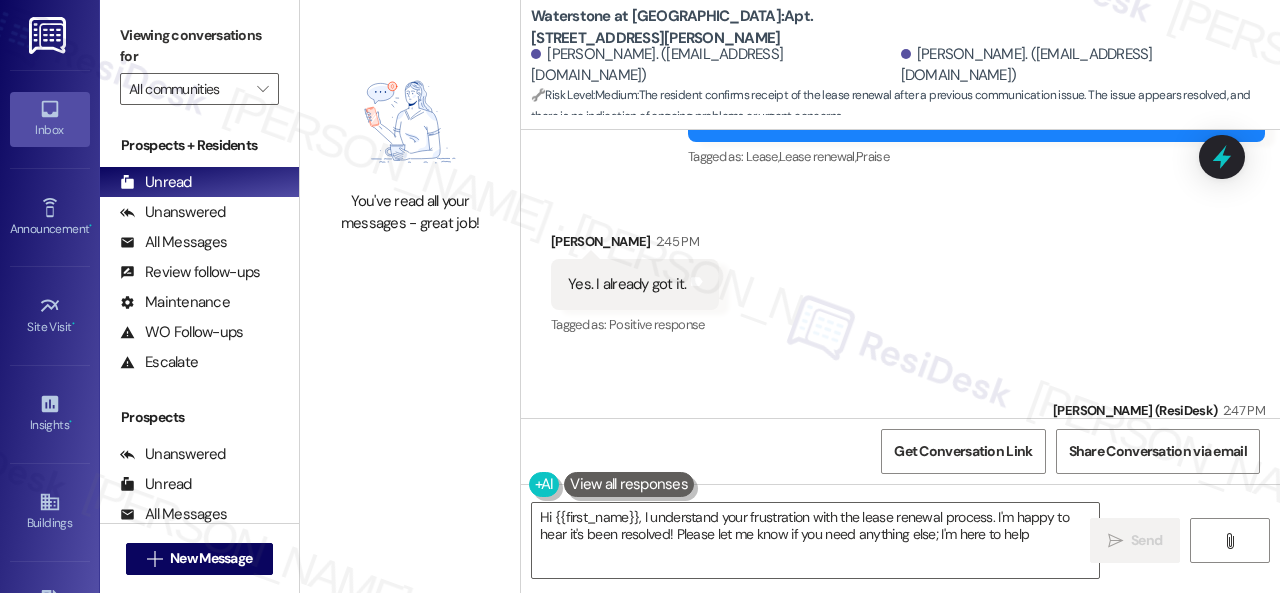 type on "Hi {{first_name}}, I understand your frustration with the lease renewal process. I'm happy to hear it's been resolved! Please let me know if you need anything else; I'm here to help!" 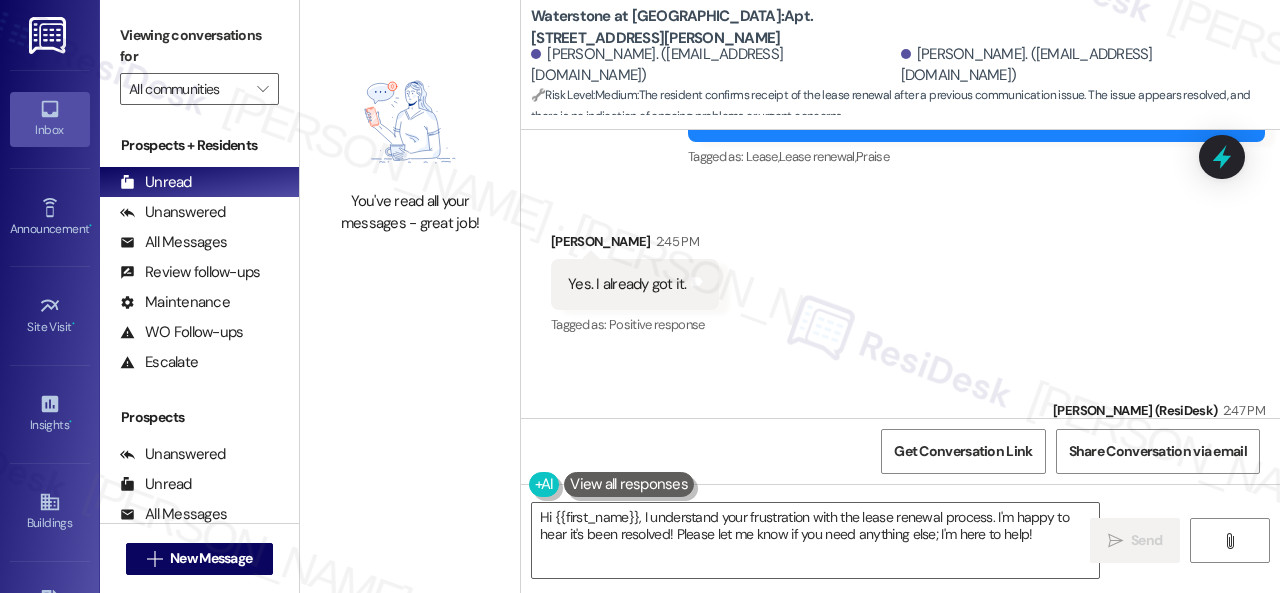 click on "Received via SMS Traci Grange 2:45 PM Yes. I already got it.  Tags and notes Tagged as:   Positive response Click to highlight conversations about Positive response" at bounding box center (900, 270) 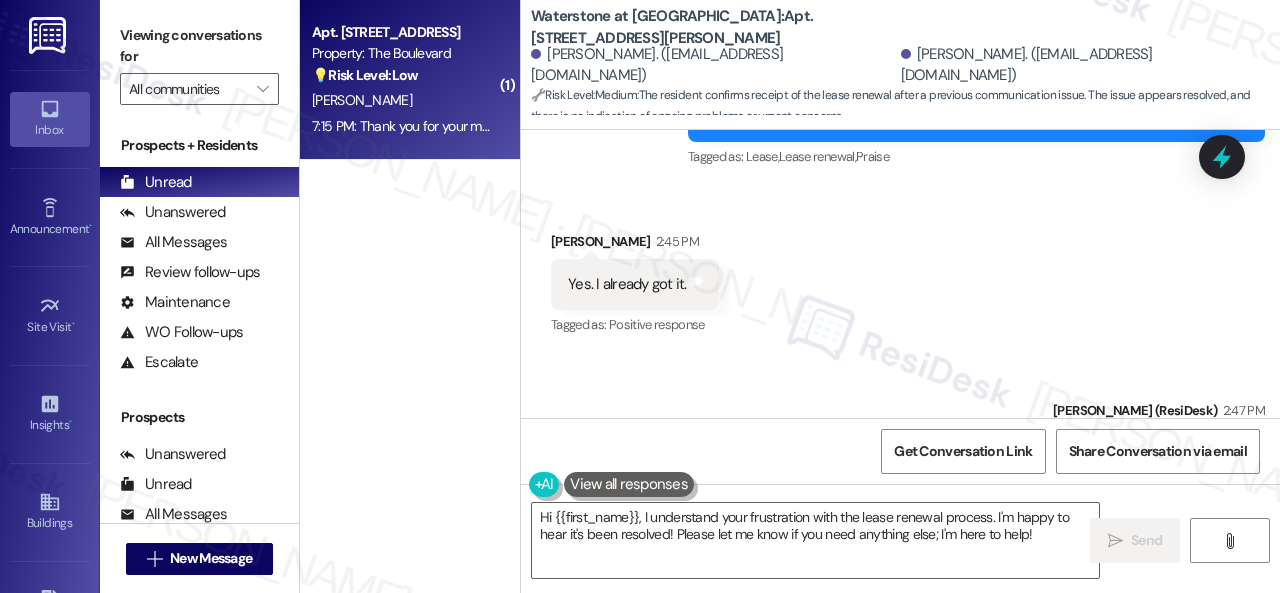 click on "C. Randle" at bounding box center (404, 100) 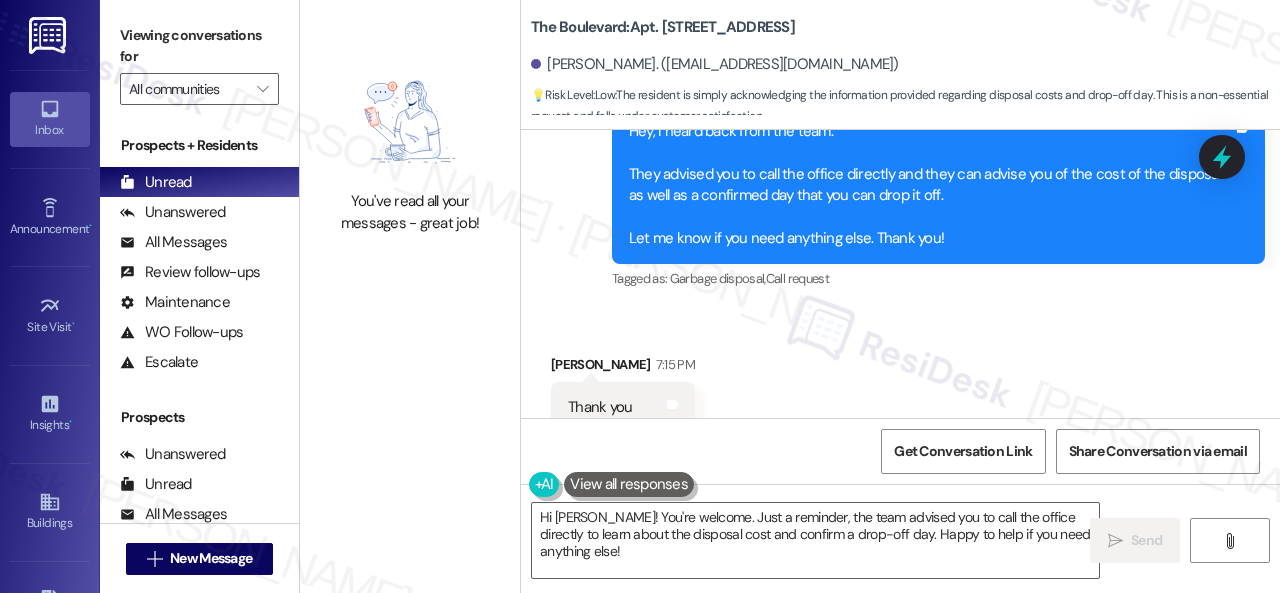 scroll, scrollTop: 20310, scrollLeft: 0, axis: vertical 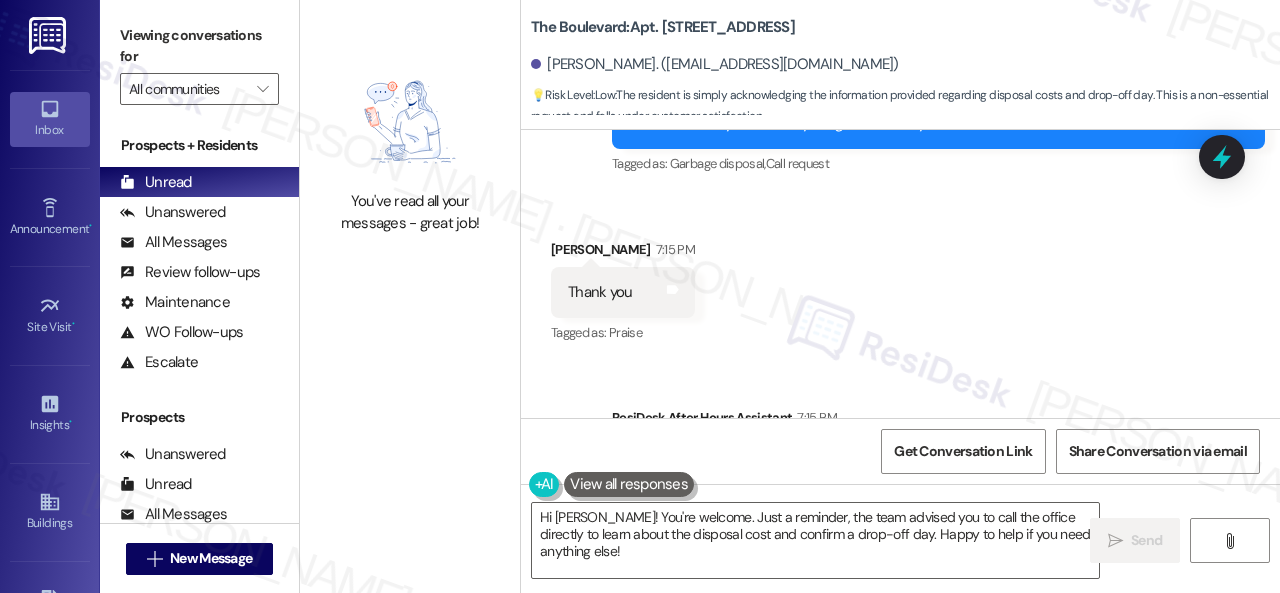 drag, startPoint x: 584, startPoint y: 564, endPoint x: 314, endPoint y: 447, distance: 294.2601 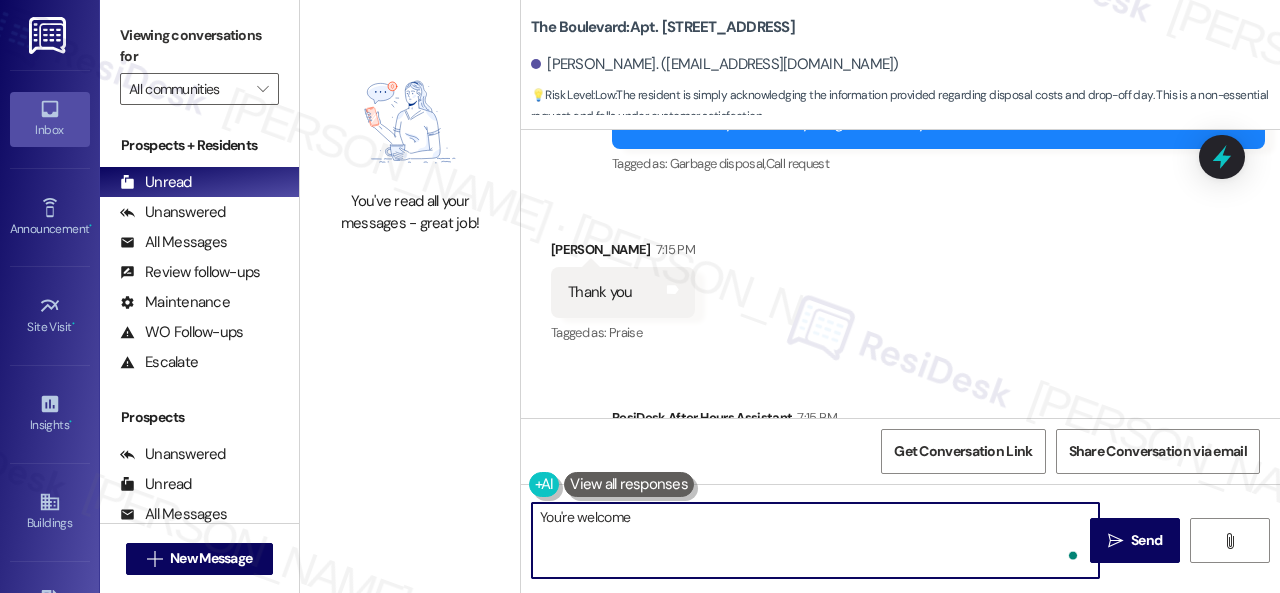 type on "You're welcome!" 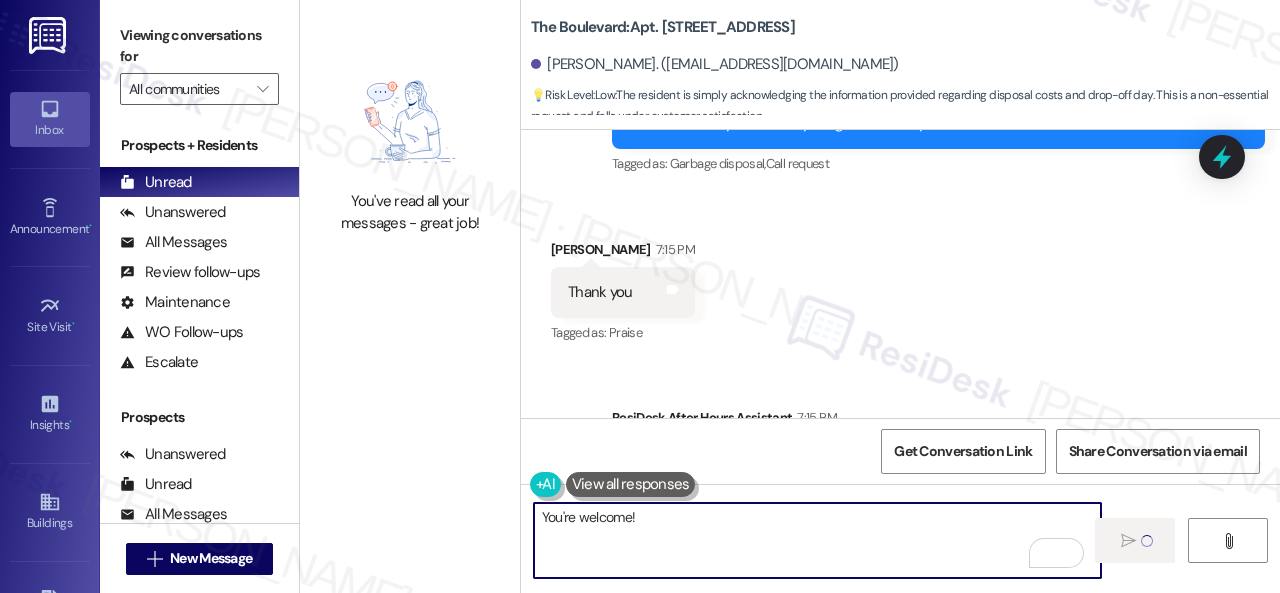type 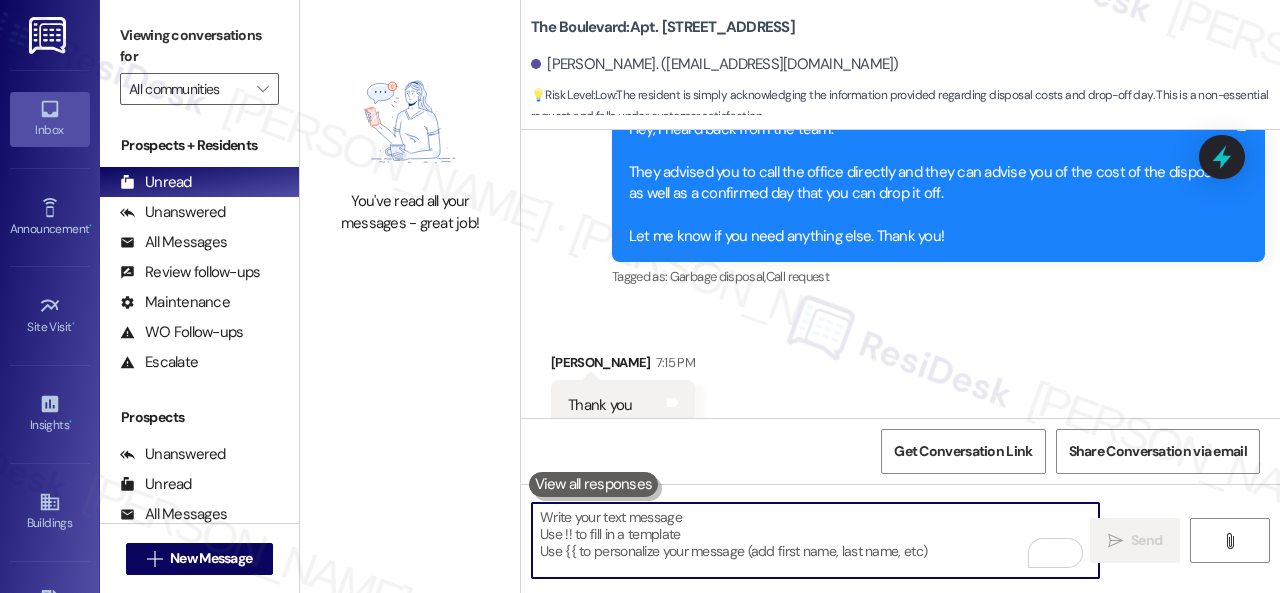 scroll, scrollTop: 20550, scrollLeft: 0, axis: vertical 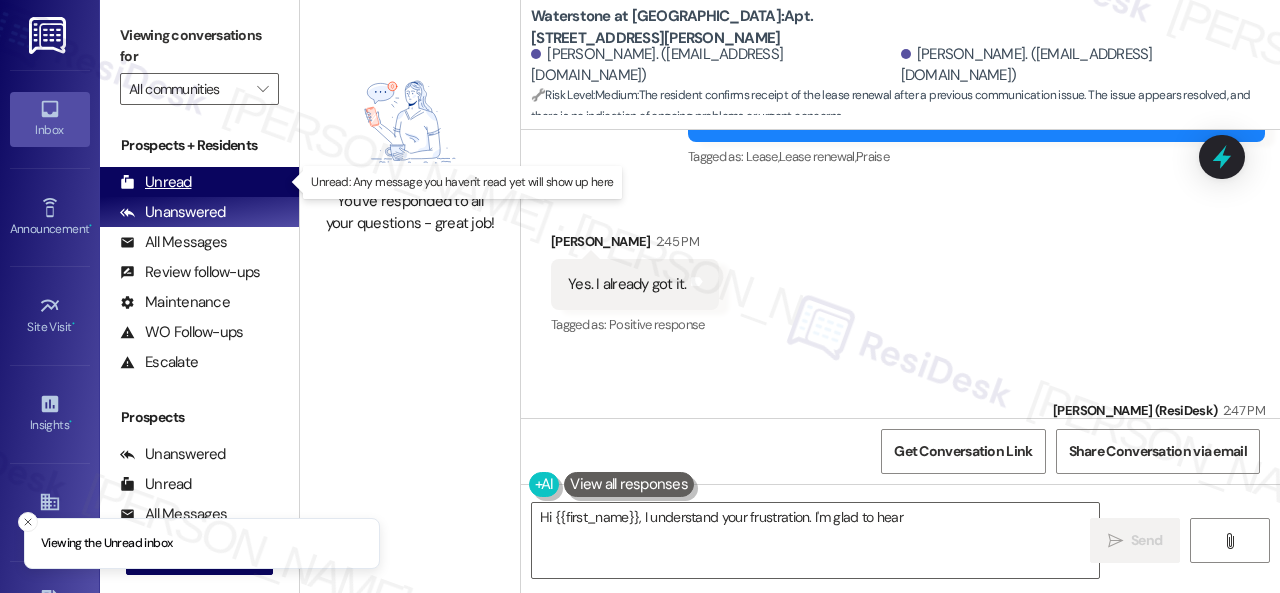 click on "Unread" at bounding box center [156, 182] 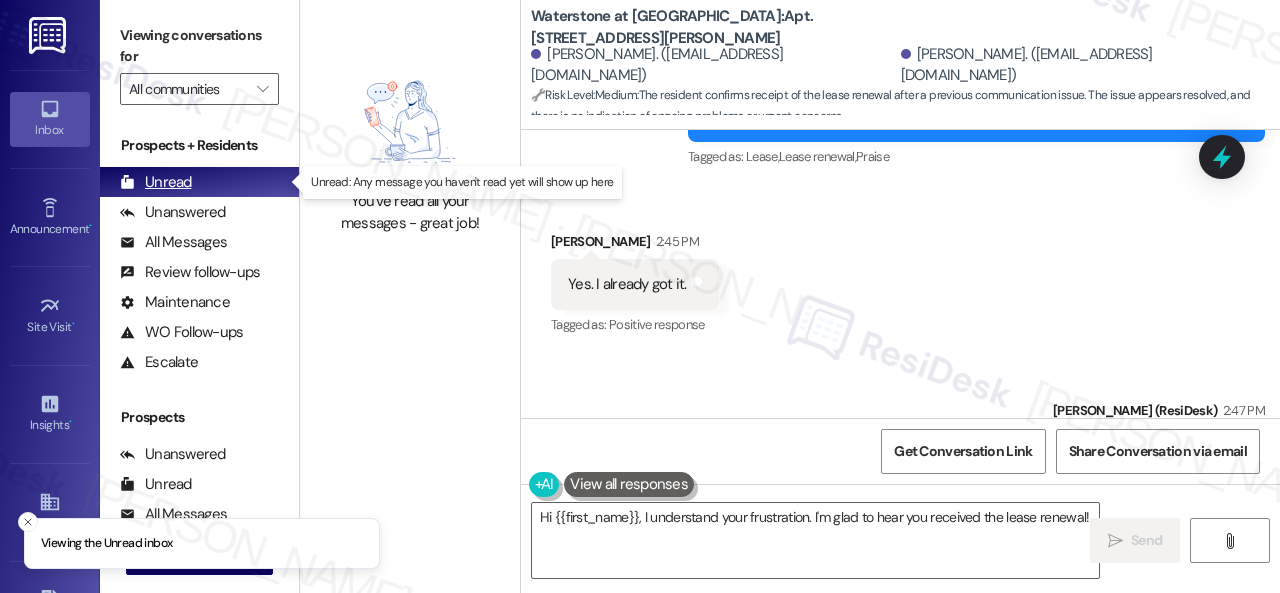 type on "Hi {{first_name}}, I understand your frustration. I'm glad to hear you received the lease renewal! Is" 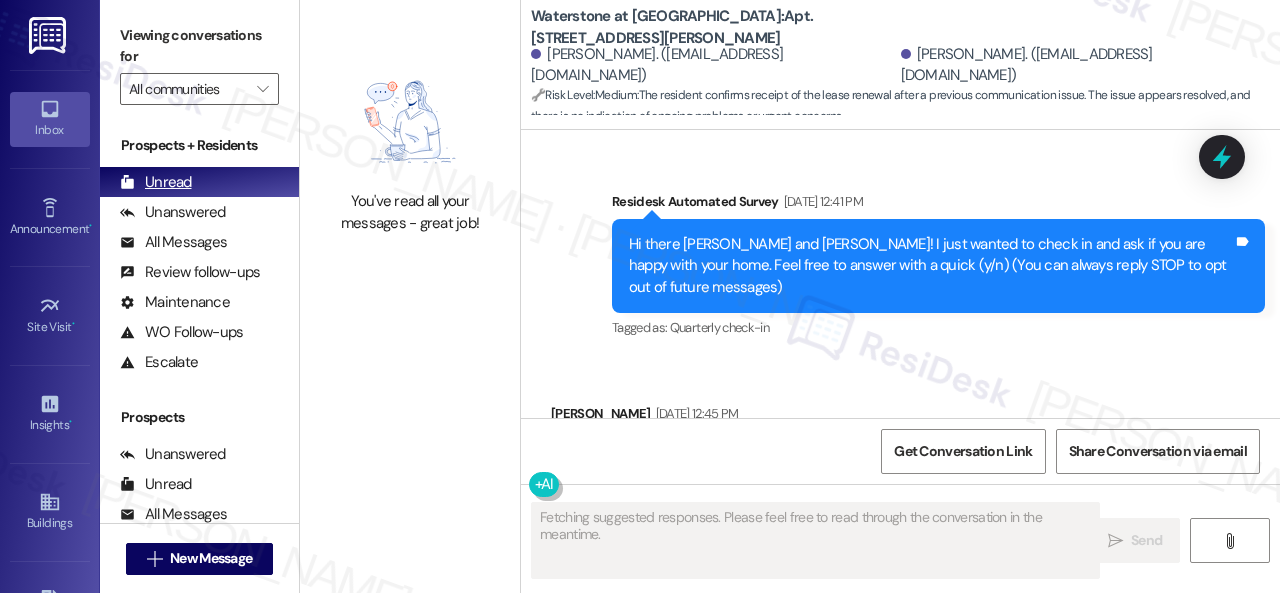 scroll, scrollTop: 30272, scrollLeft: 0, axis: vertical 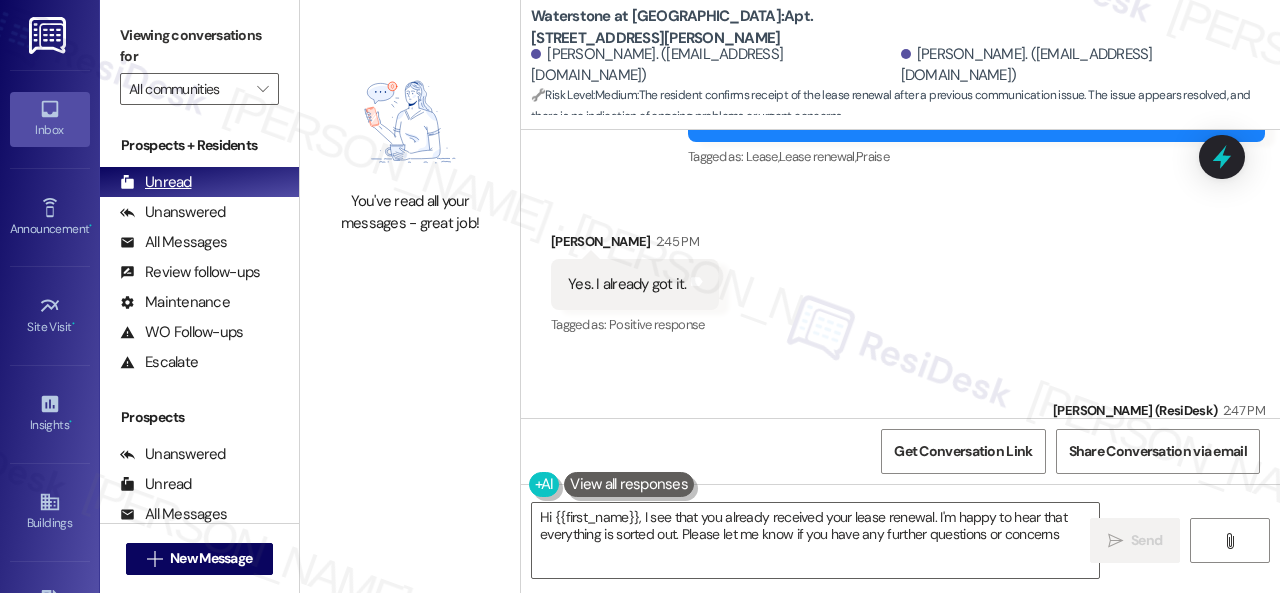 type on "Hi {{first_name}}, I see that you already received your lease renewal. I'm happy to hear that everything is sorted out. Please let me know if you have any further questions or concerns!" 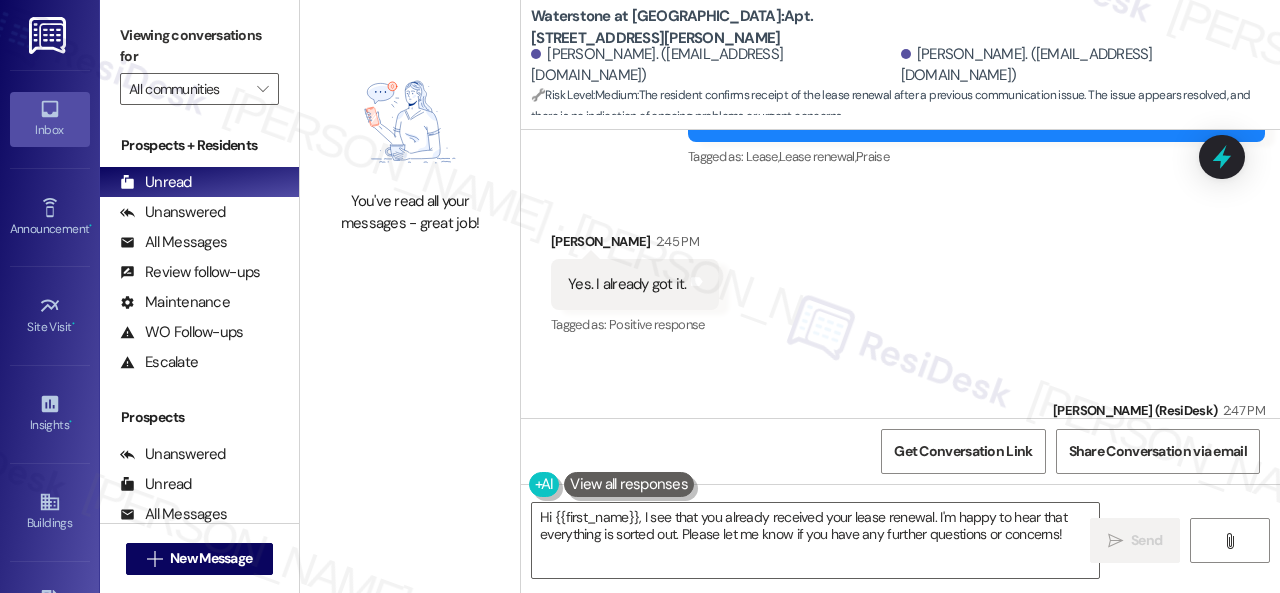 click on "Sent via SMS [PERSON_NAME]   (ResiDesk) 2:47 PM Great! Enjoy your day! Tags and notes Tagged as:   Praise Click to highlight conversations about Praise" at bounding box center [900, 439] 